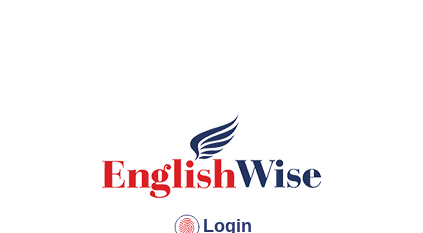 scroll, scrollTop: 170, scrollLeft: 0, axis: vertical 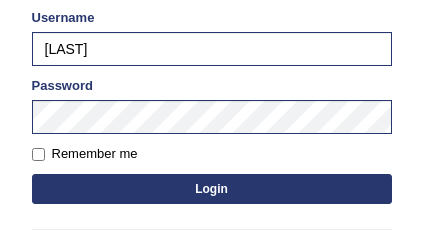 click on "Login" at bounding box center [212, 189] 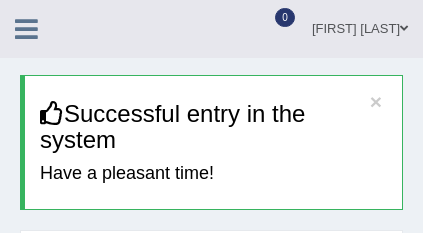 scroll, scrollTop: 0, scrollLeft: 0, axis: both 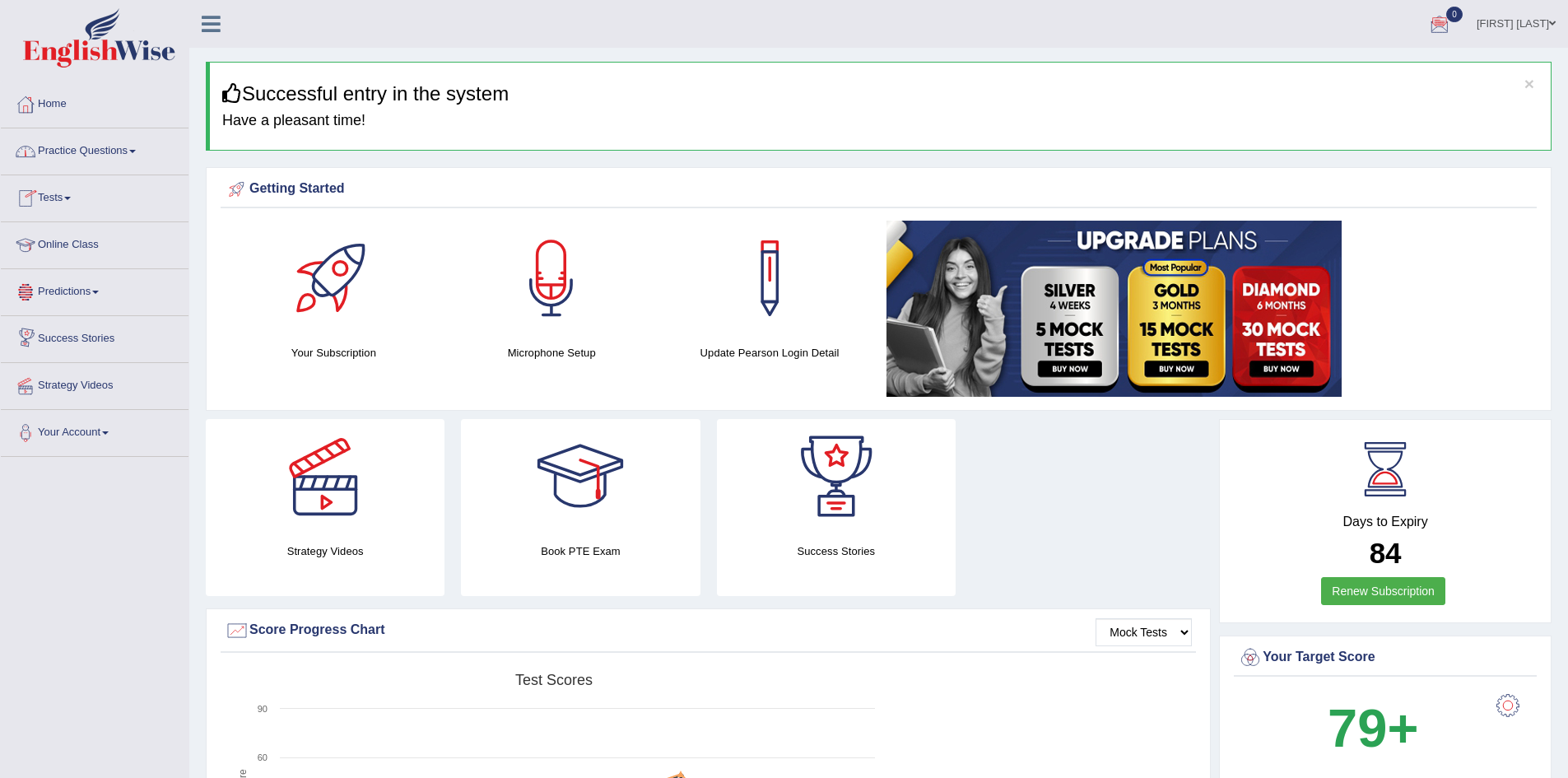 click on "Practice Questions" at bounding box center (95, 149) 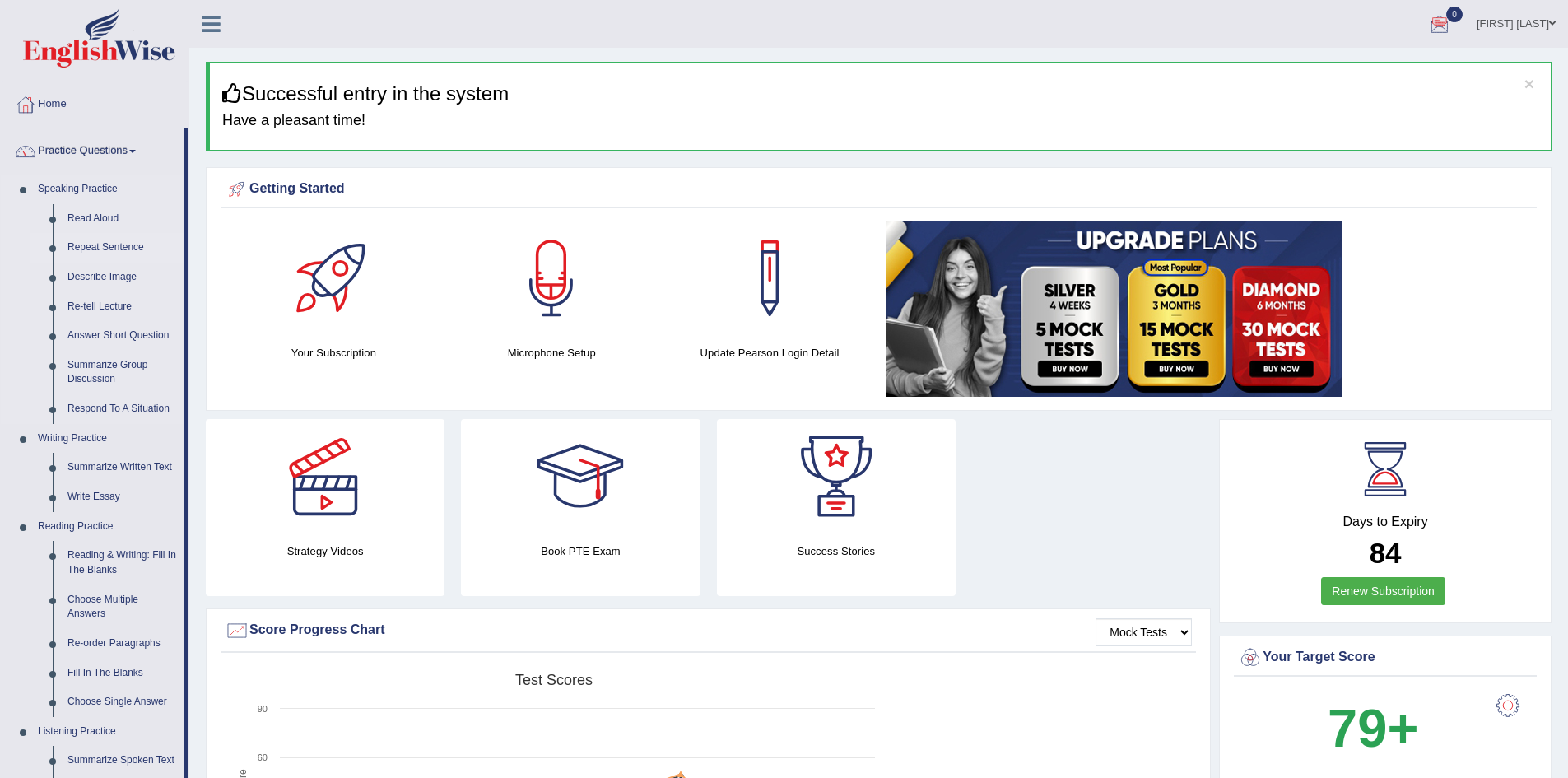 click on "Repeat Sentence" at bounding box center [122, 248] 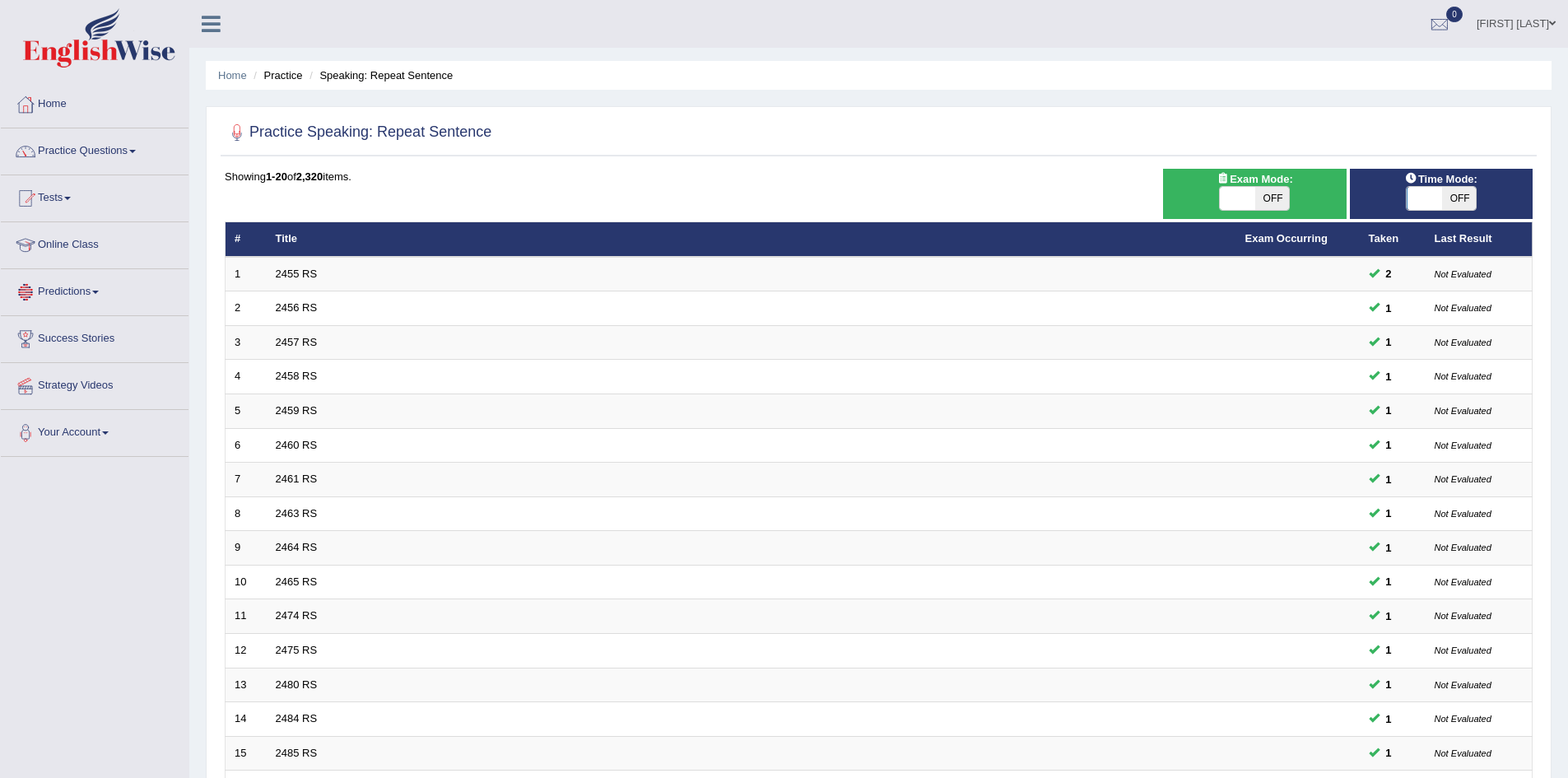 scroll, scrollTop: 0, scrollLeft: 0, axis: both 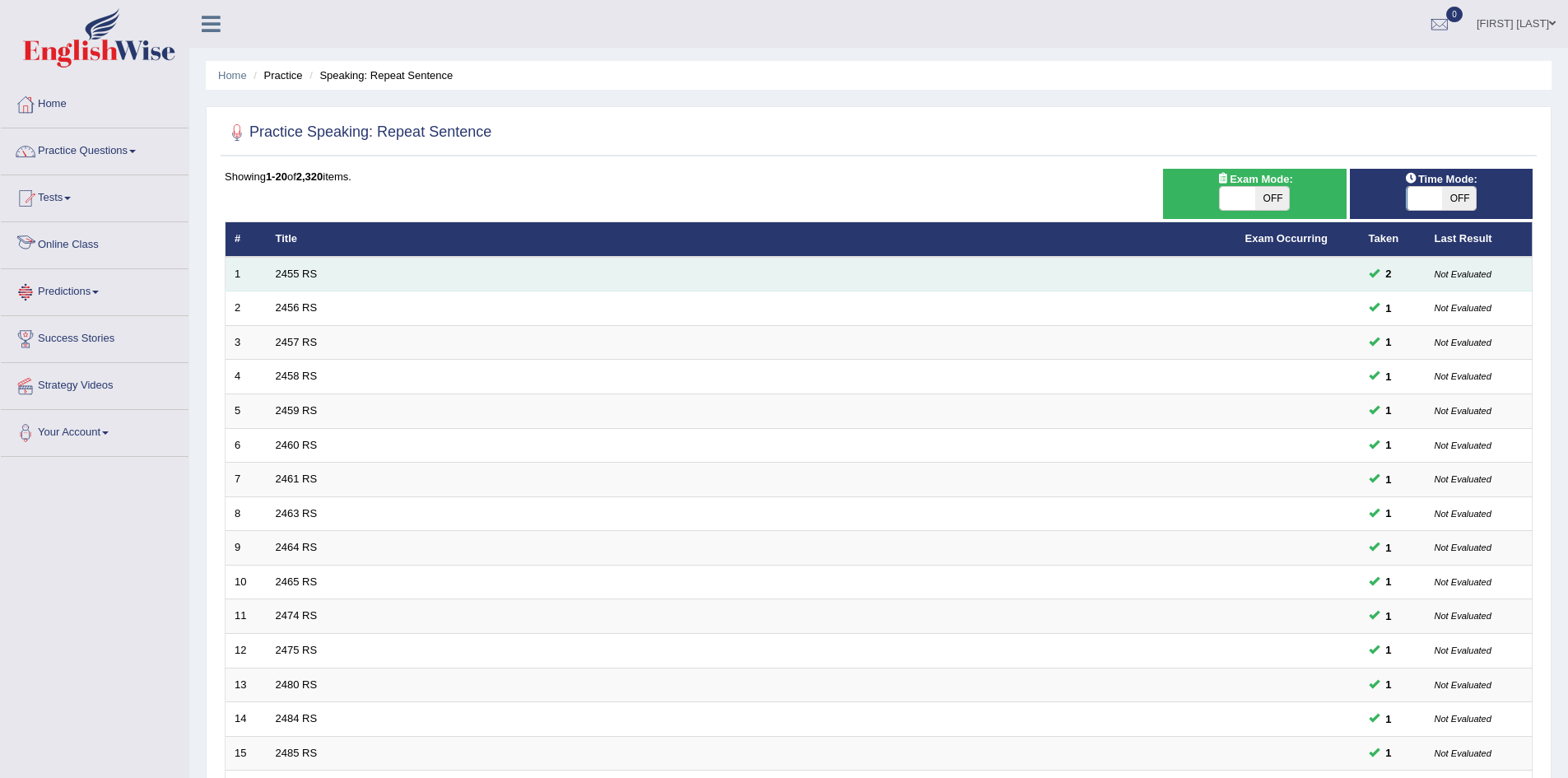 click on "2455 RS" at bounding box center [751, 274] 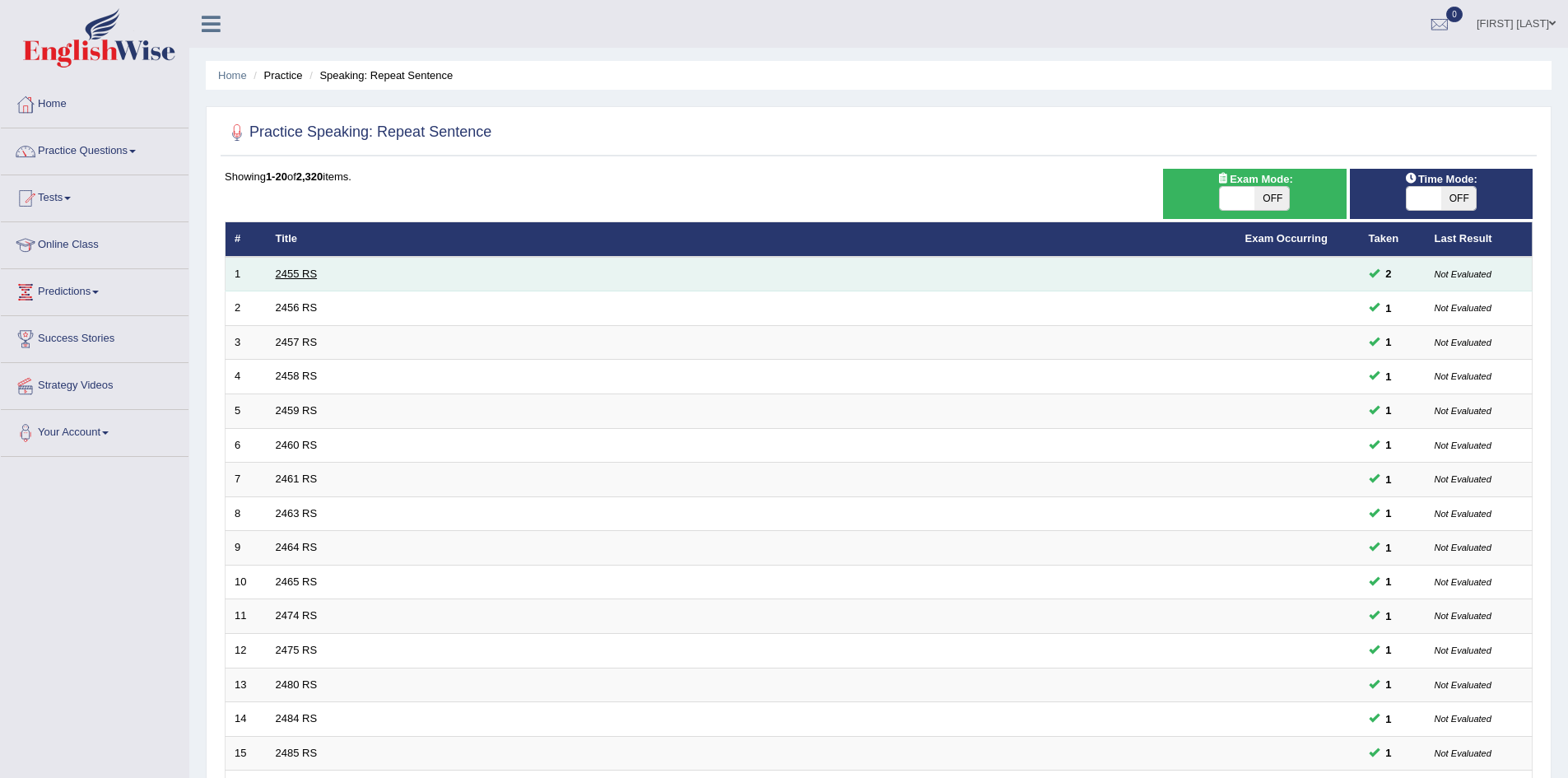click on "2455 RS" at bounding box center (296, 273) 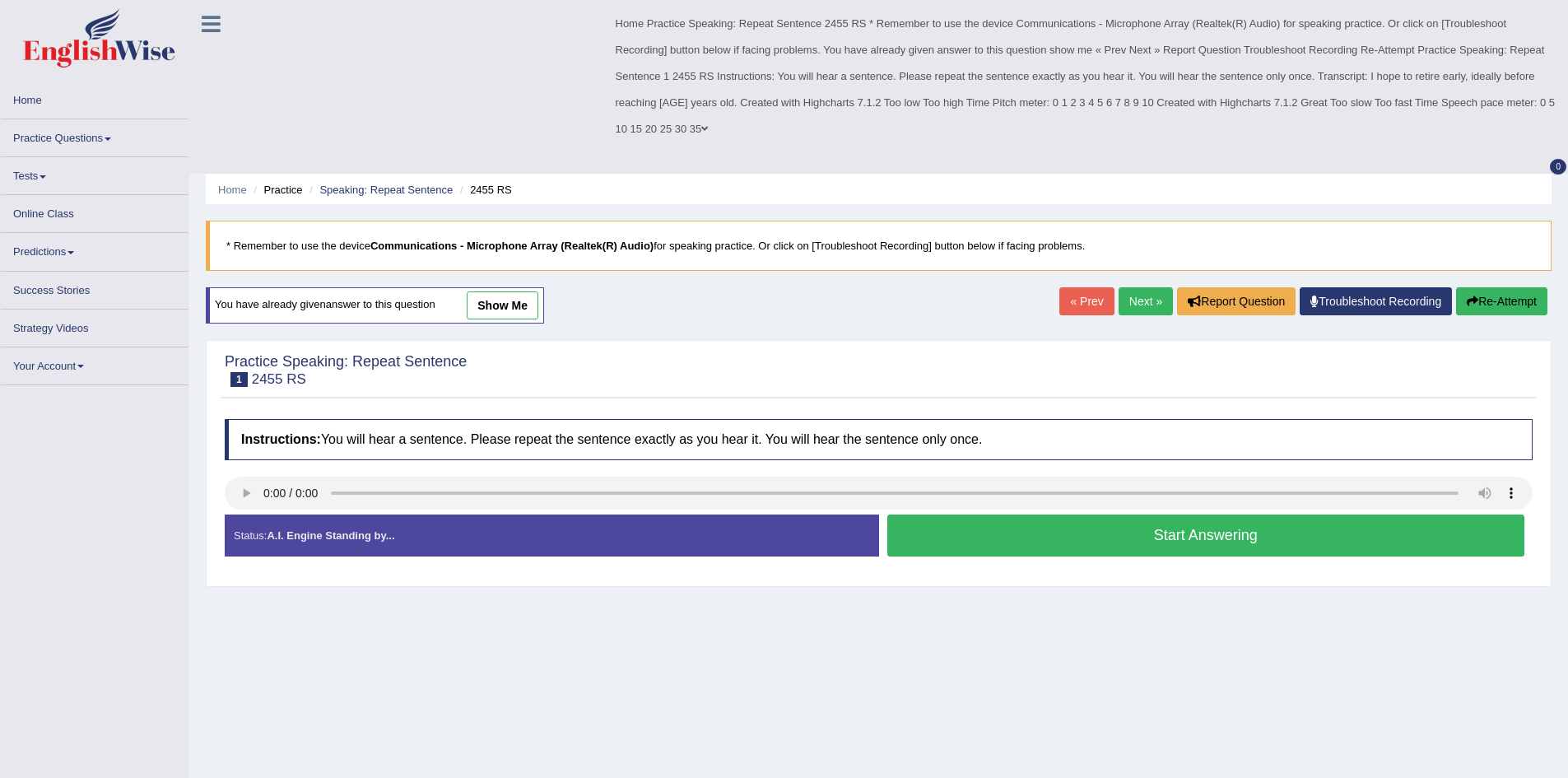 scroll, scrollTop: 0, scrollLeft: 0, axis: both 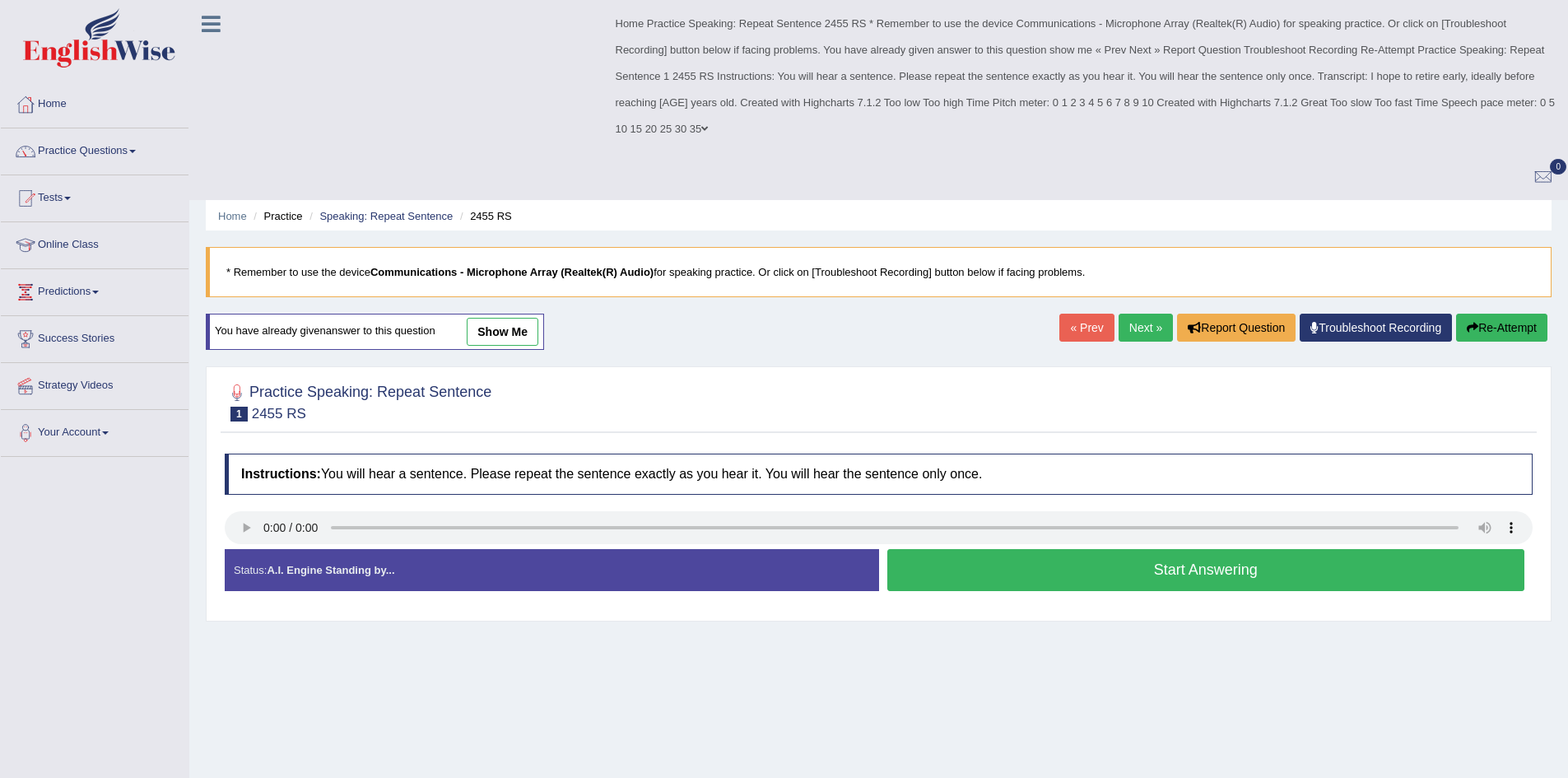 click on "Username: [USERNAME]" at bounding box center [878, 412] 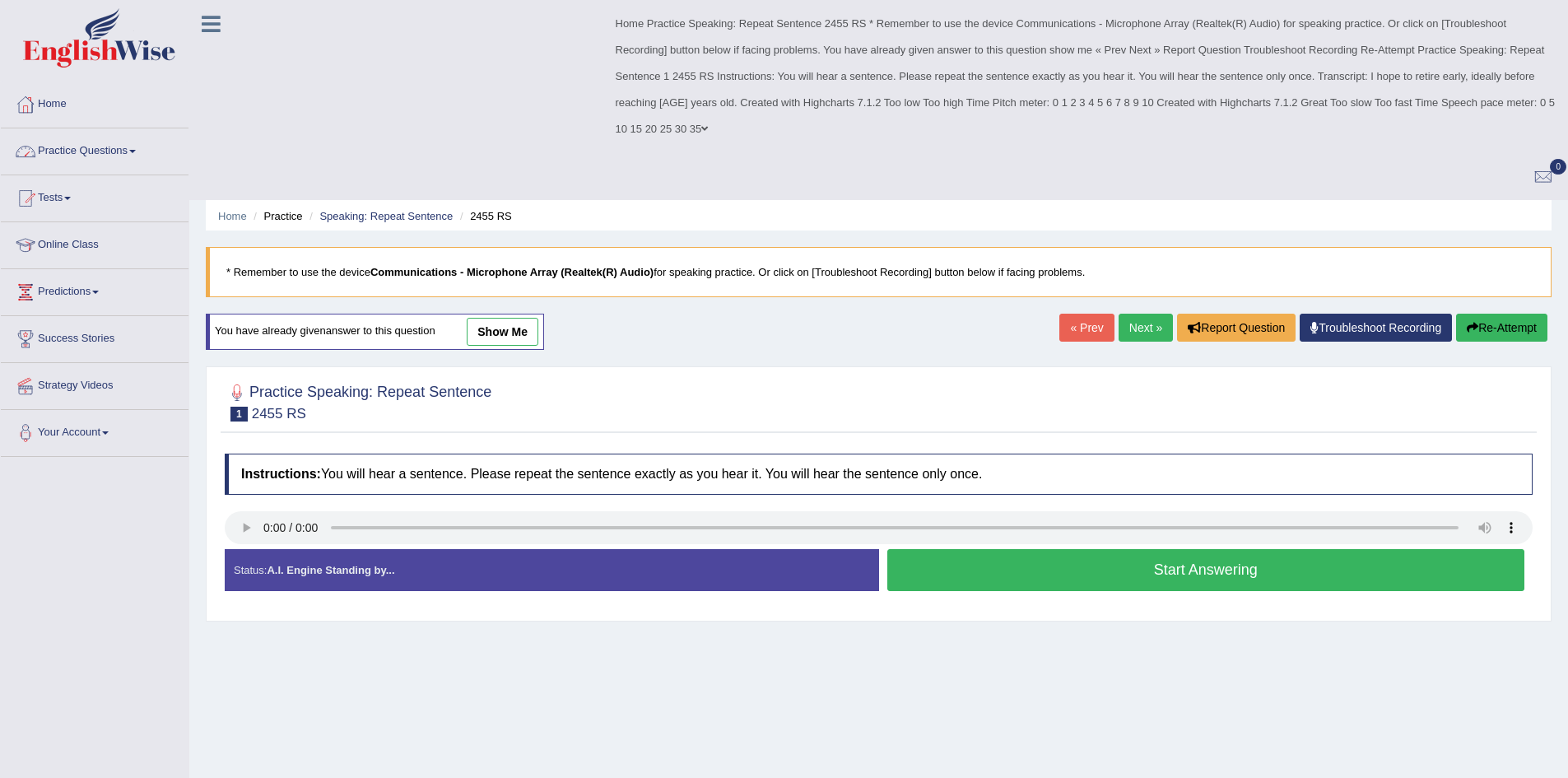 click on "Practice Questions" at bounding box center [95, 149] 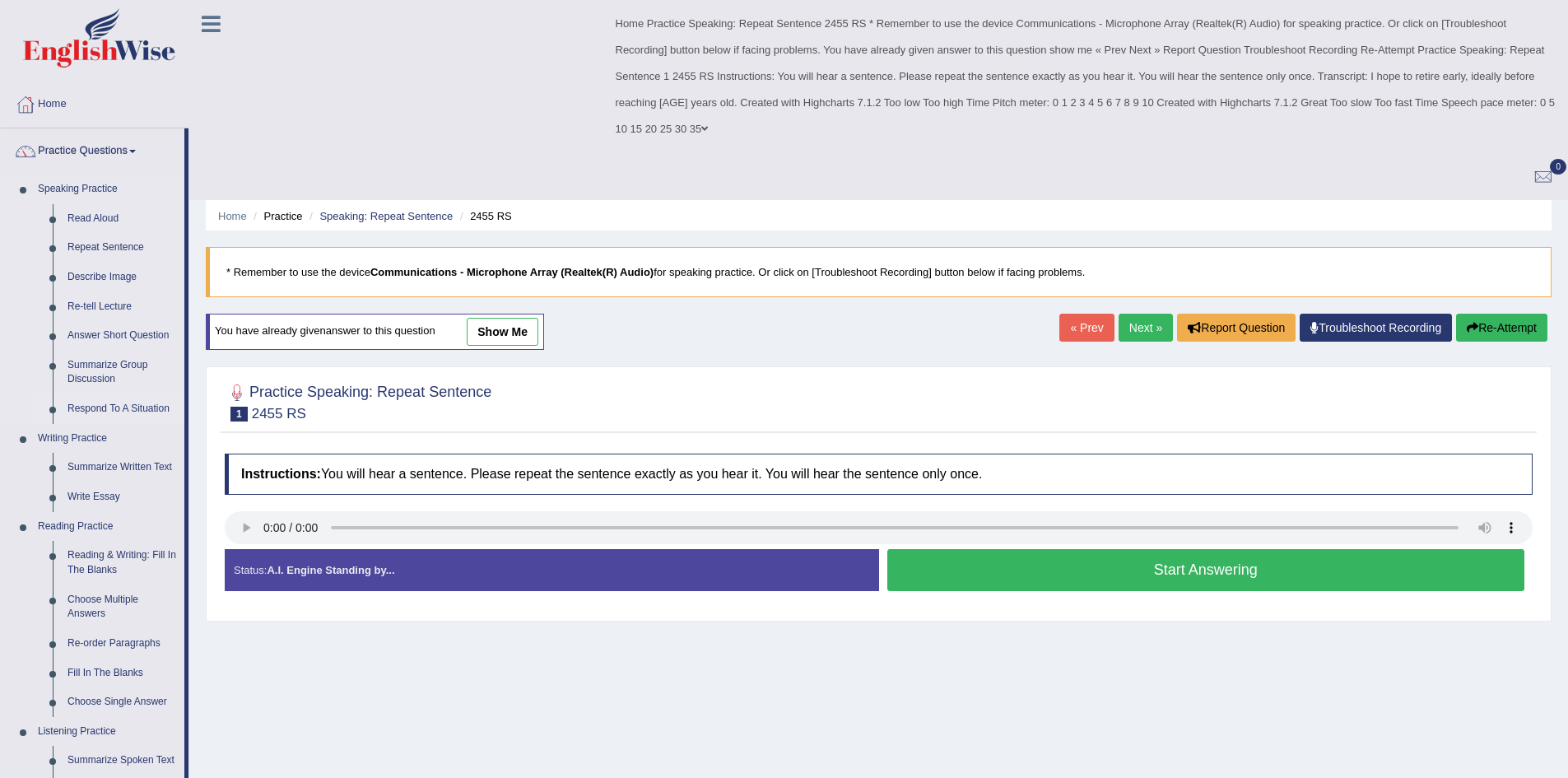 click on "Respond To A Situation" at bounding box center (122, 409) 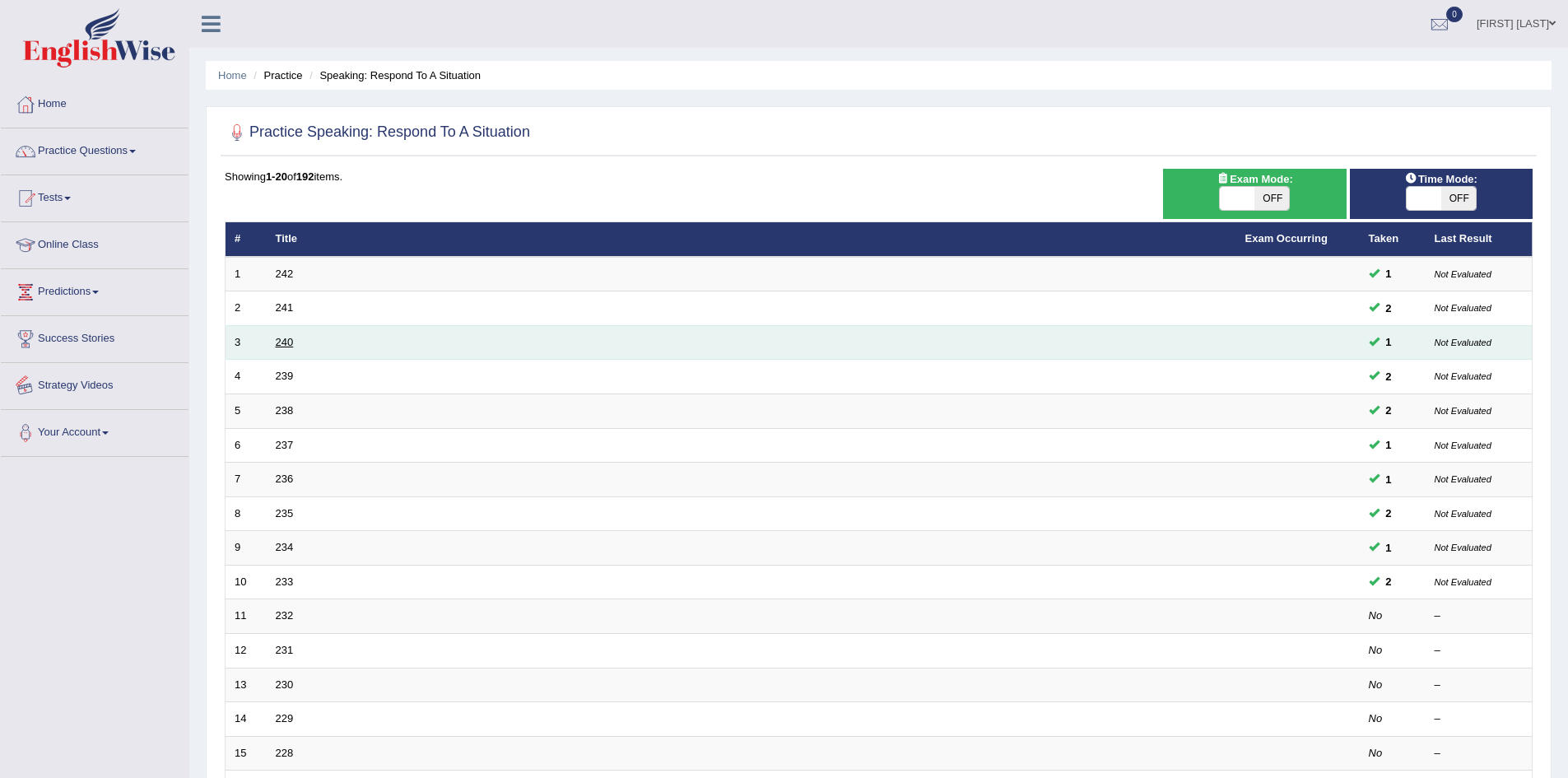 scroll, scrollTop: 0, scrollLeft: 0, axis: both 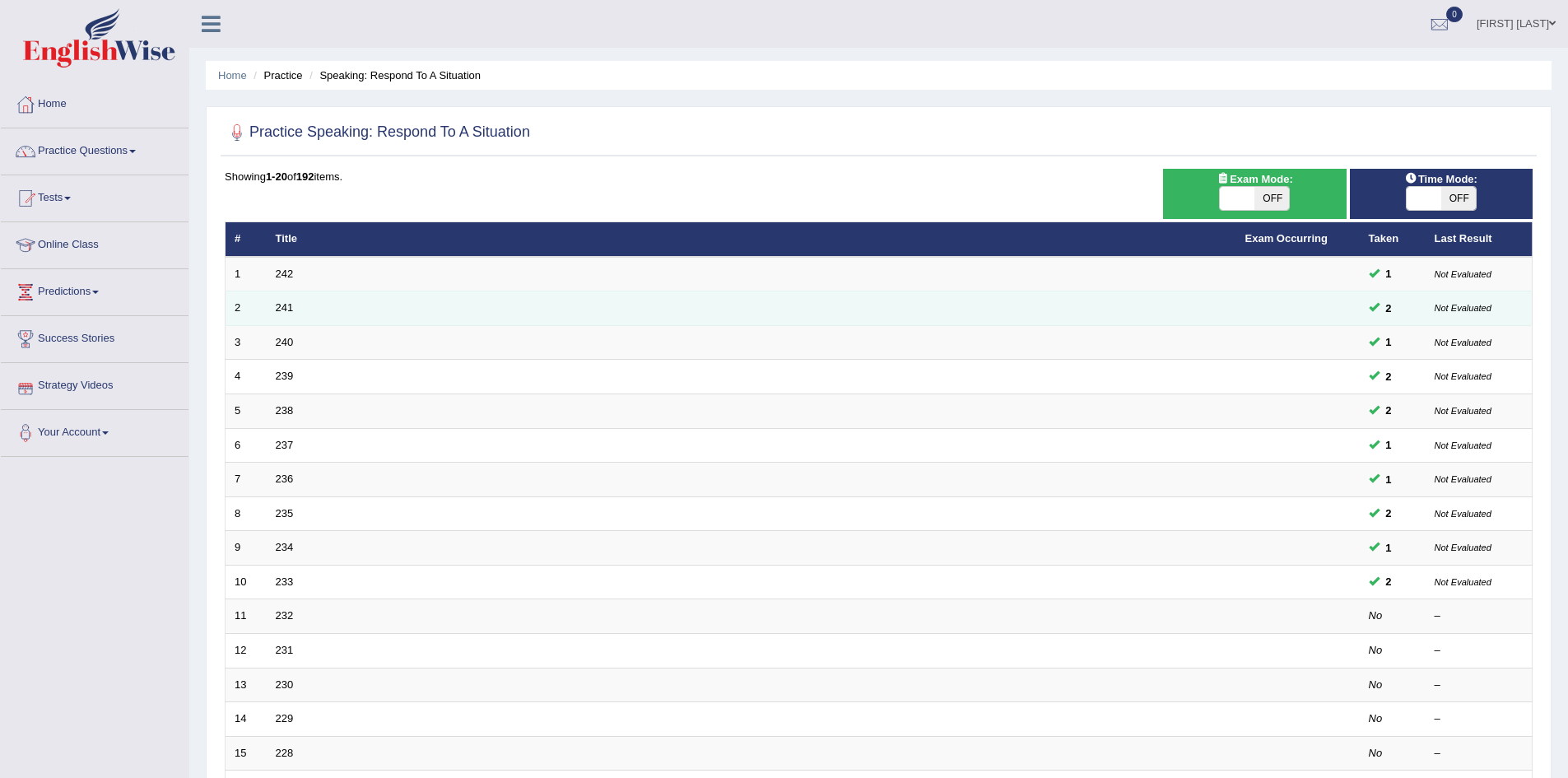 click on "241" at bounding box center [751, 309] 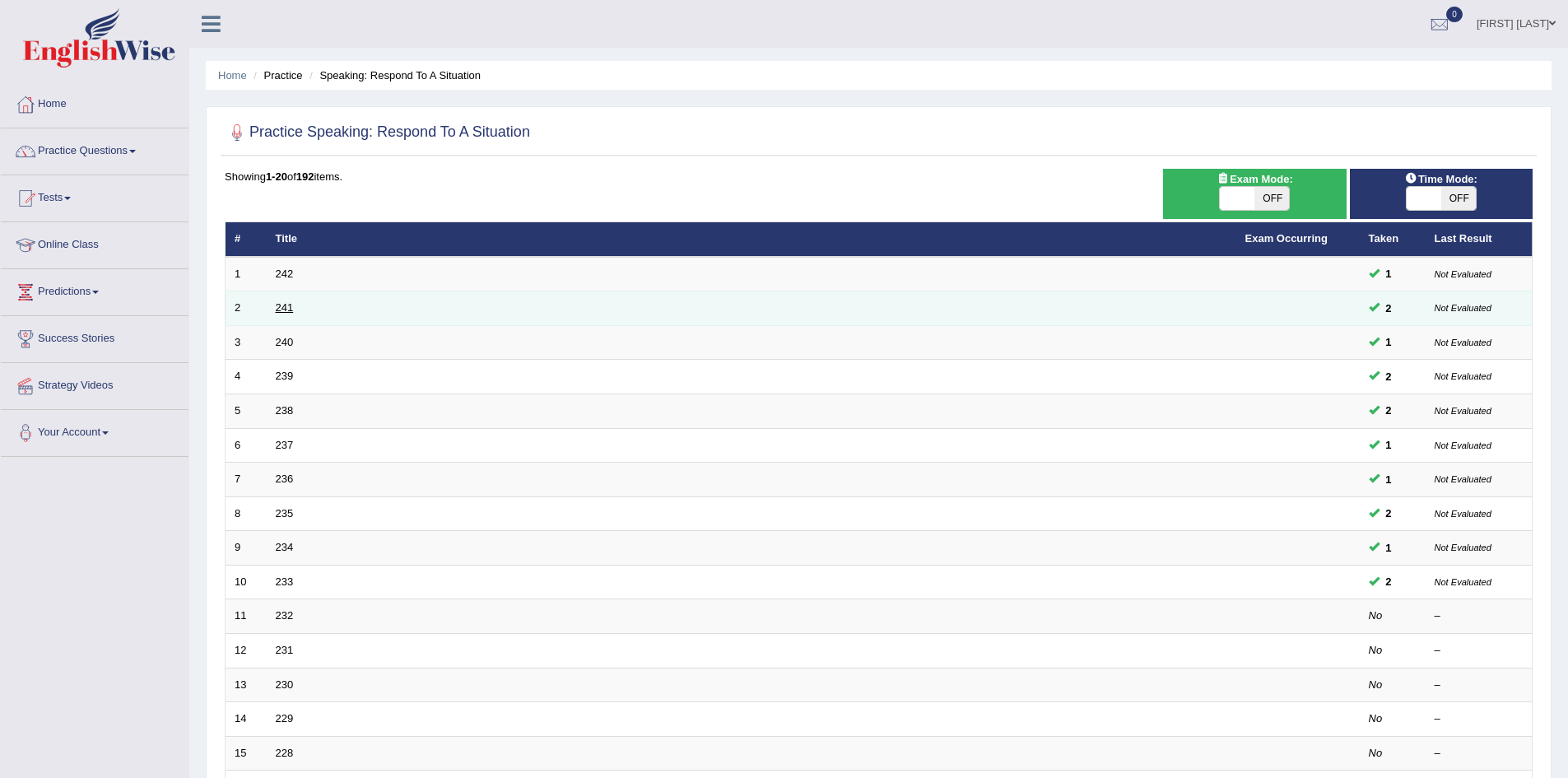 click on "241" at bounding box center [285, 307] 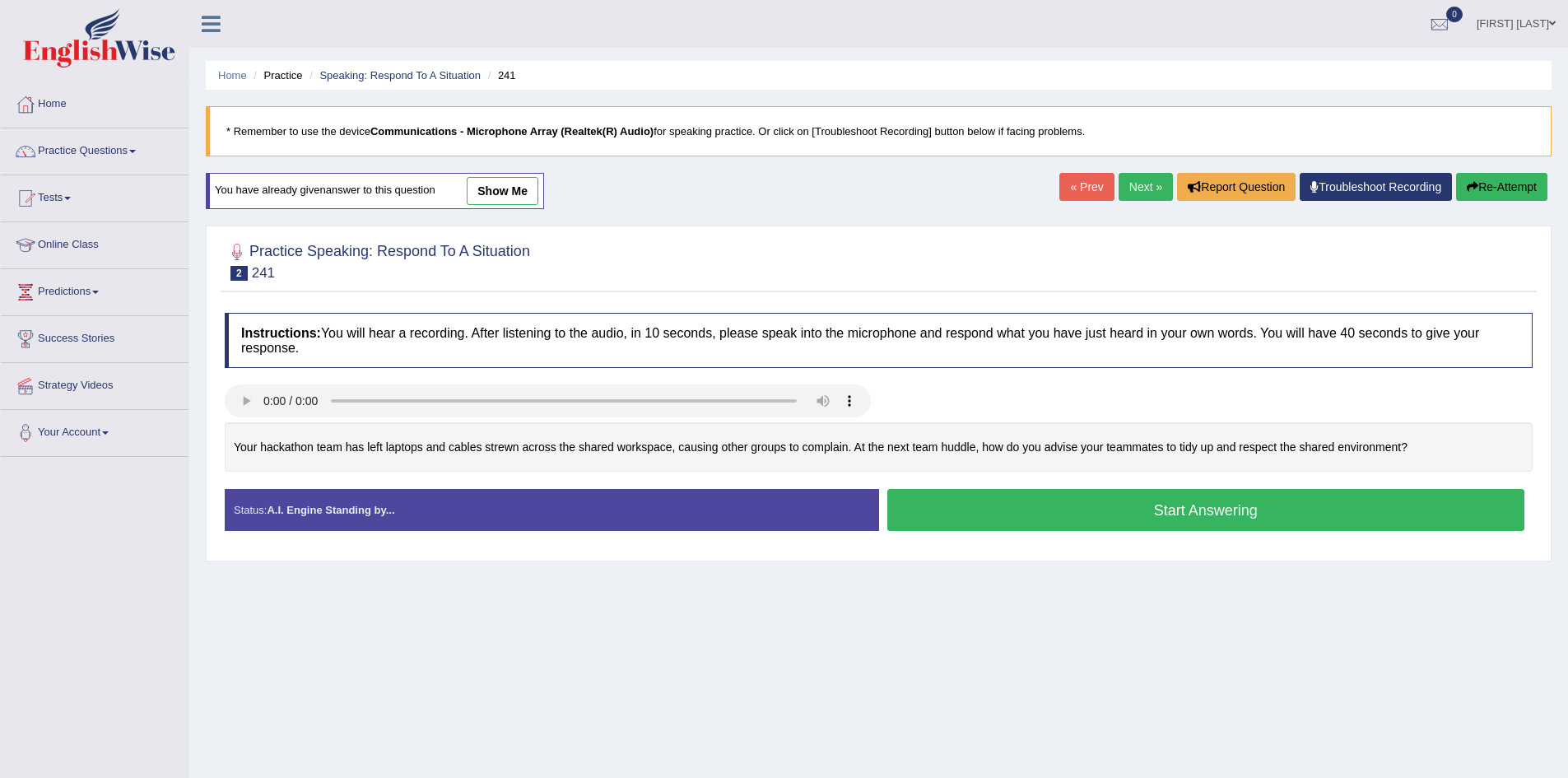 scroll, scrollTop: 0, scrollLeft: 0, axis: both 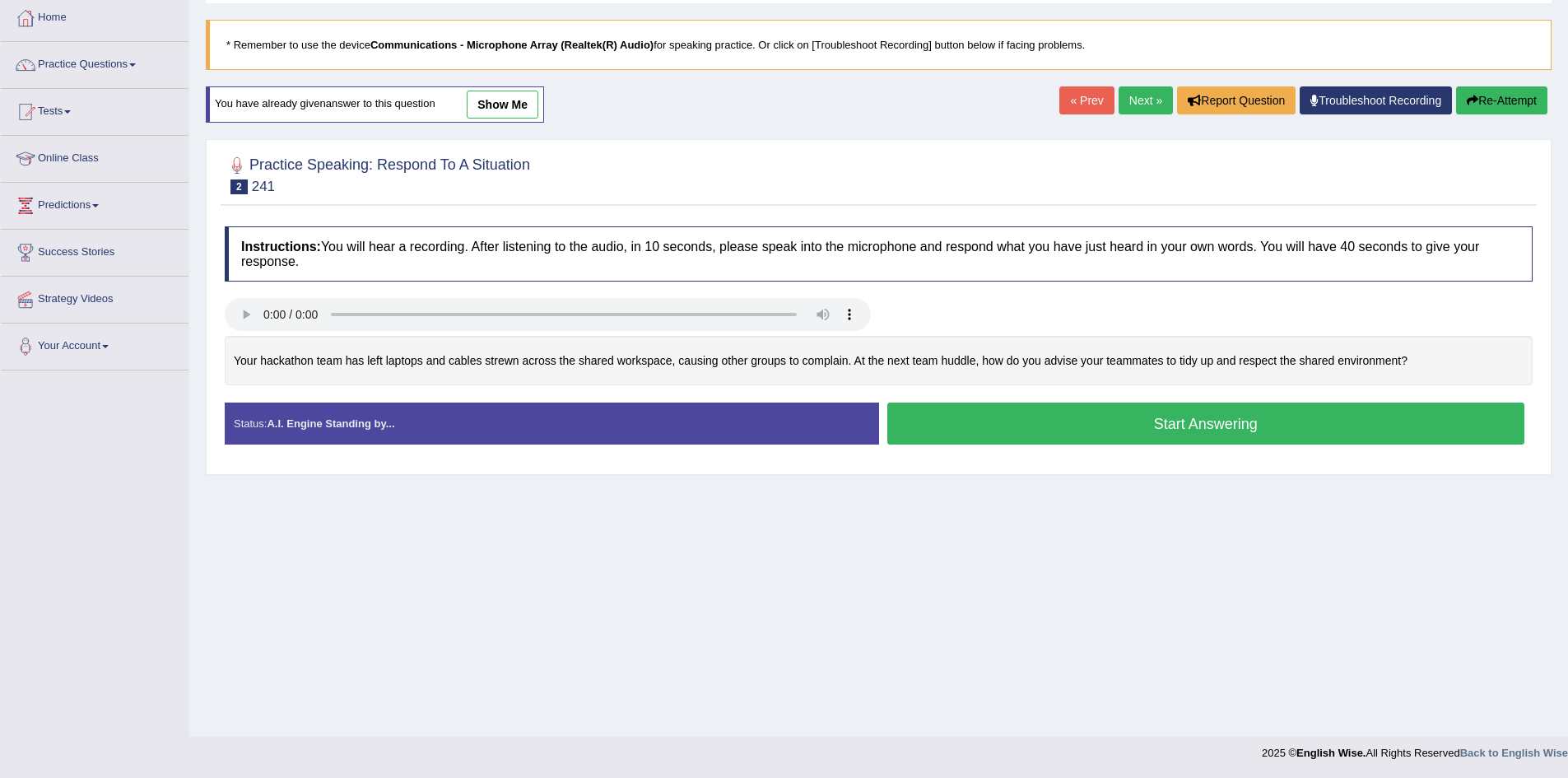 drag, startPoint x: 953, startPoint y: 423, endPoint x: 973, endPoint y: 422, distance: 20.024984 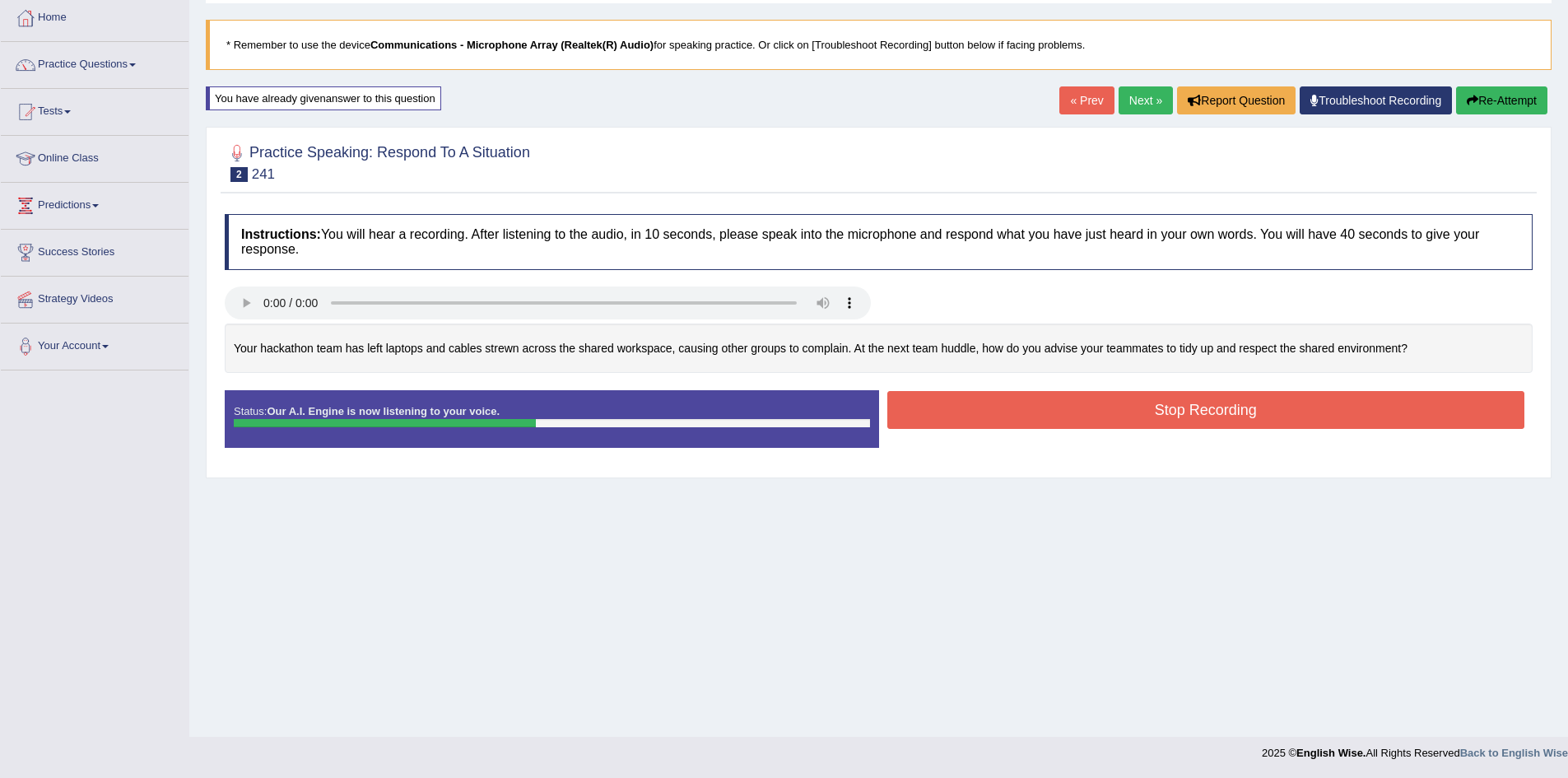 click on "Stop Recording" at bounding box center [1206, 410] 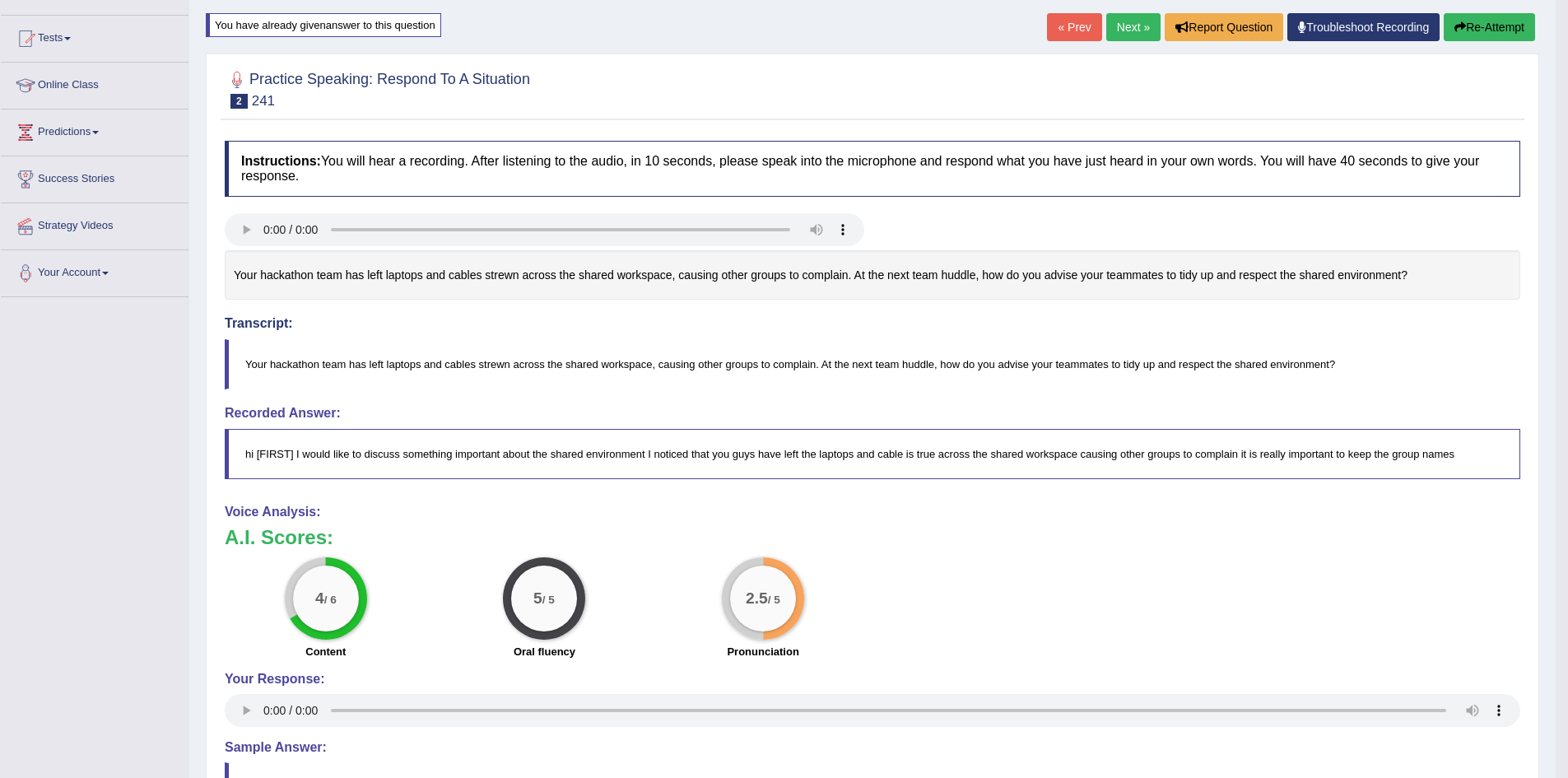 scroll, scrollTop: 0, scrollLeft: 0, axis: both 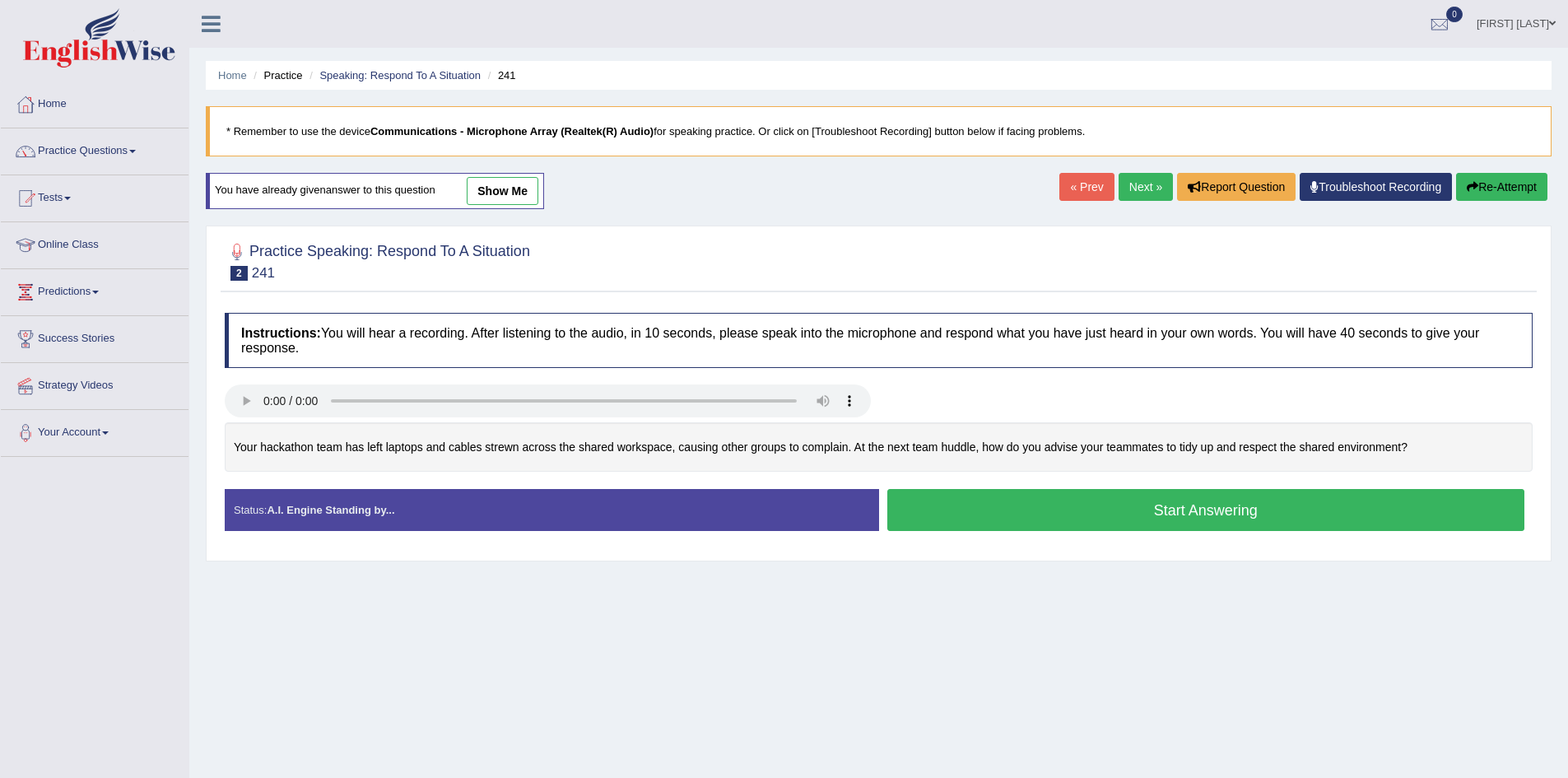 click on "Start Answering" at bounding box center [1206, 510] 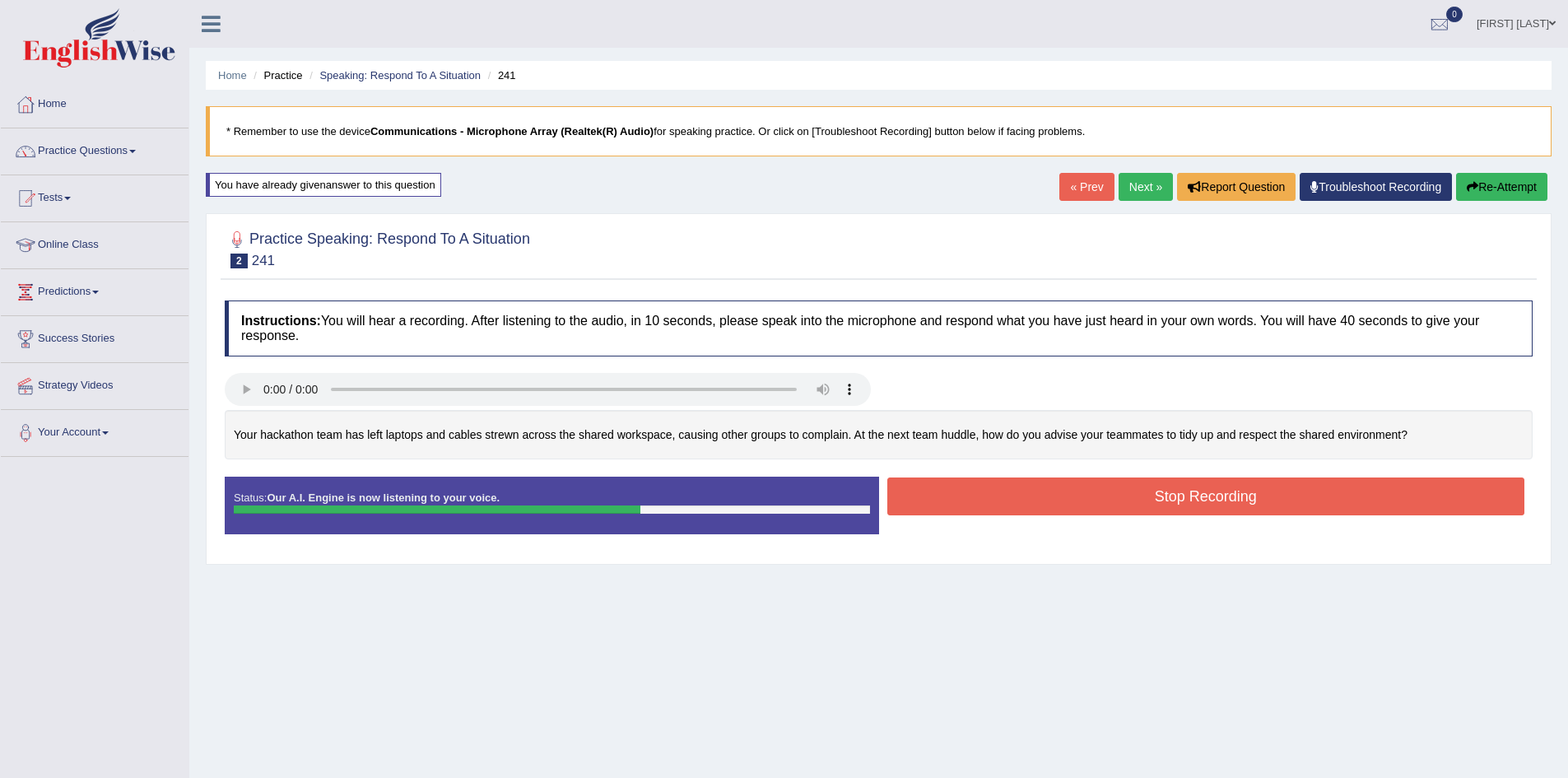 click on "Stop Recording" at bounding box center (1206, 496) 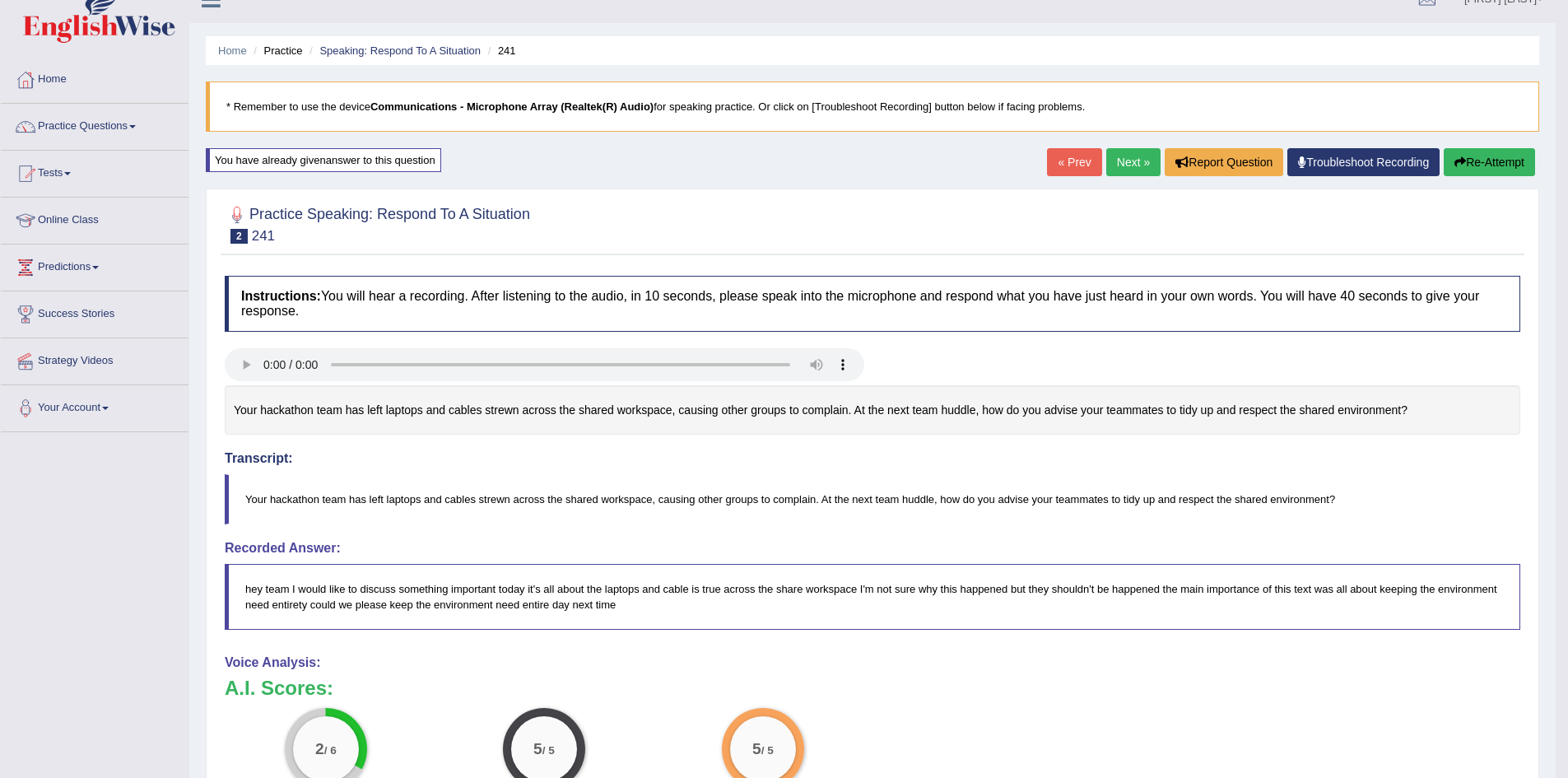 scroll, scrollTop: 0, scrollLeft: 0, axis: both 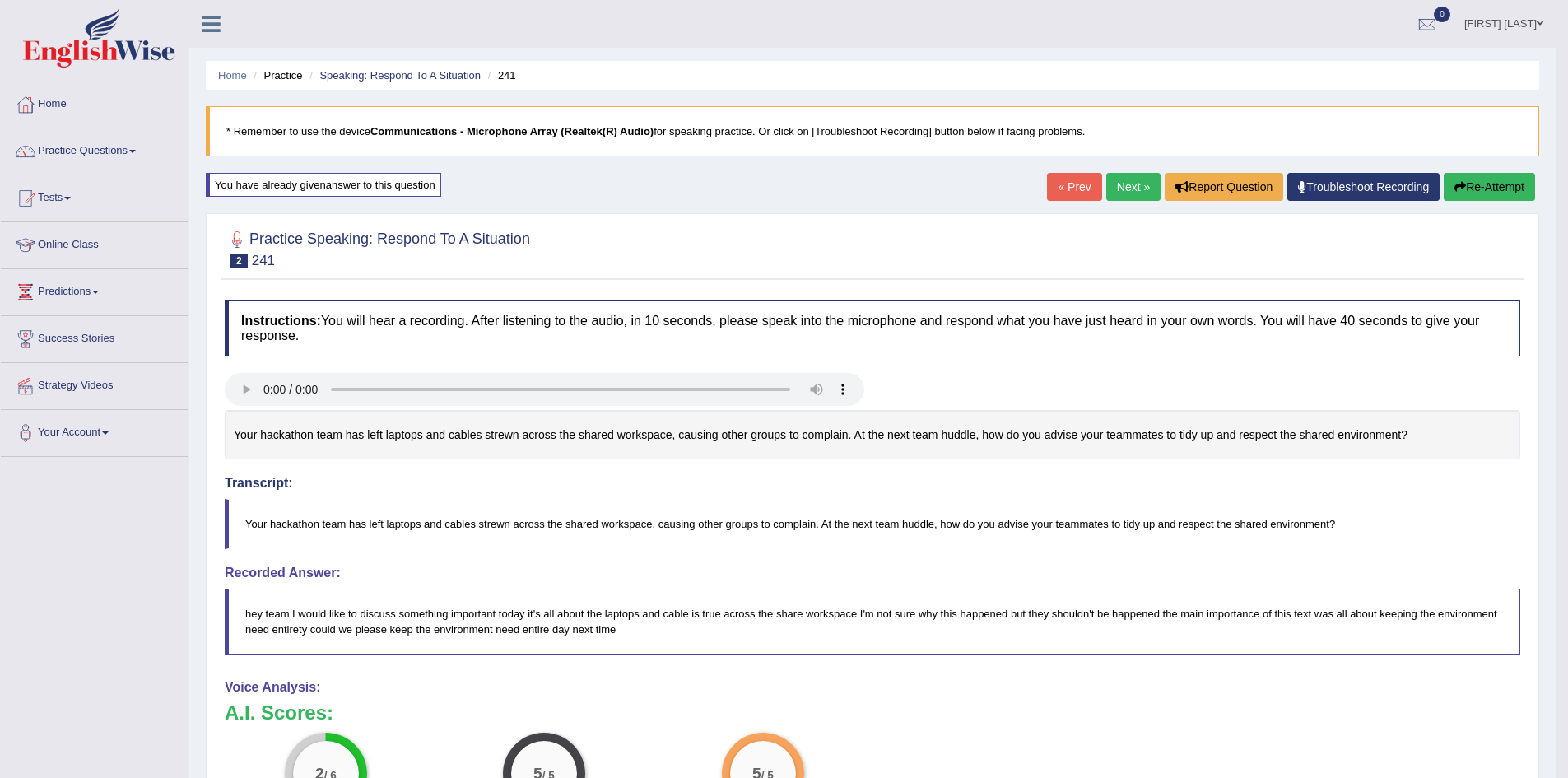 click at bounding box center [872, 248] 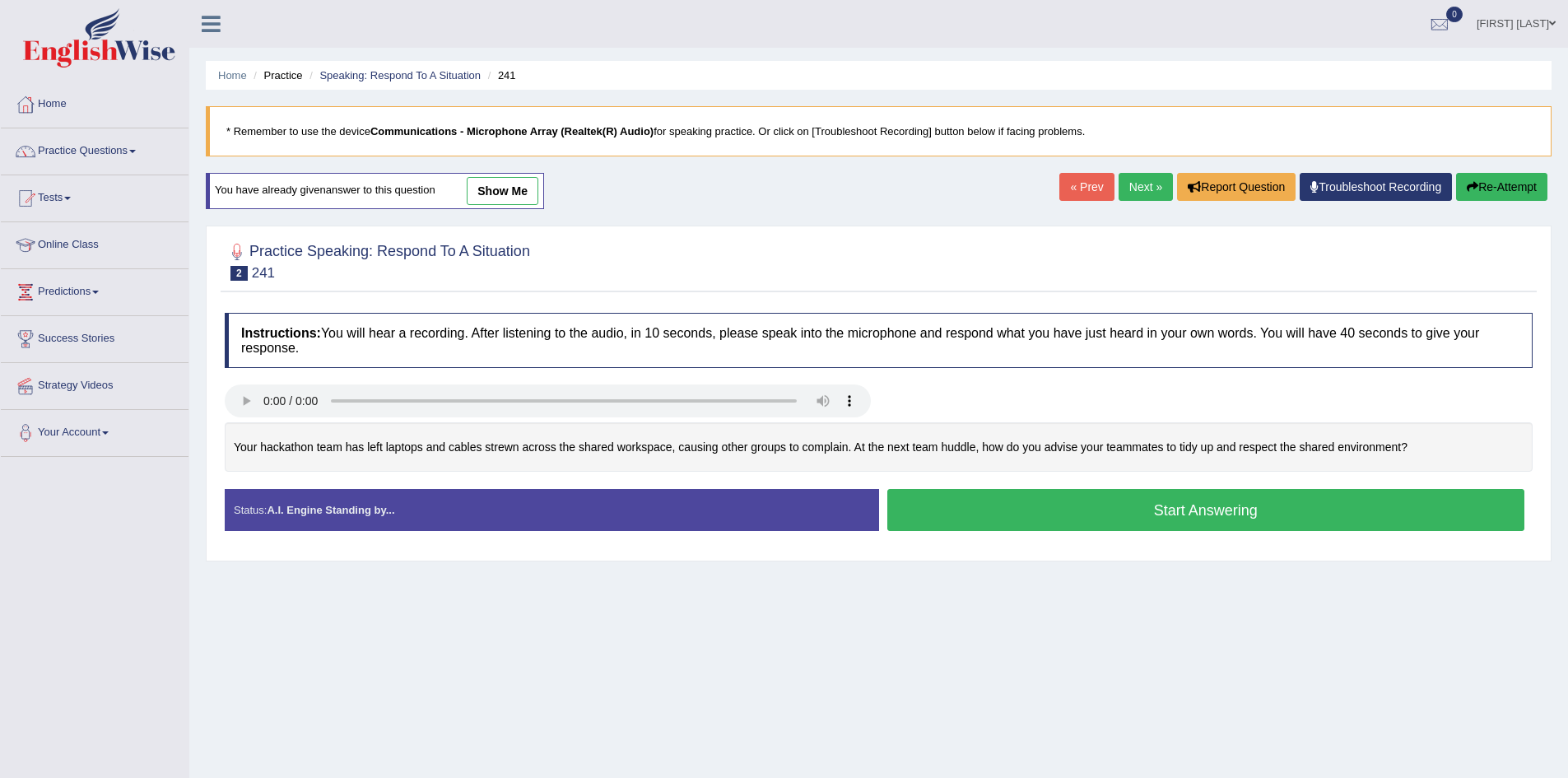 scroll, scrollTop: 0, scrollLeft: 0, axis: both 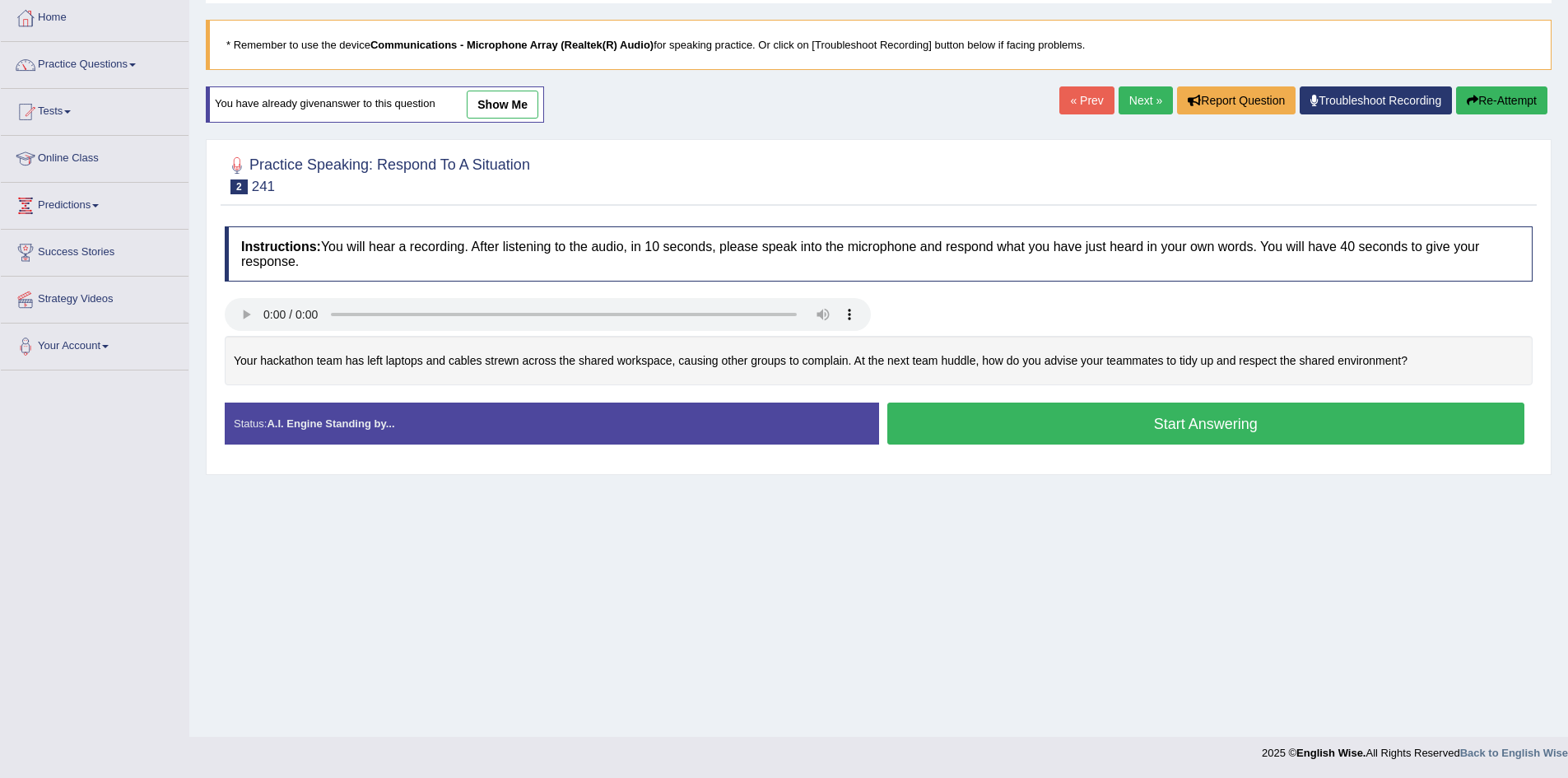 click on "Start Answering" at bounding box center [1206, 423] 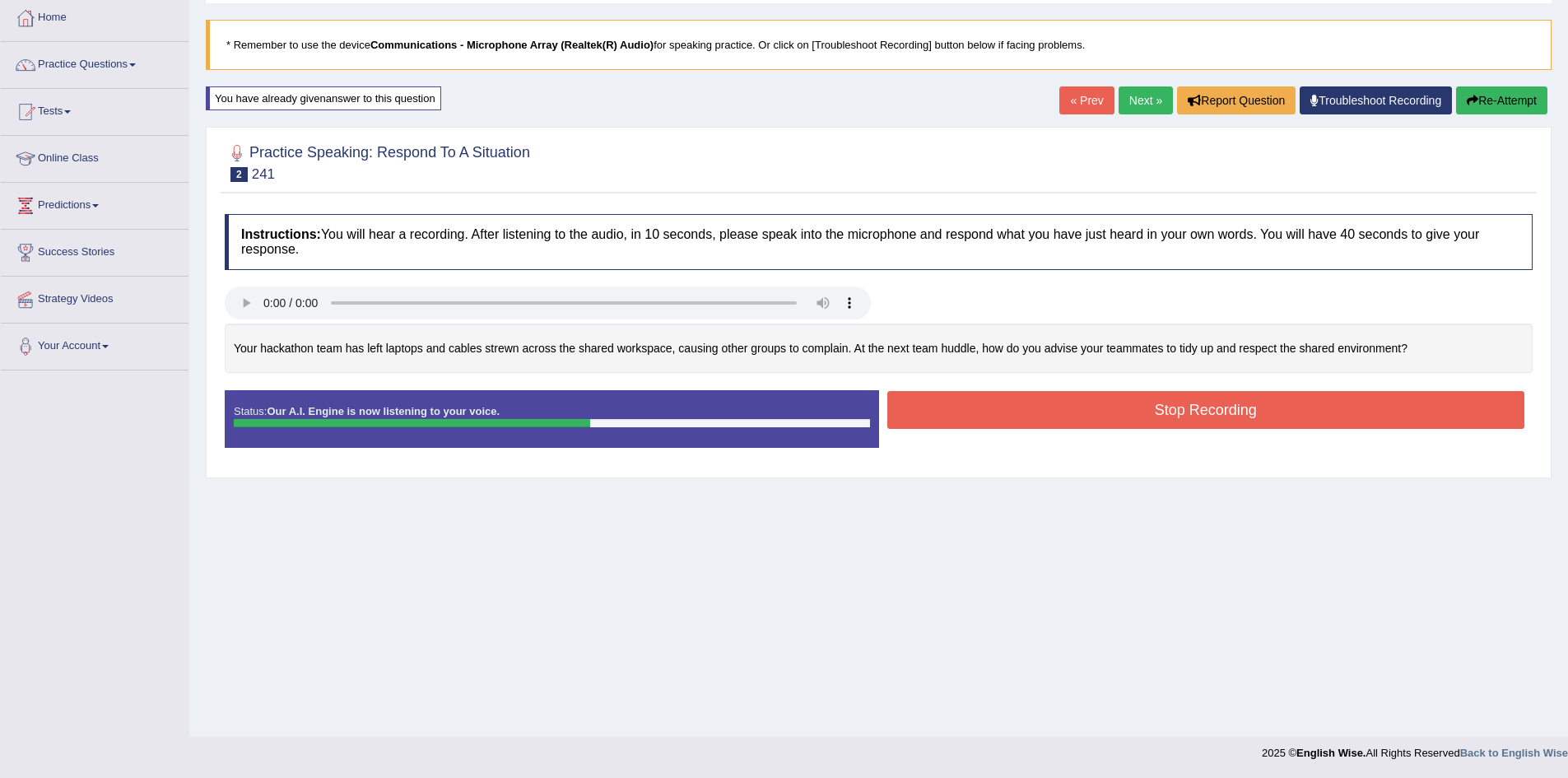 click on "Stop Recording" at bounding box center [1206, 410] 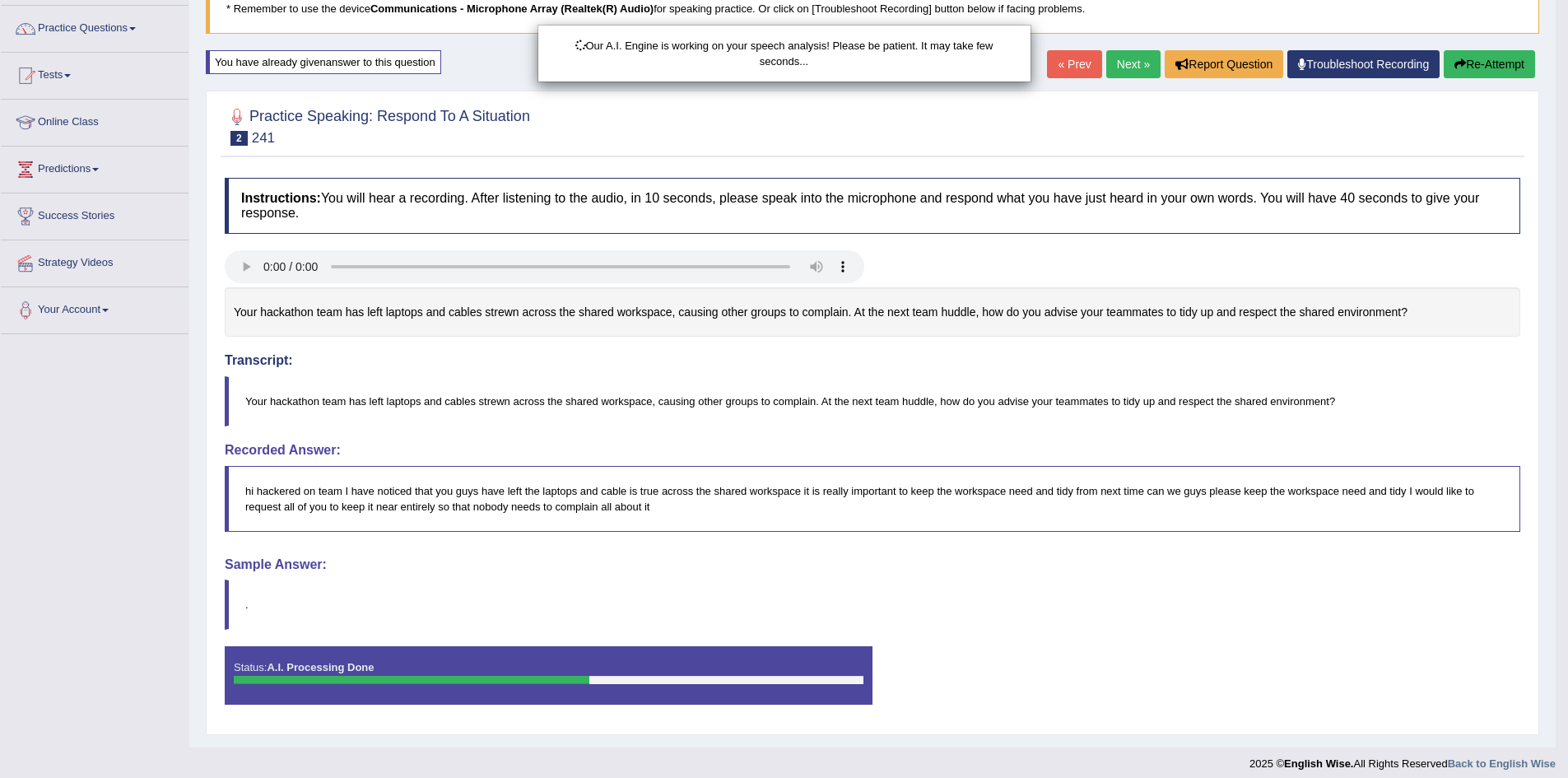 scroll, scrollTop: 135, scrollLeft: 0, axis: vertical 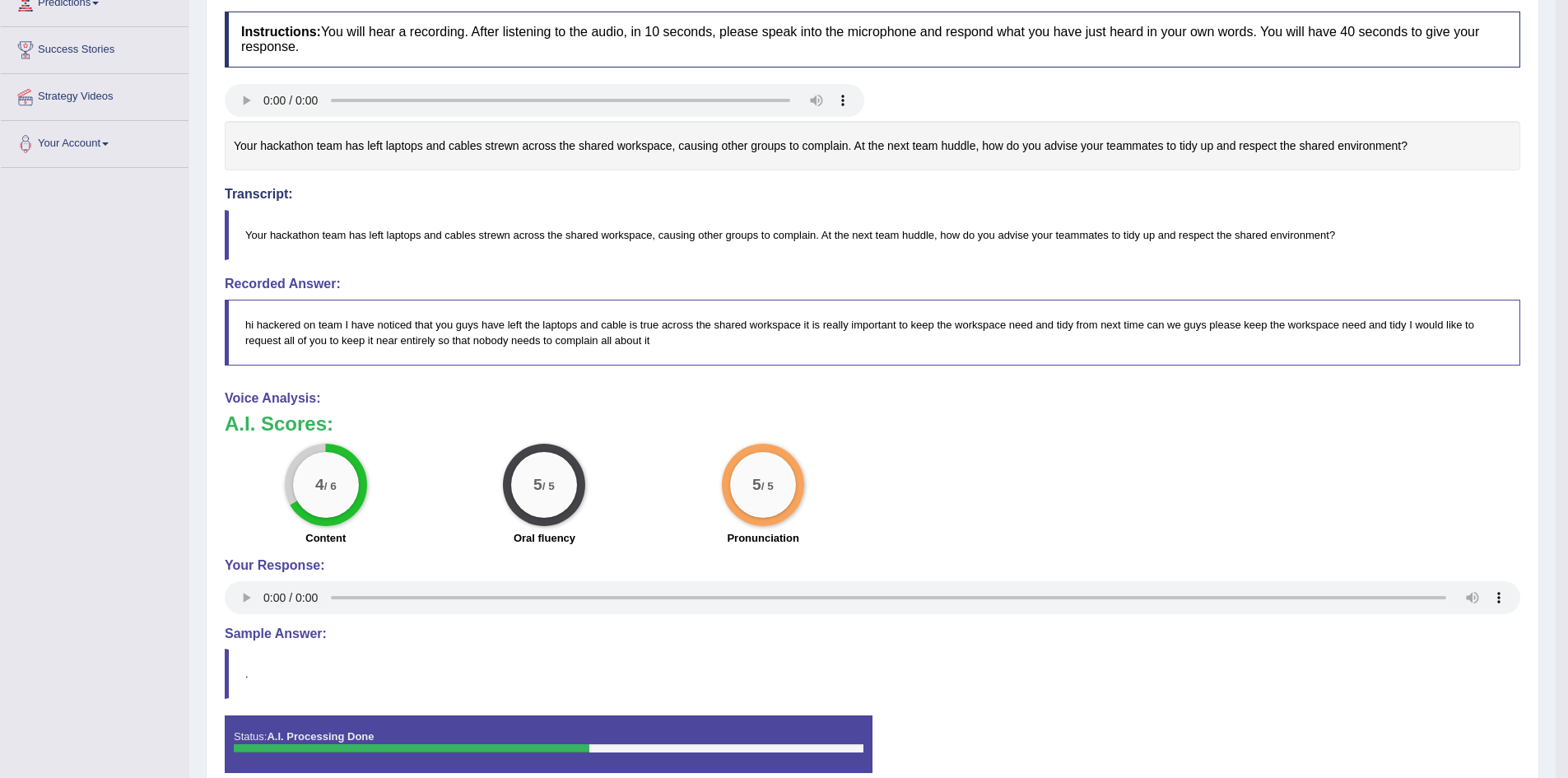 click on "4  / 6              Content
5  / 5              Oral fluency
5  / 5              Pronunciation" at bounding box center [872, 496] 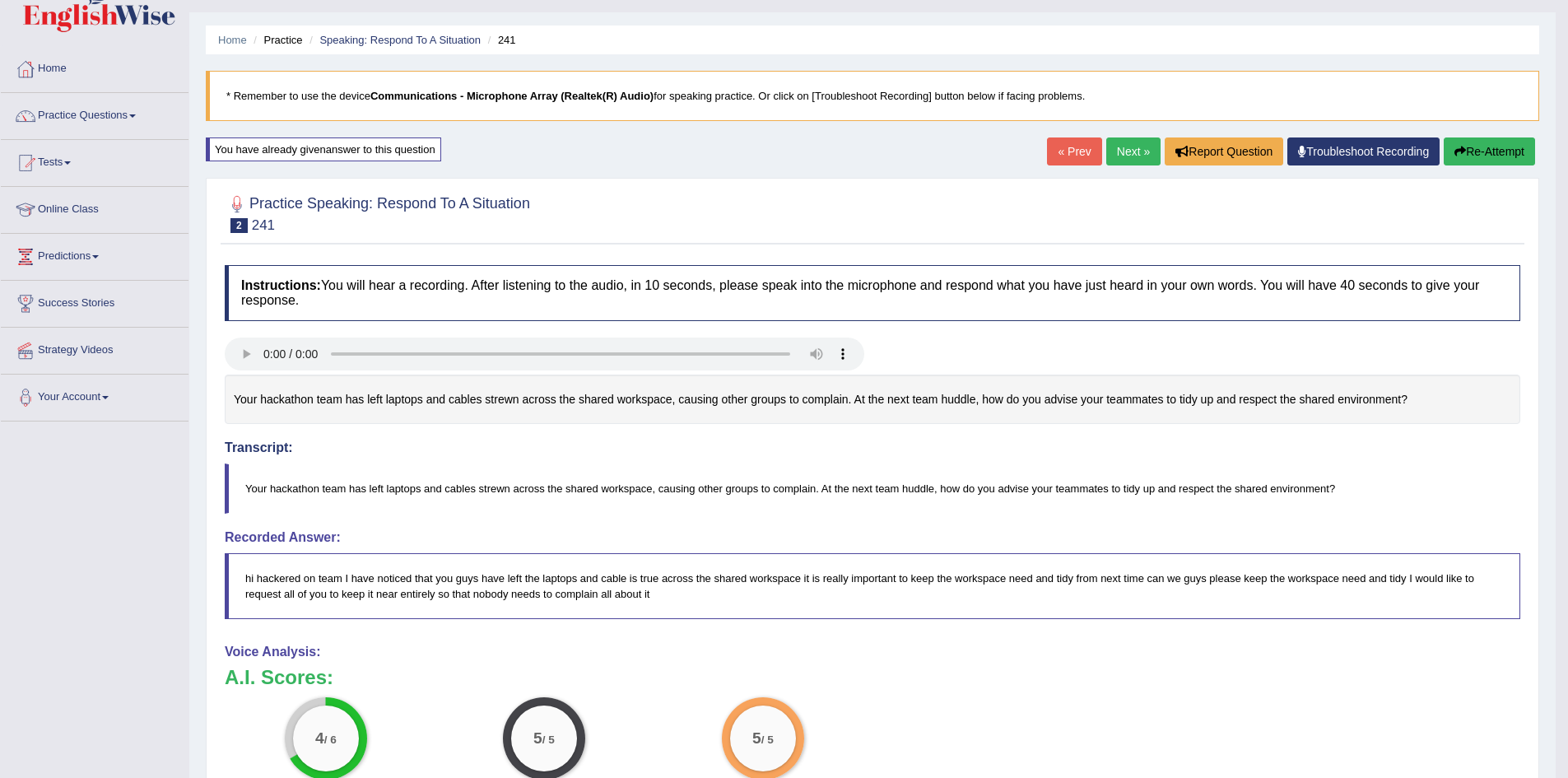 scroll, scrollTop: 0, scrollLeft: 0, axis: both 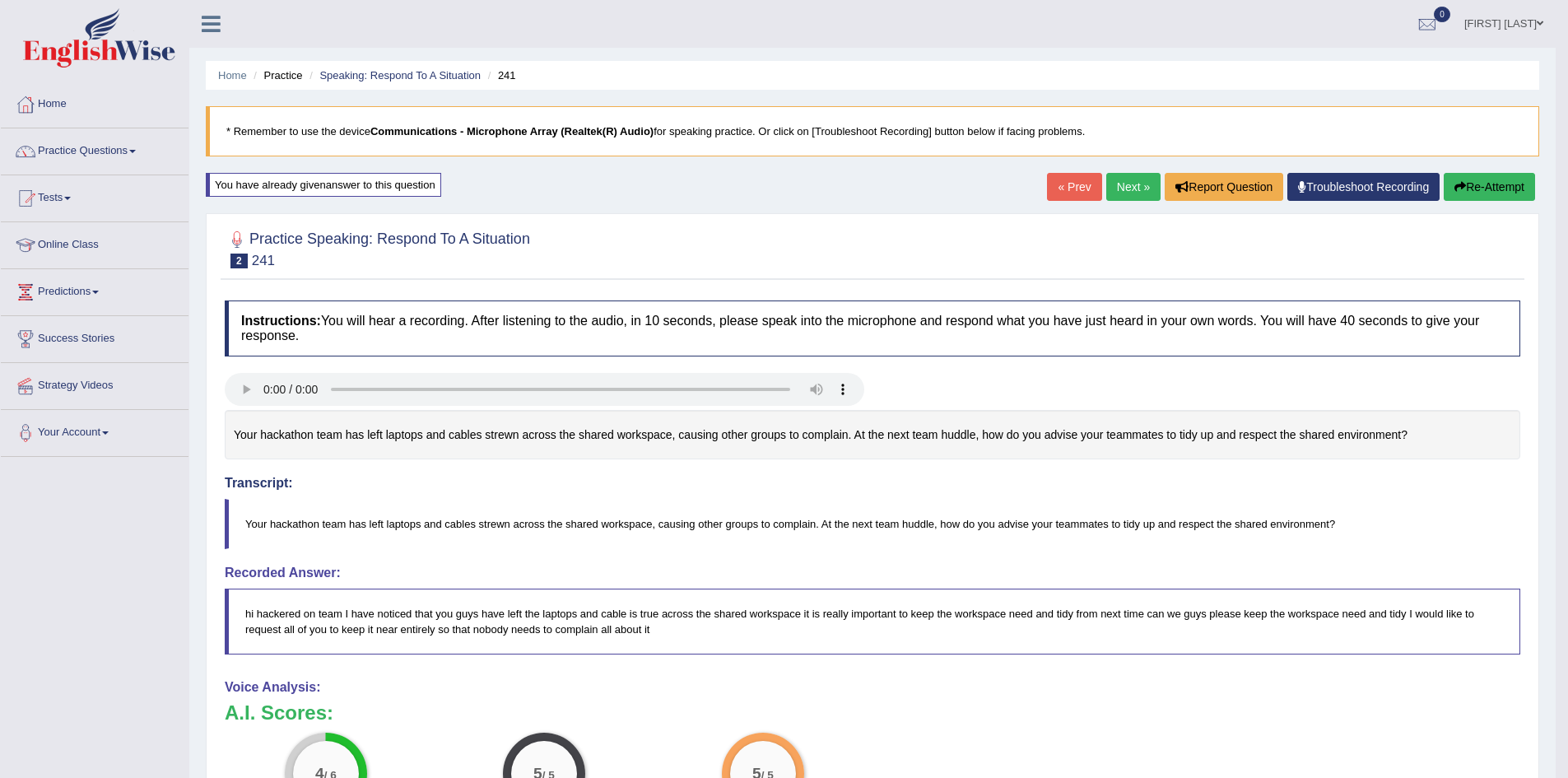 click on "Re-Attempt" at bounding box center [1489, 187] 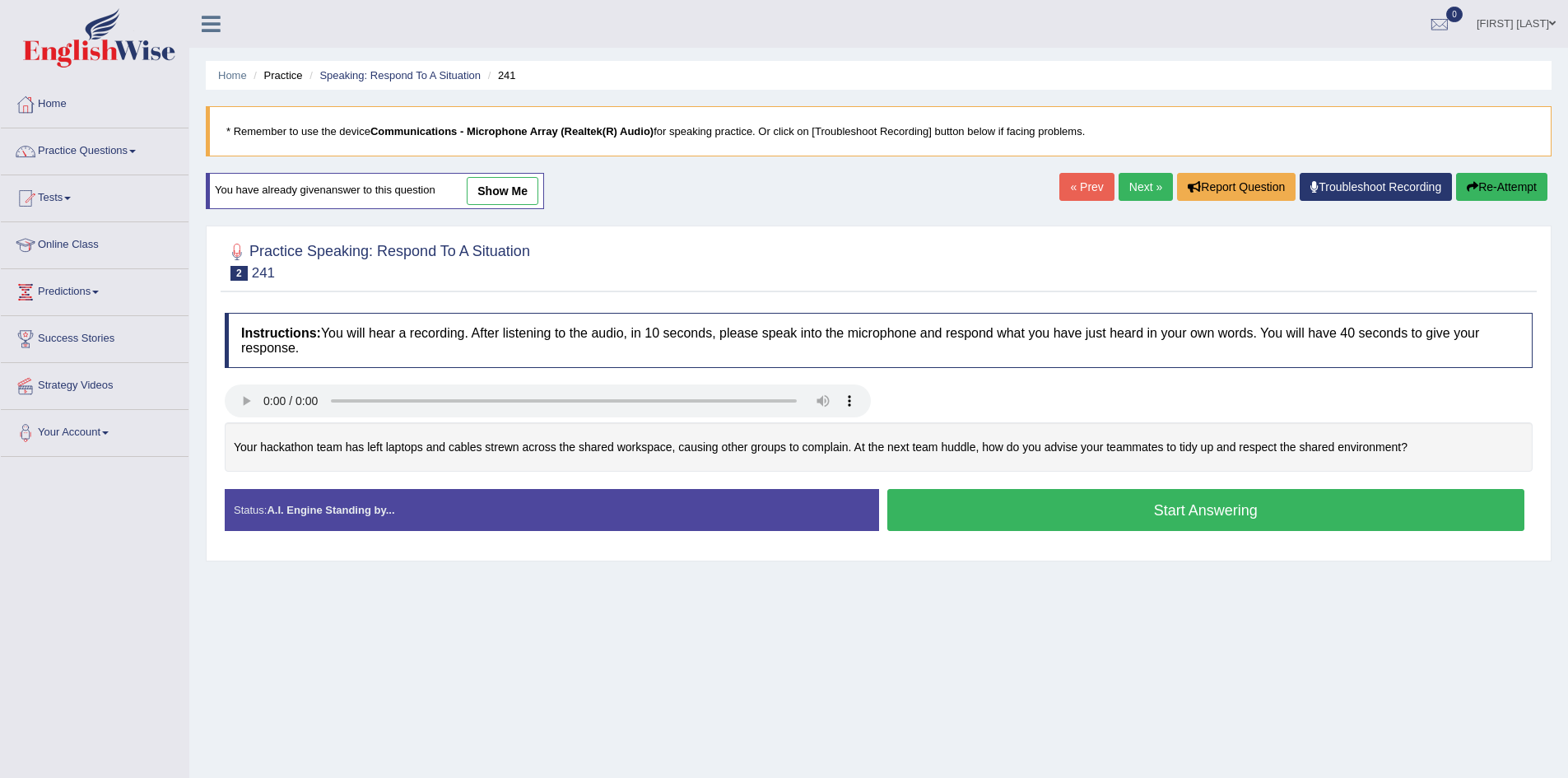 scroll, scrollTop: 0, scrollLeft: 0, axis: both 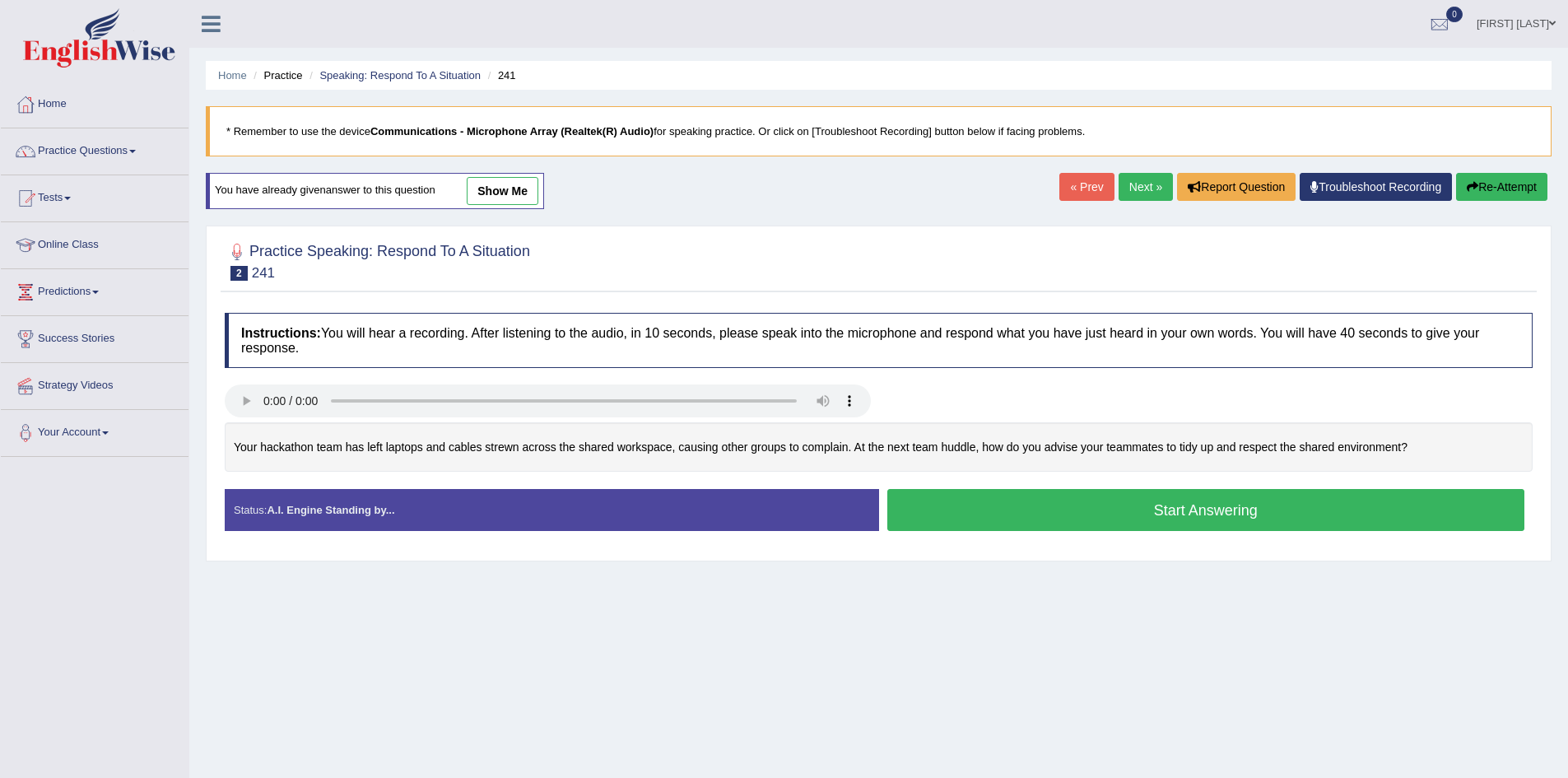 click on "Start Answering" at bounding box center (1206, 510) 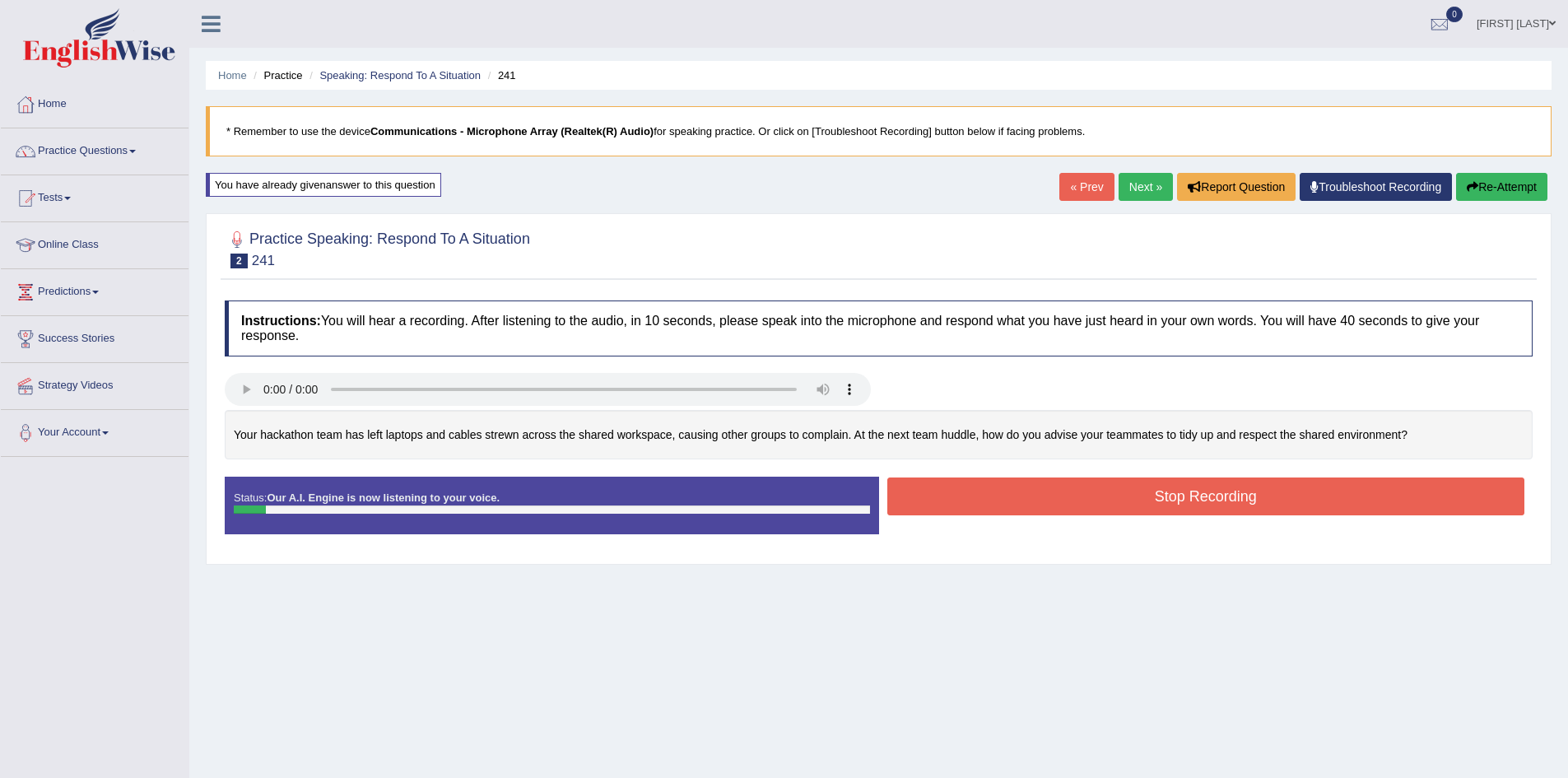 click on "Stop Recording" at bounding box center (1206, 496) 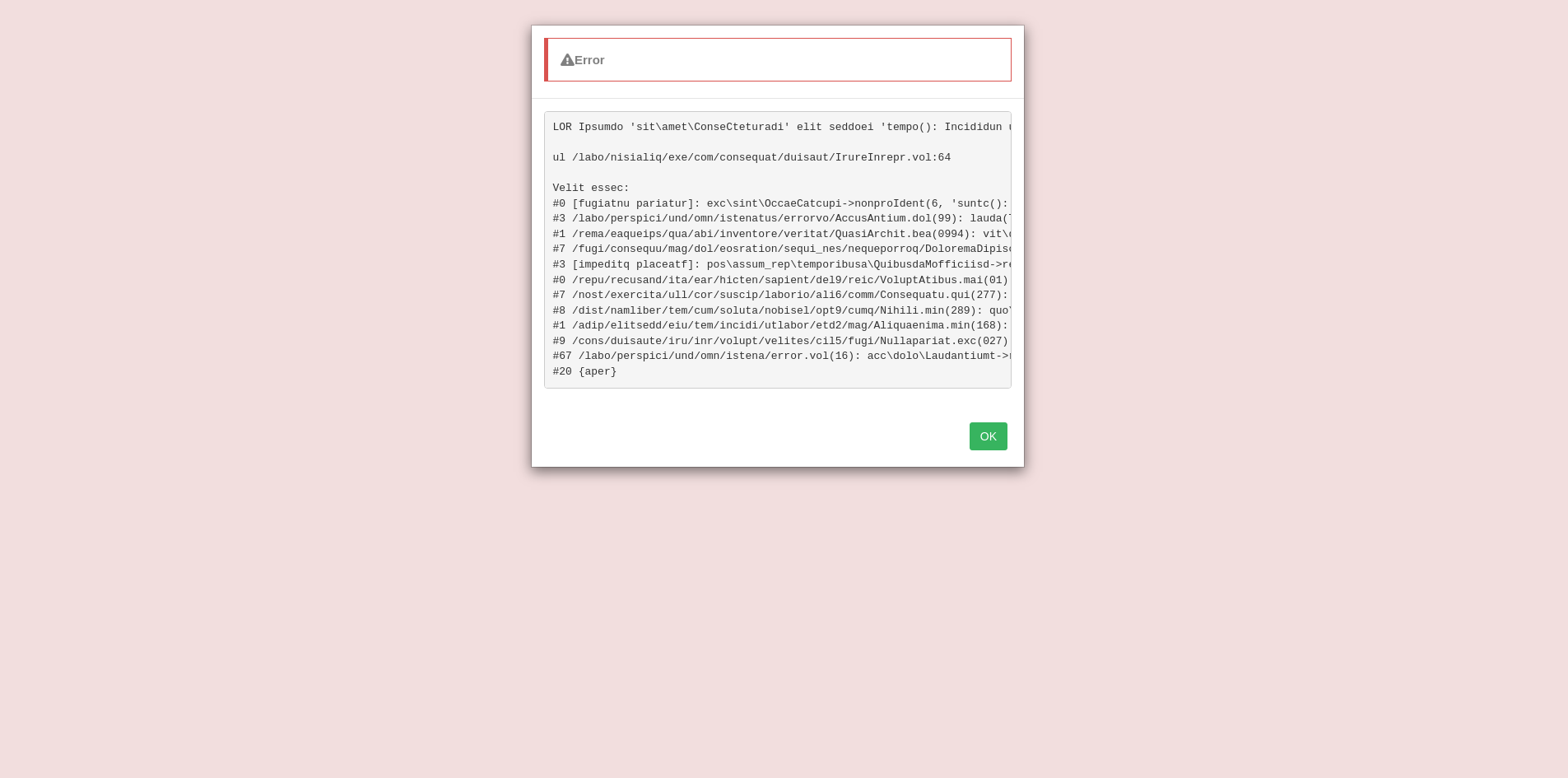 click on "OK" at bounding box center [989, 436] 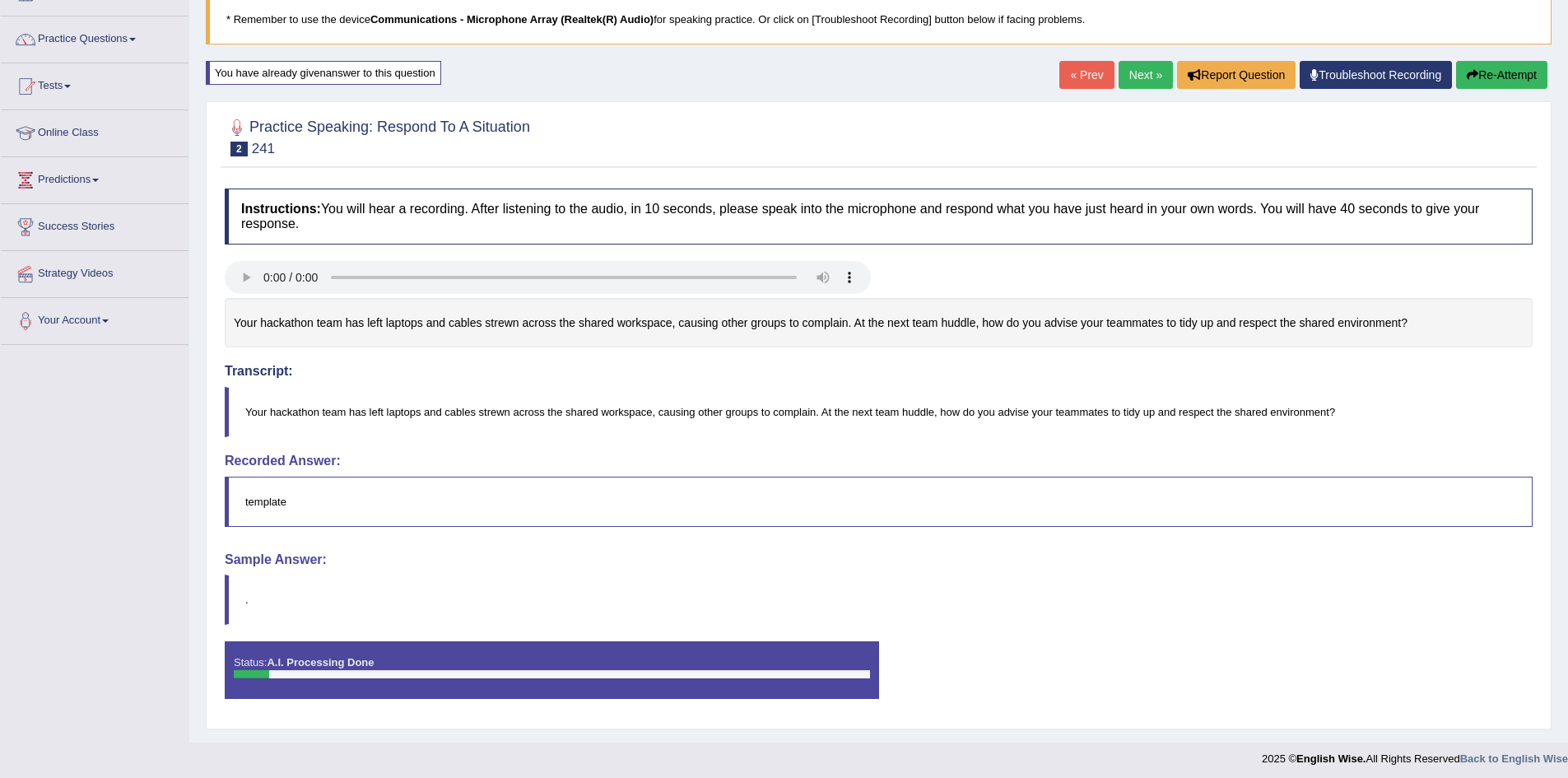 scroll, scrollTop: 119, scrollLeft: 0, axis: vertical 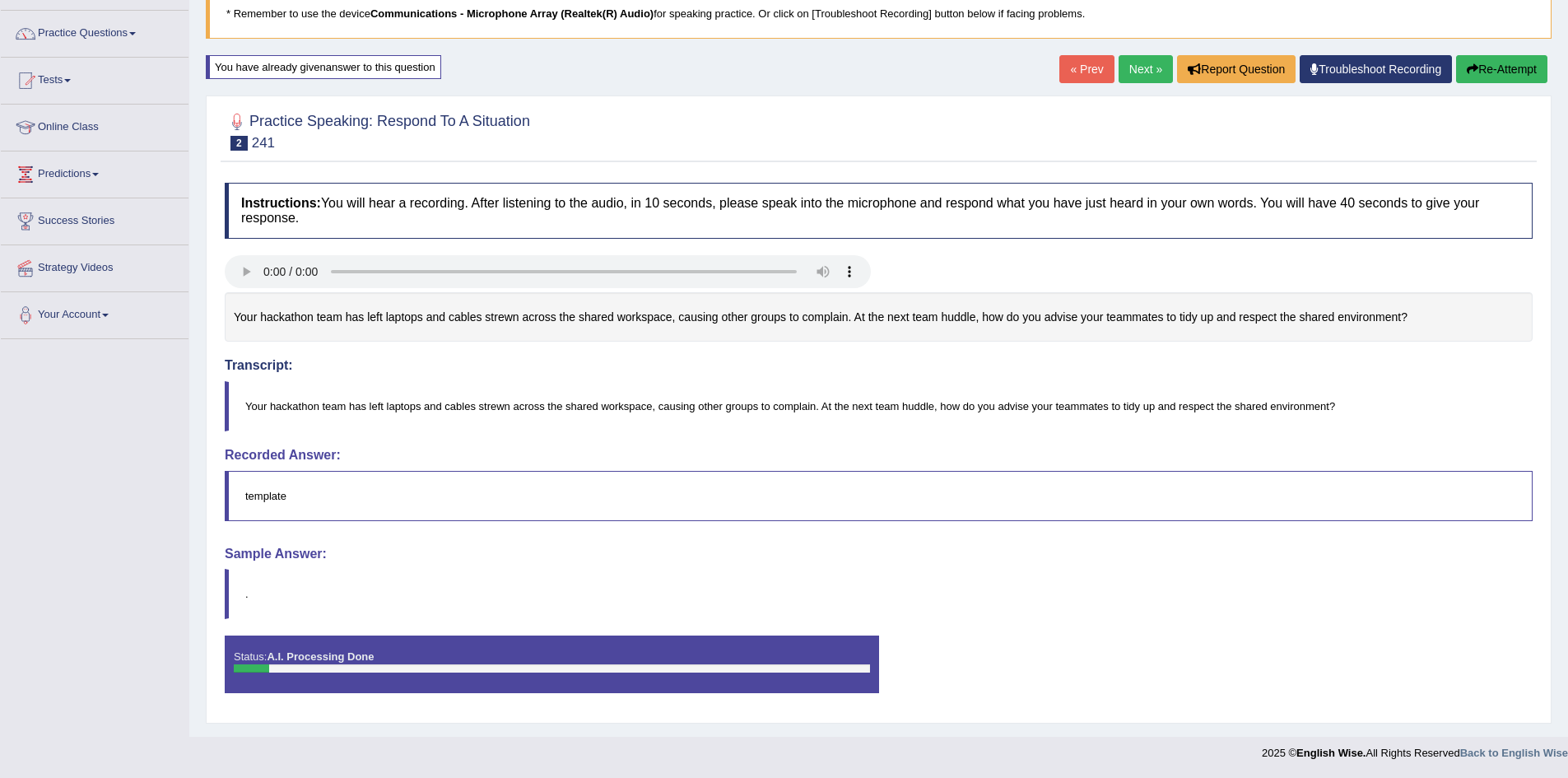 click on "Re-Attempt" at bounding box center (1501, 69) 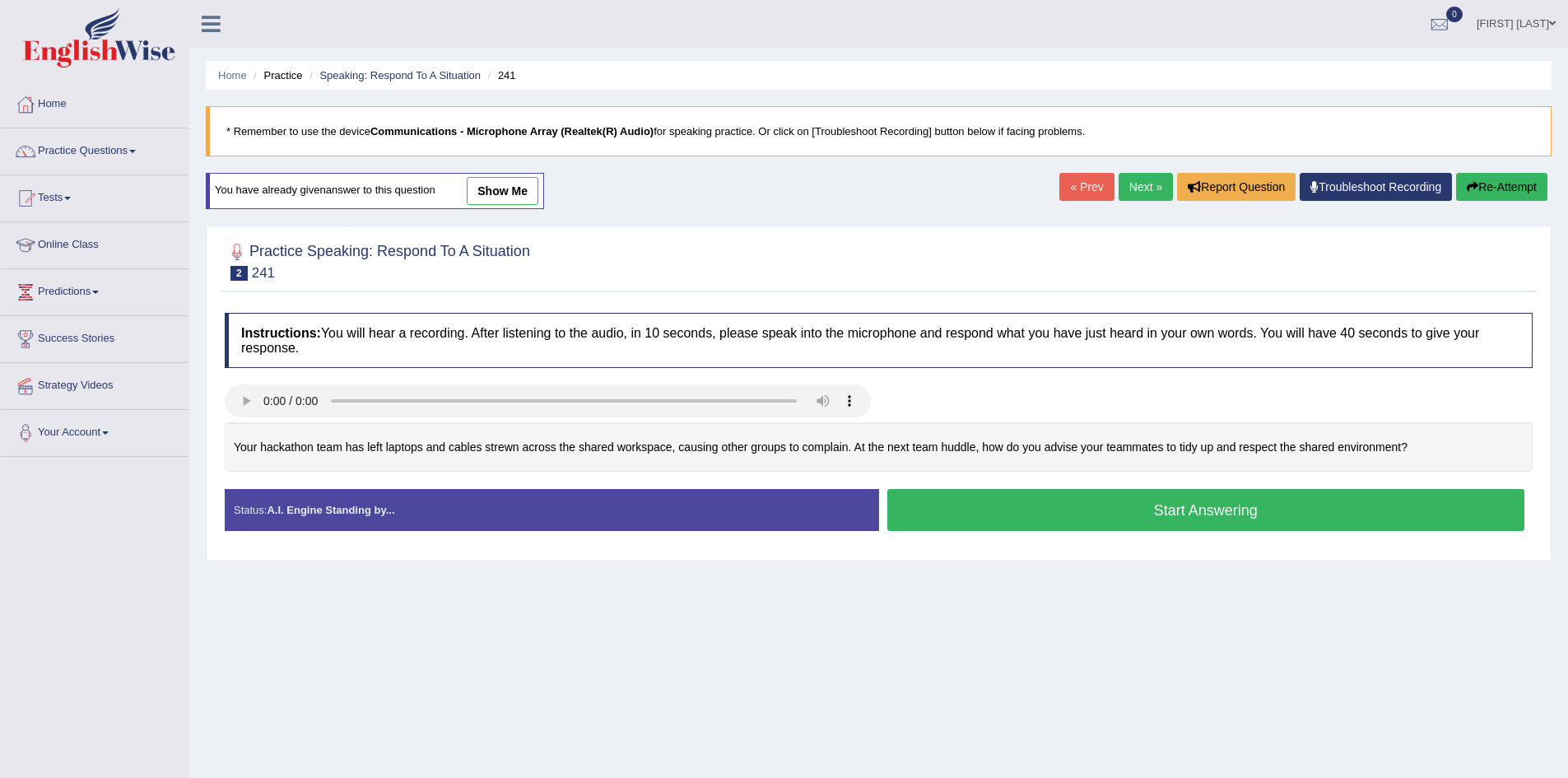 scroll, scrollTop: 0, scrollLeft: 0, axis: both 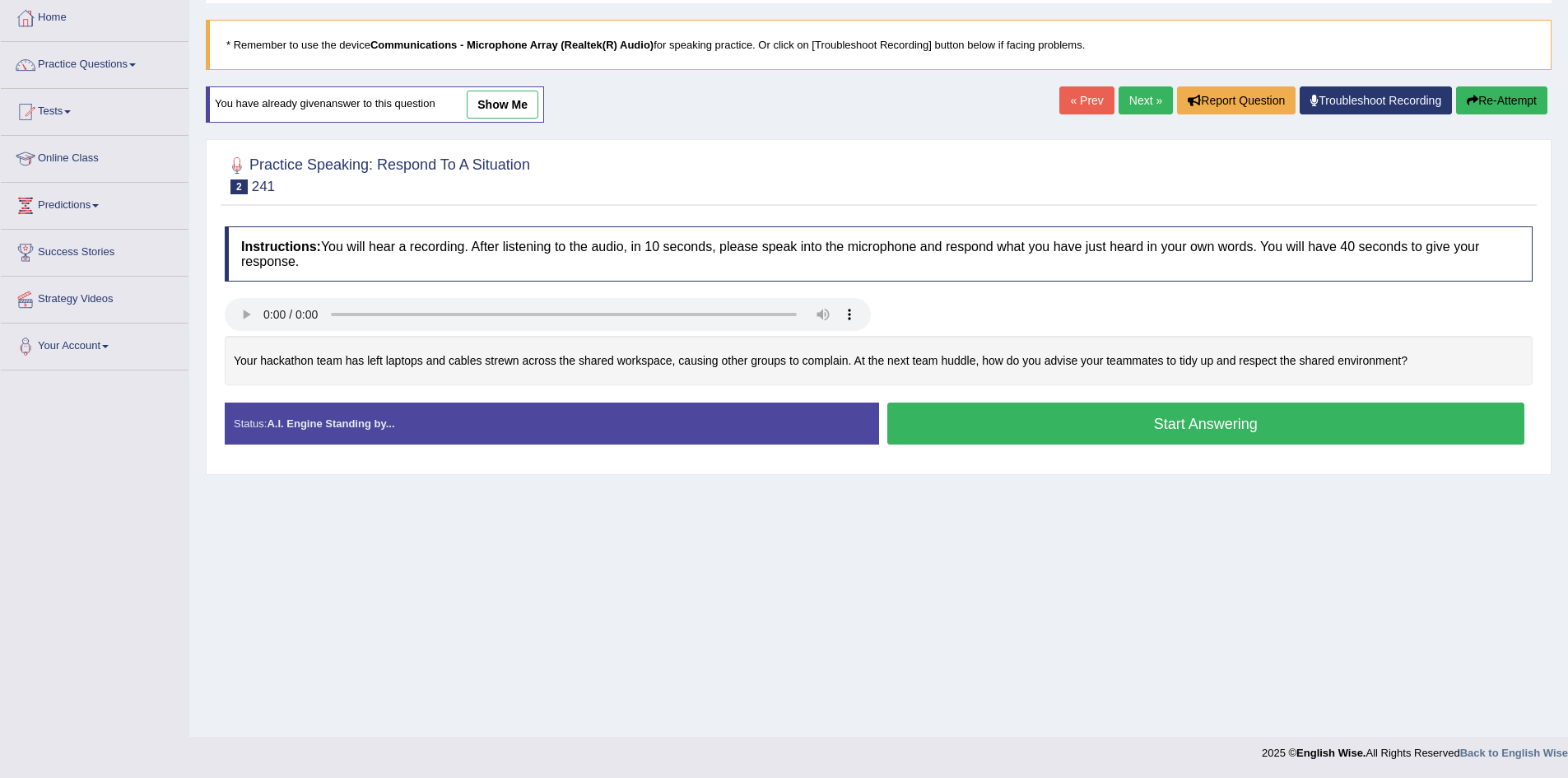 click on "Start Answering" at bounding box center (1206, 423) 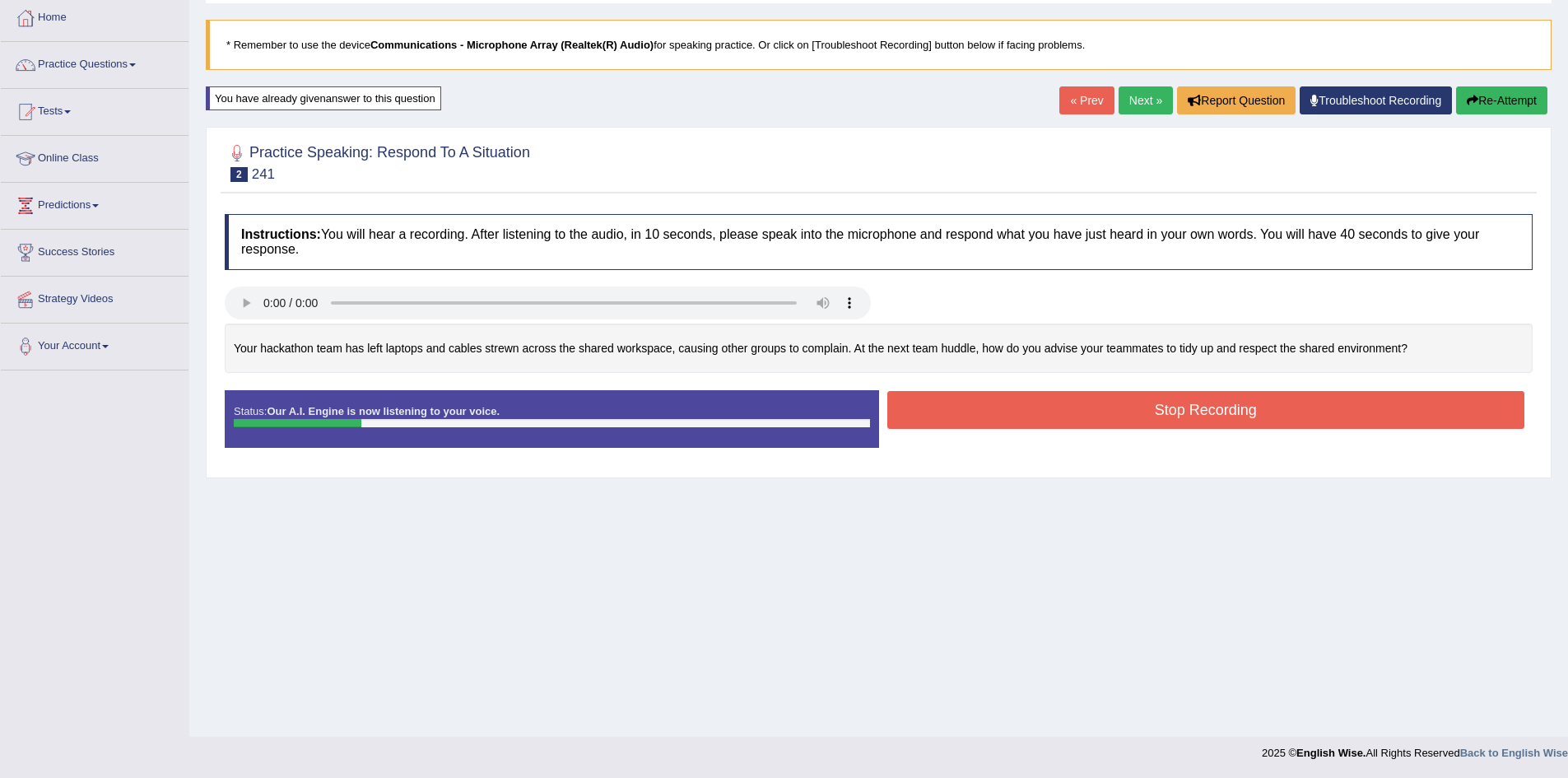 drag, startPoint x: 552, startPoint y: 436, endPoint x: 606, endPoint y: 360, distance: 93.2309 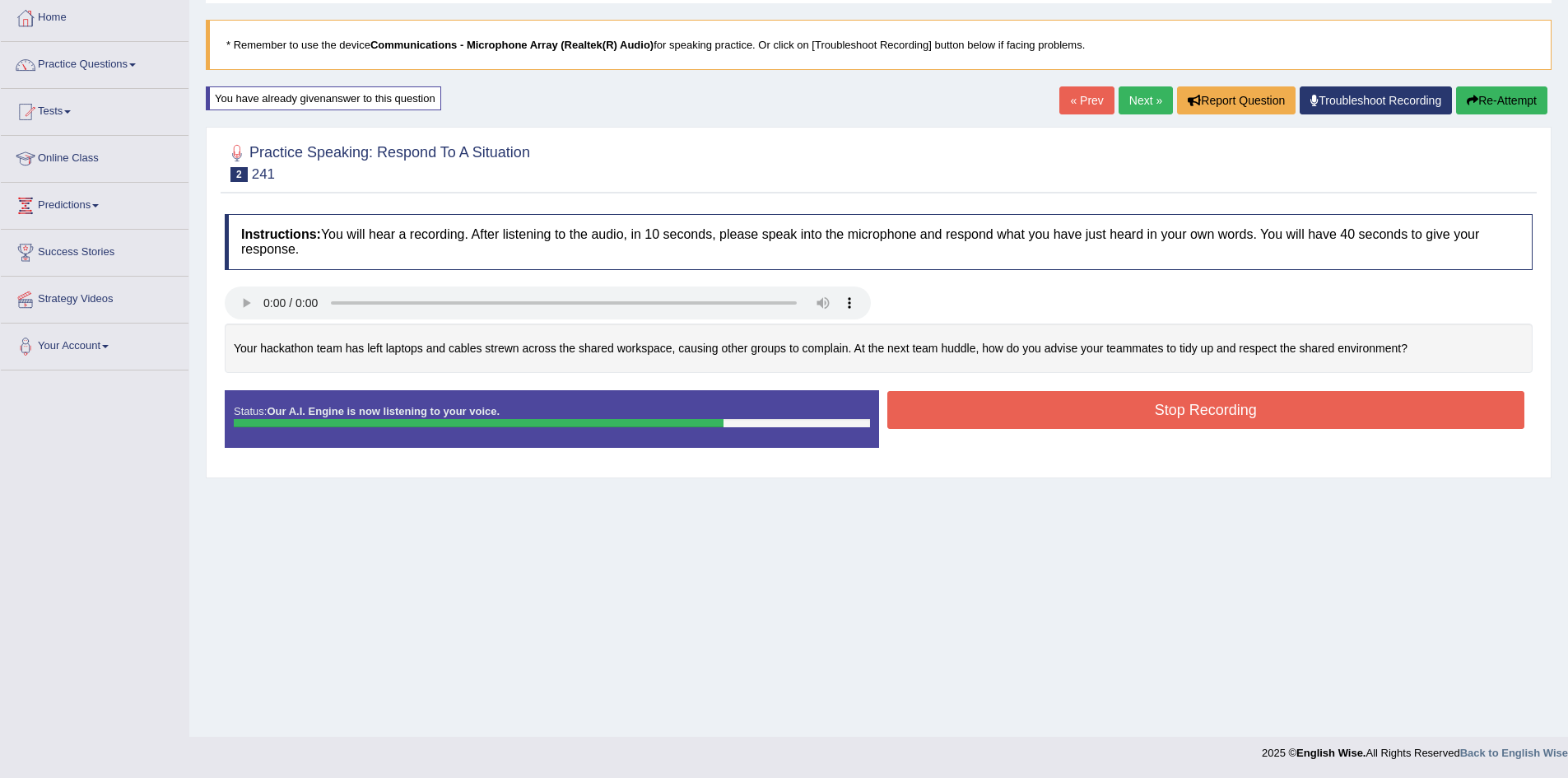 click on "Stop Recording" at bounding box center [1206, 410] 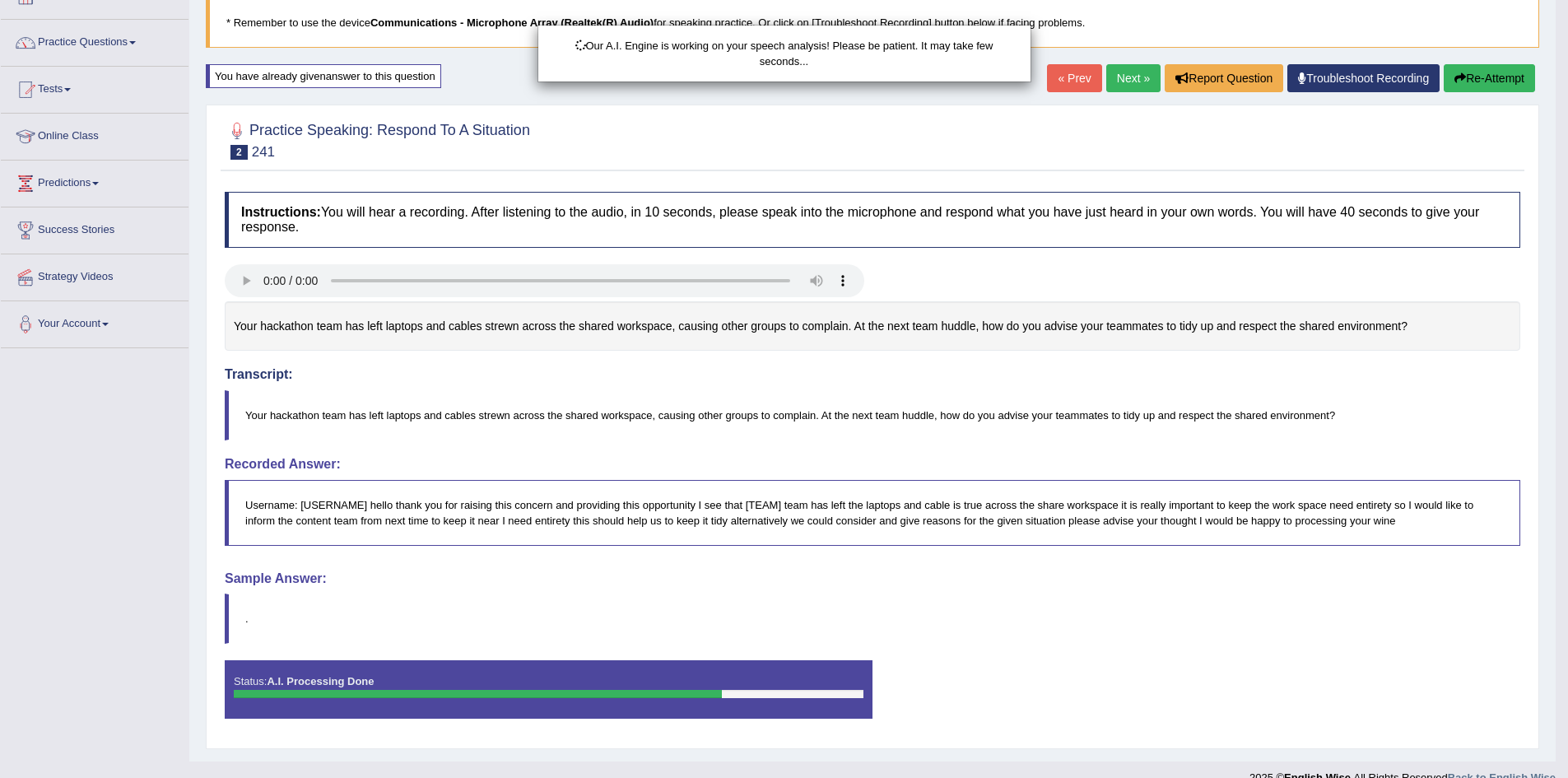 scroll, scrollTop: 135, scrollLeft: 0, axis: vertical 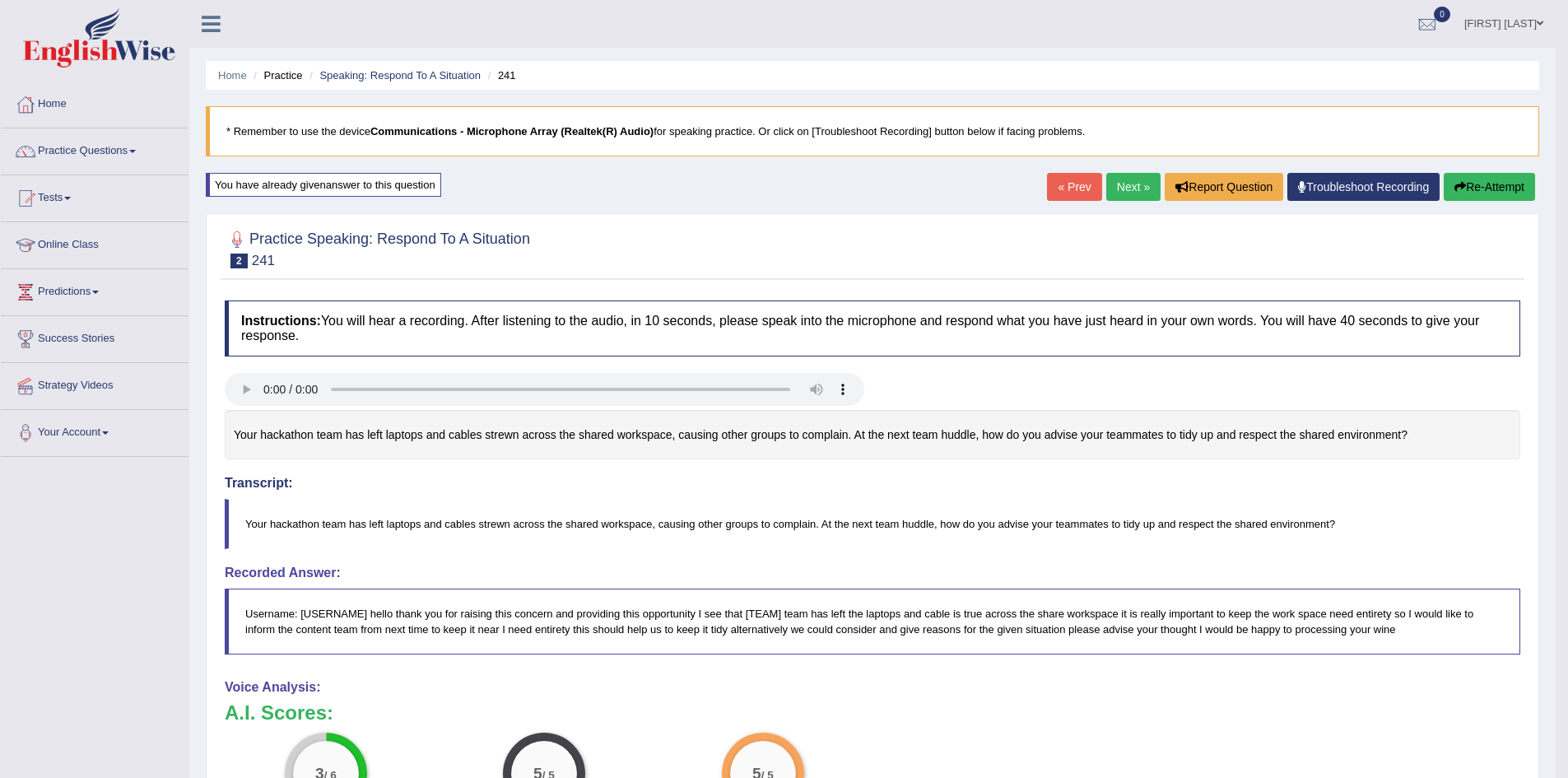 click on "Next »" at bounding box center [1133, 187] 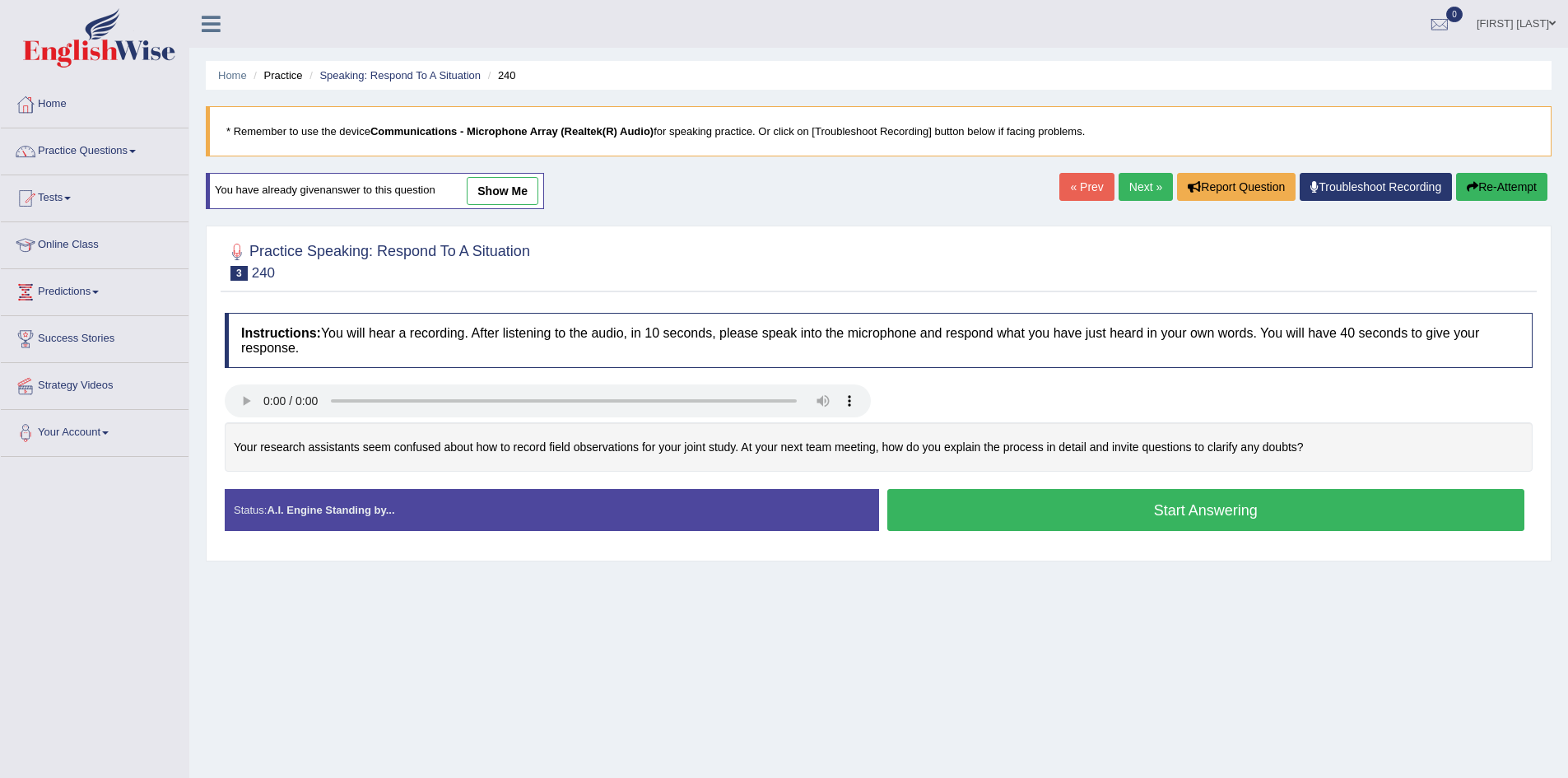 scroll, scrollTop: 0, scrollLeft: 0, axis: both 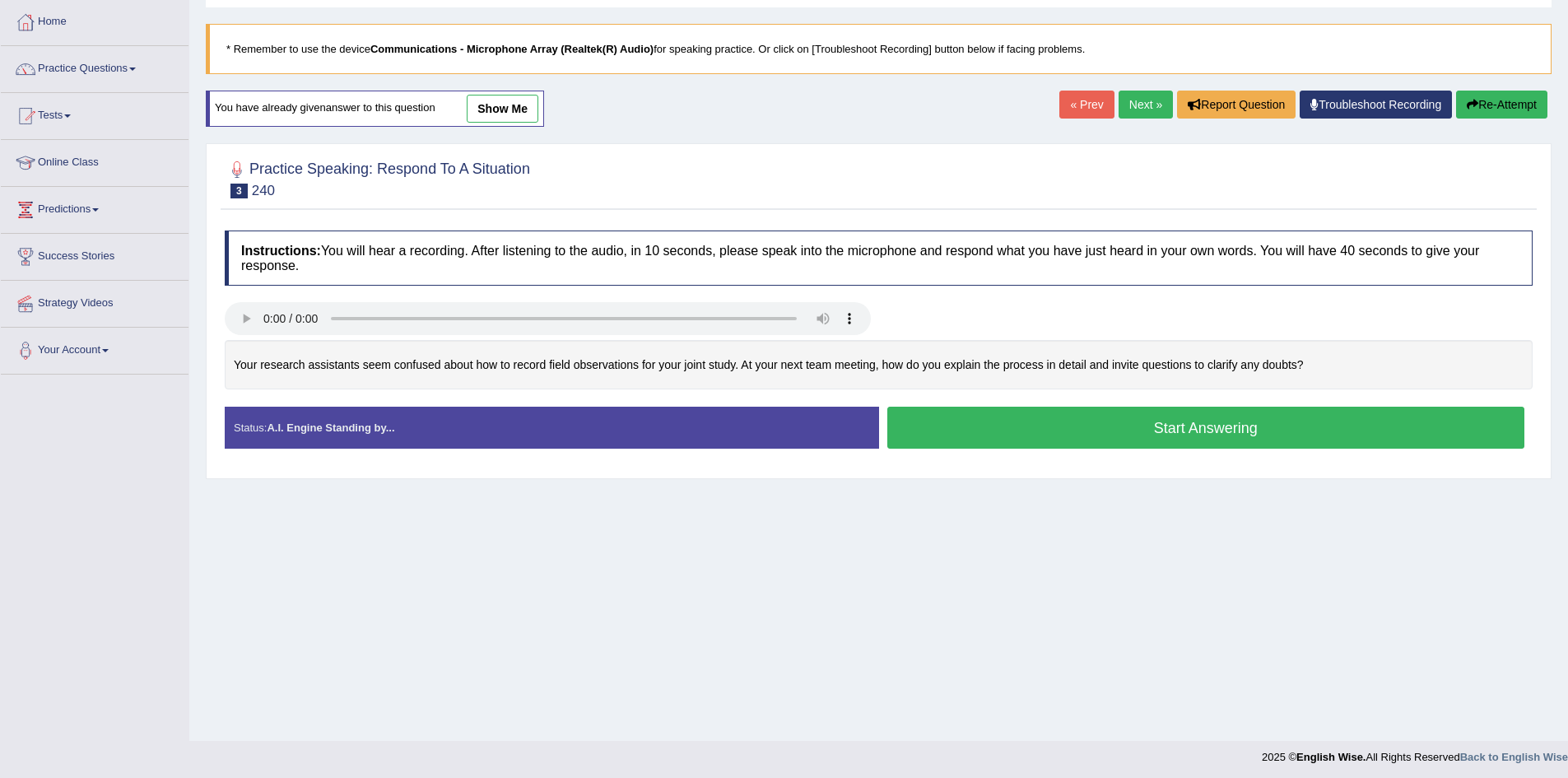 click on "Start Answering" at bounding box center (1206, 427) 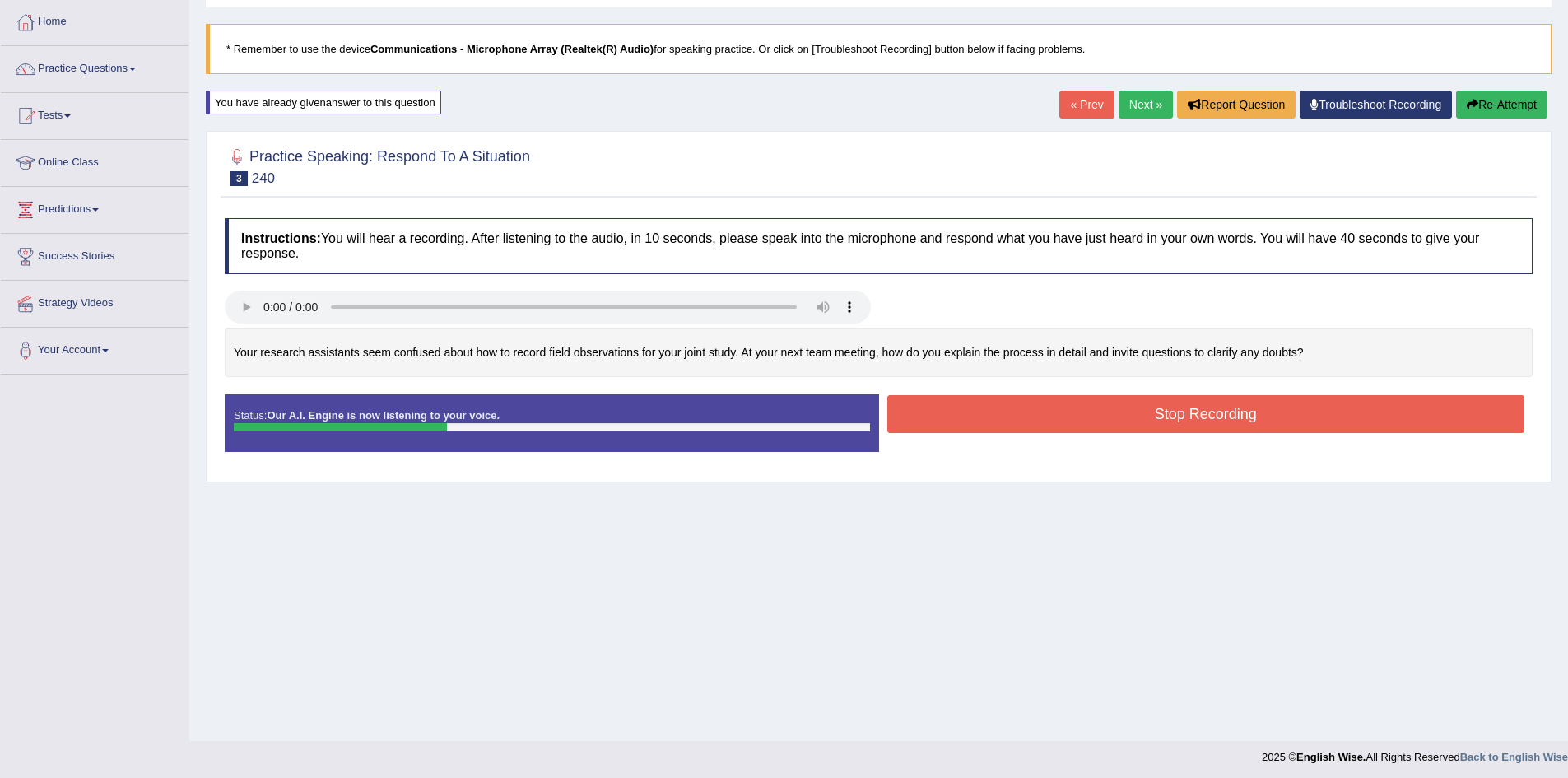 click on "Stop Recording" at bounding box center (1206, 414) 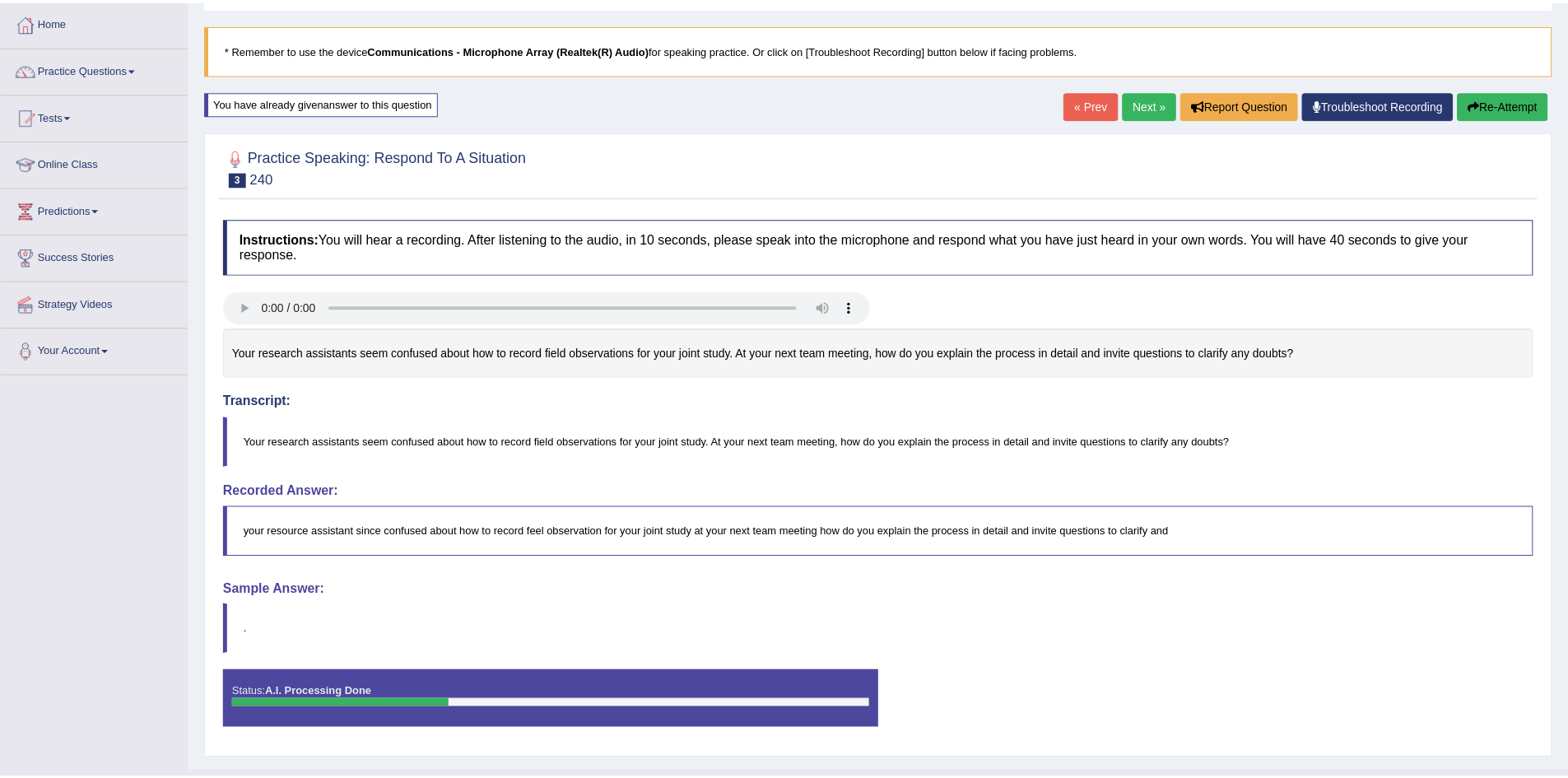 scroll, scrollTop: 119, scrollLeft: 0, axis: vertical 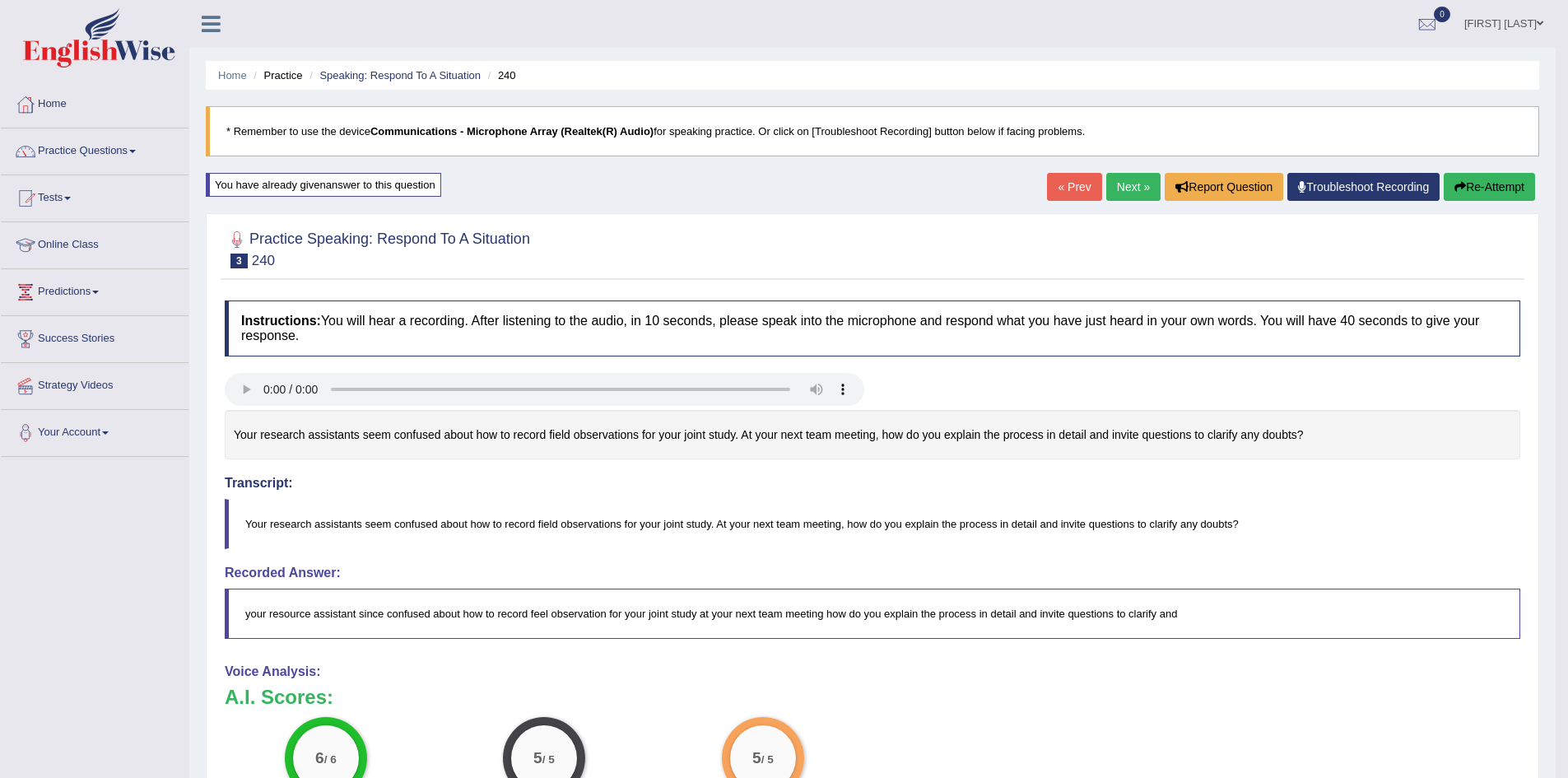 click on "Next »" at bounding box center [1133, 187] 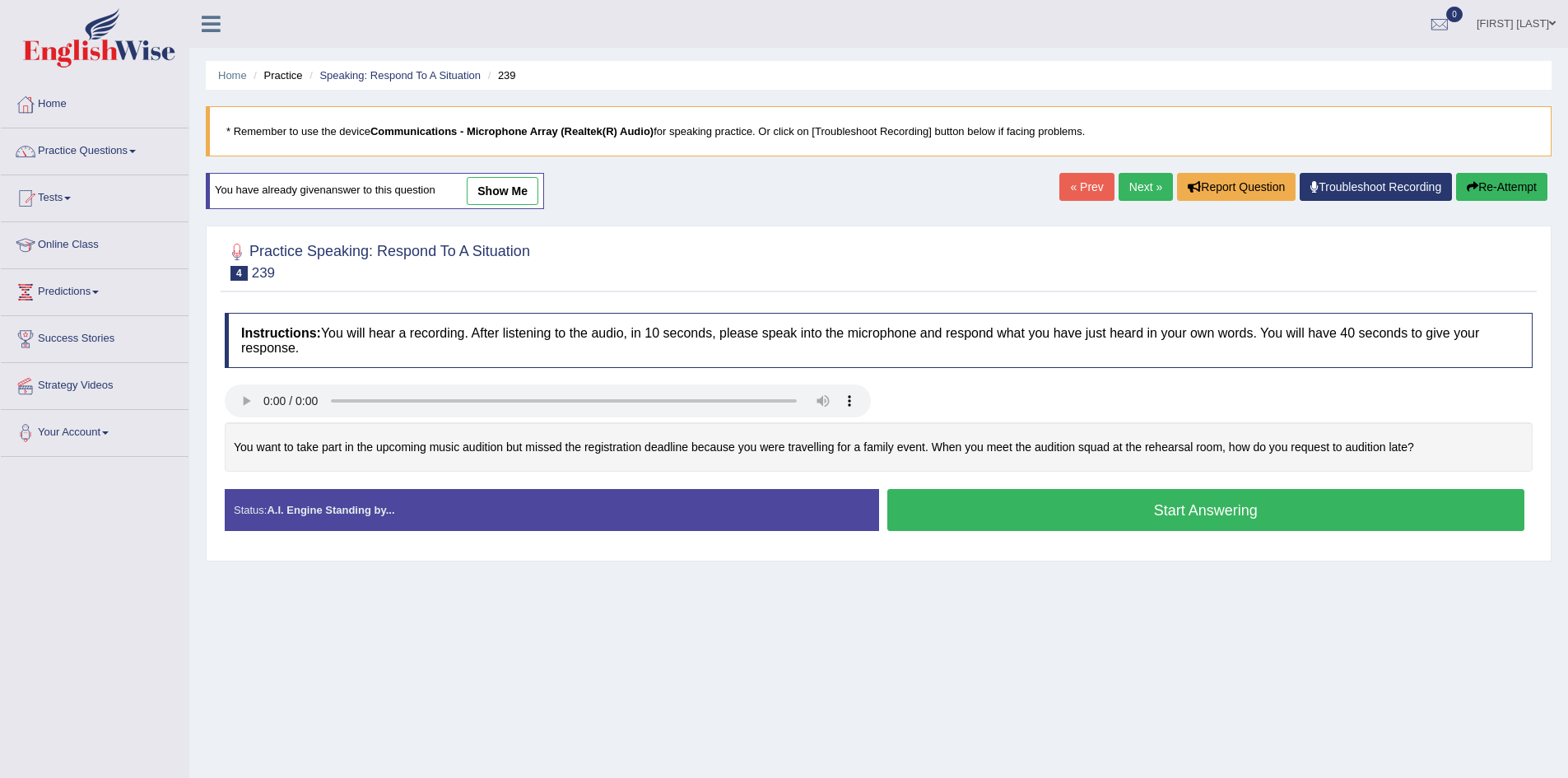 scroll, scrollTop: 86, scrollLeft: 0, axis: vertical 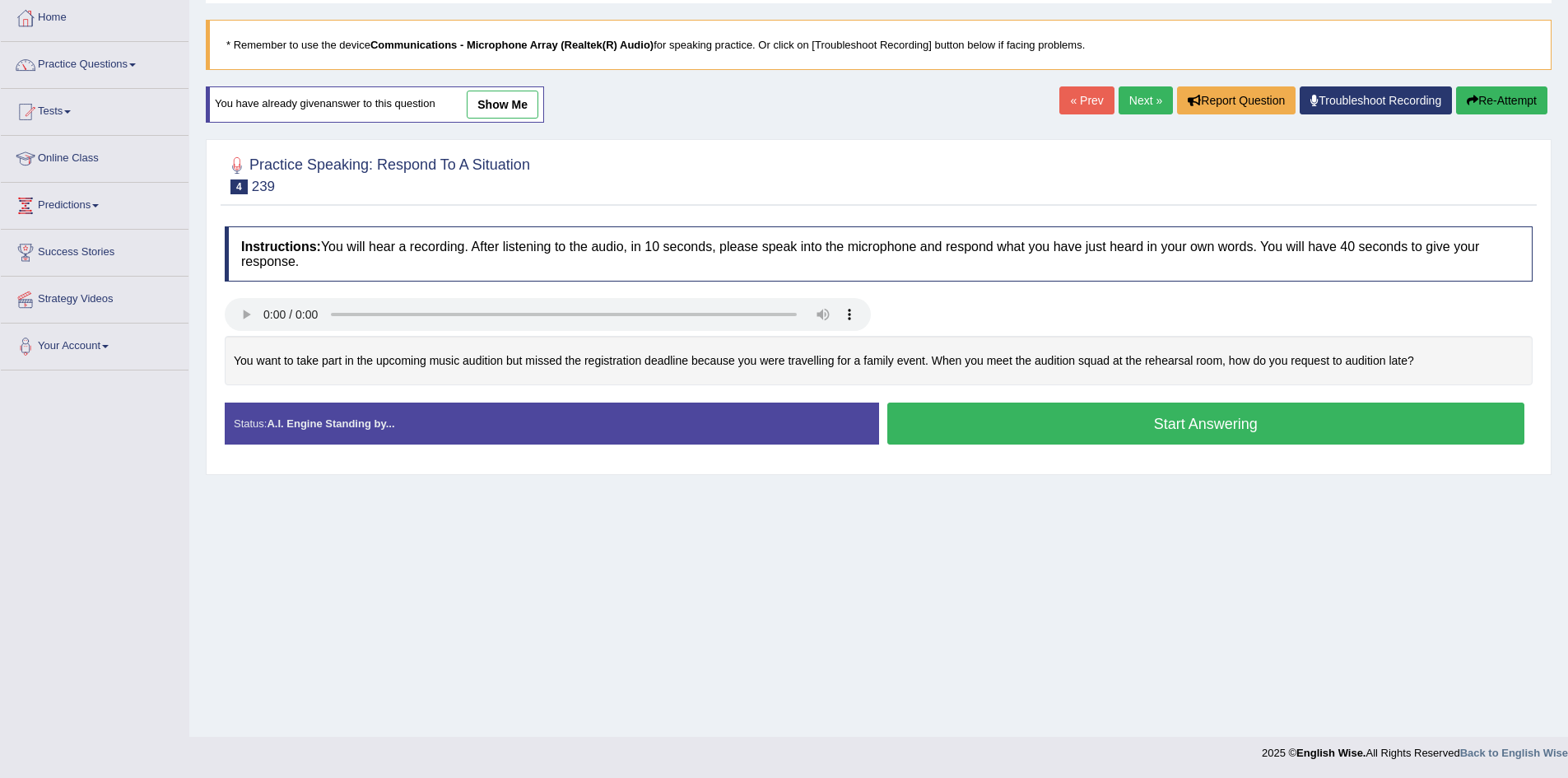 click on "Start Answering" at bounding box center [1206, 423] 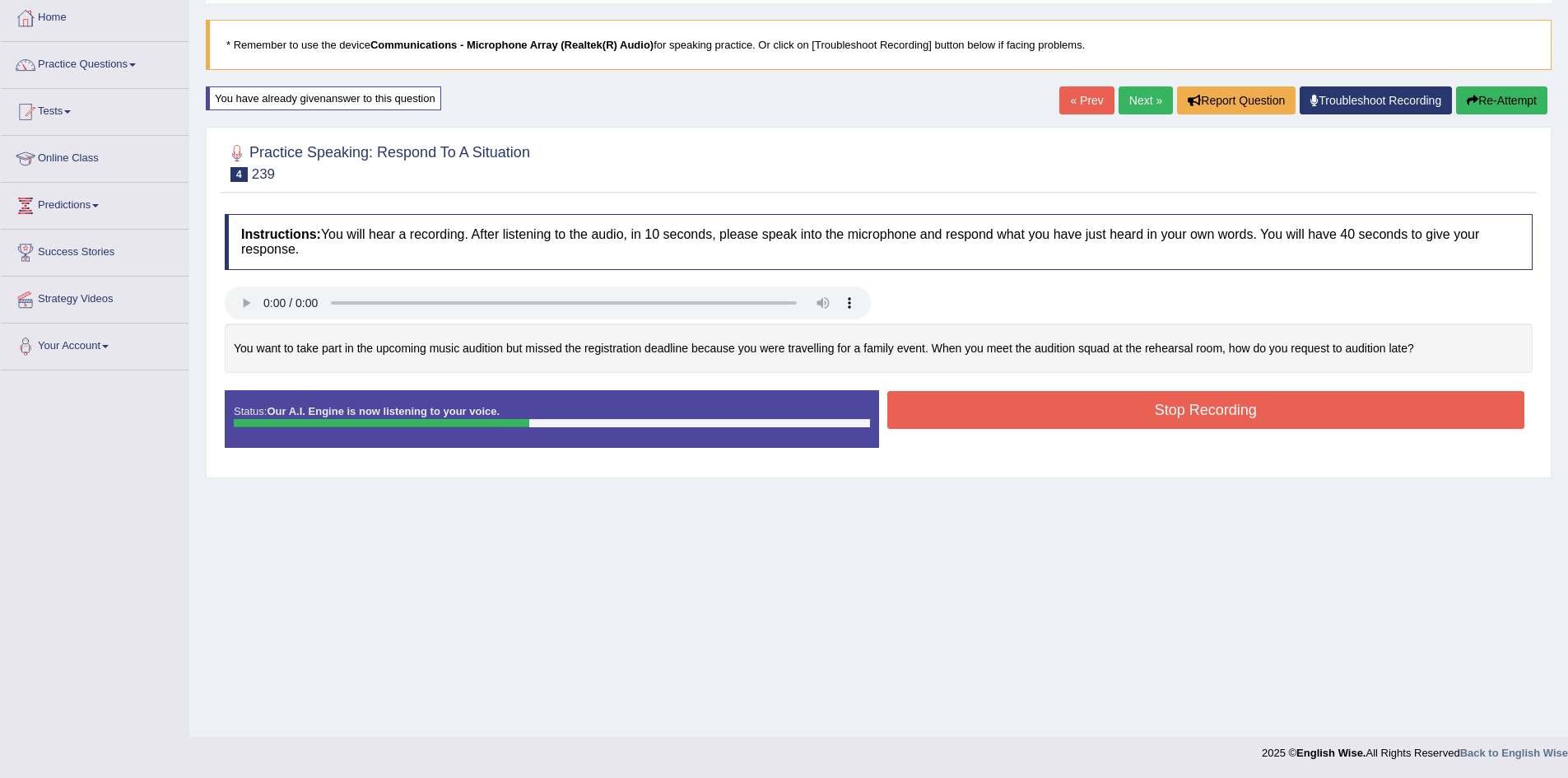 click on "Stop Recording" at bounding box center (1206, 410) 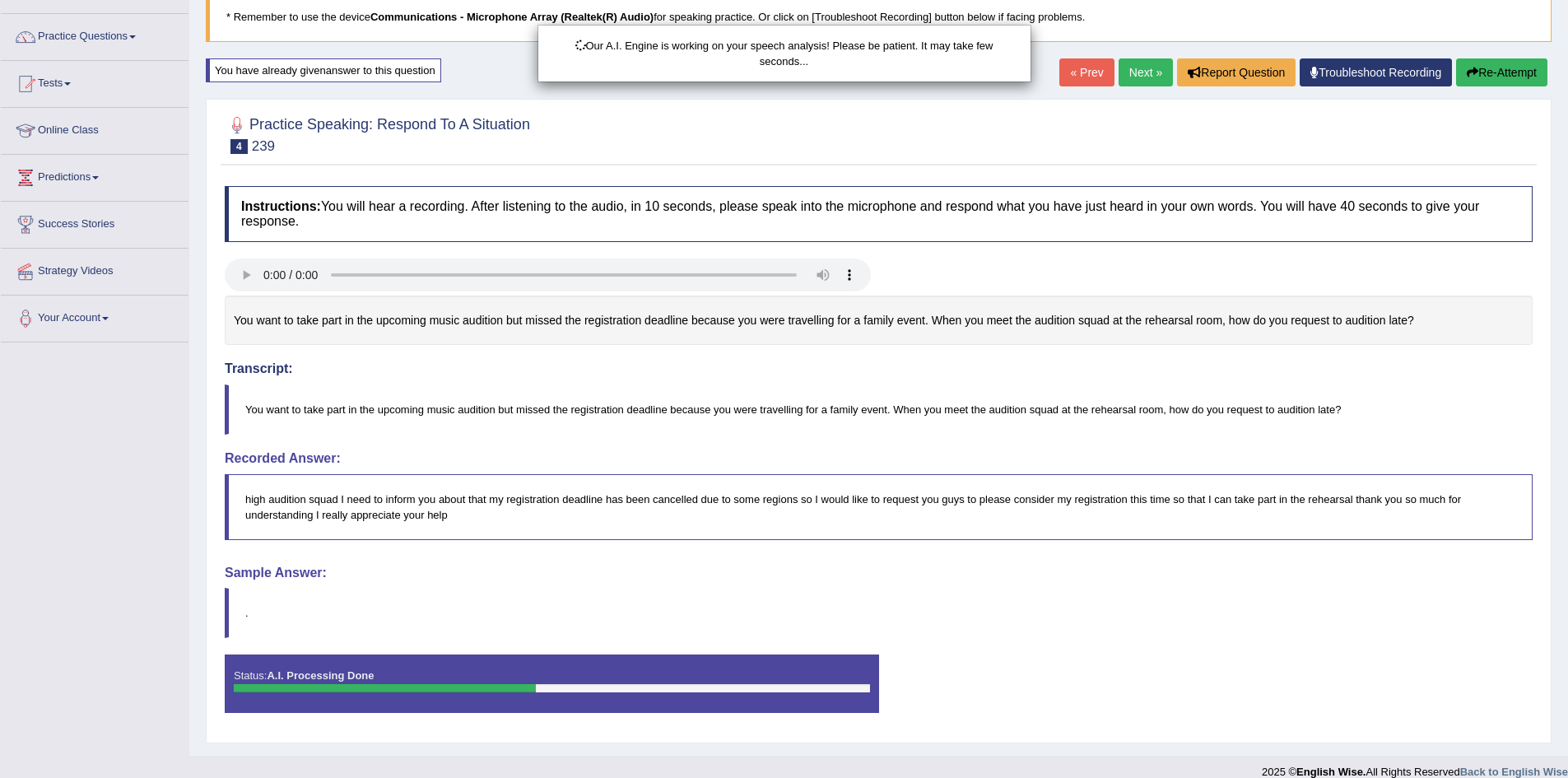 scroll, scrollTop: 135, scrollLeft: 0, axis: vertical 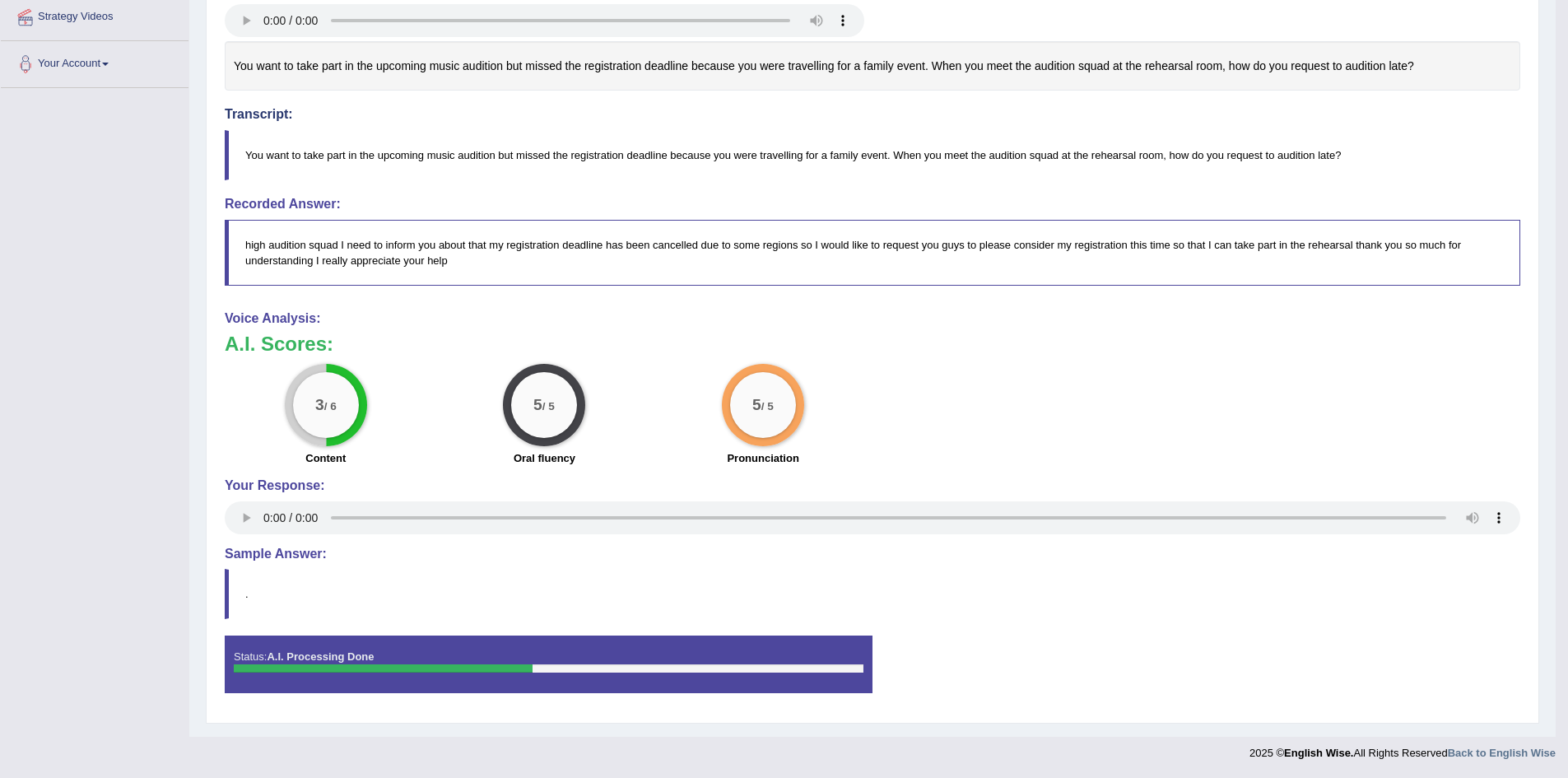 click on "Status:  A.I. Processing Done Start Answering Stop Recording" at bounding box center [872, 673] 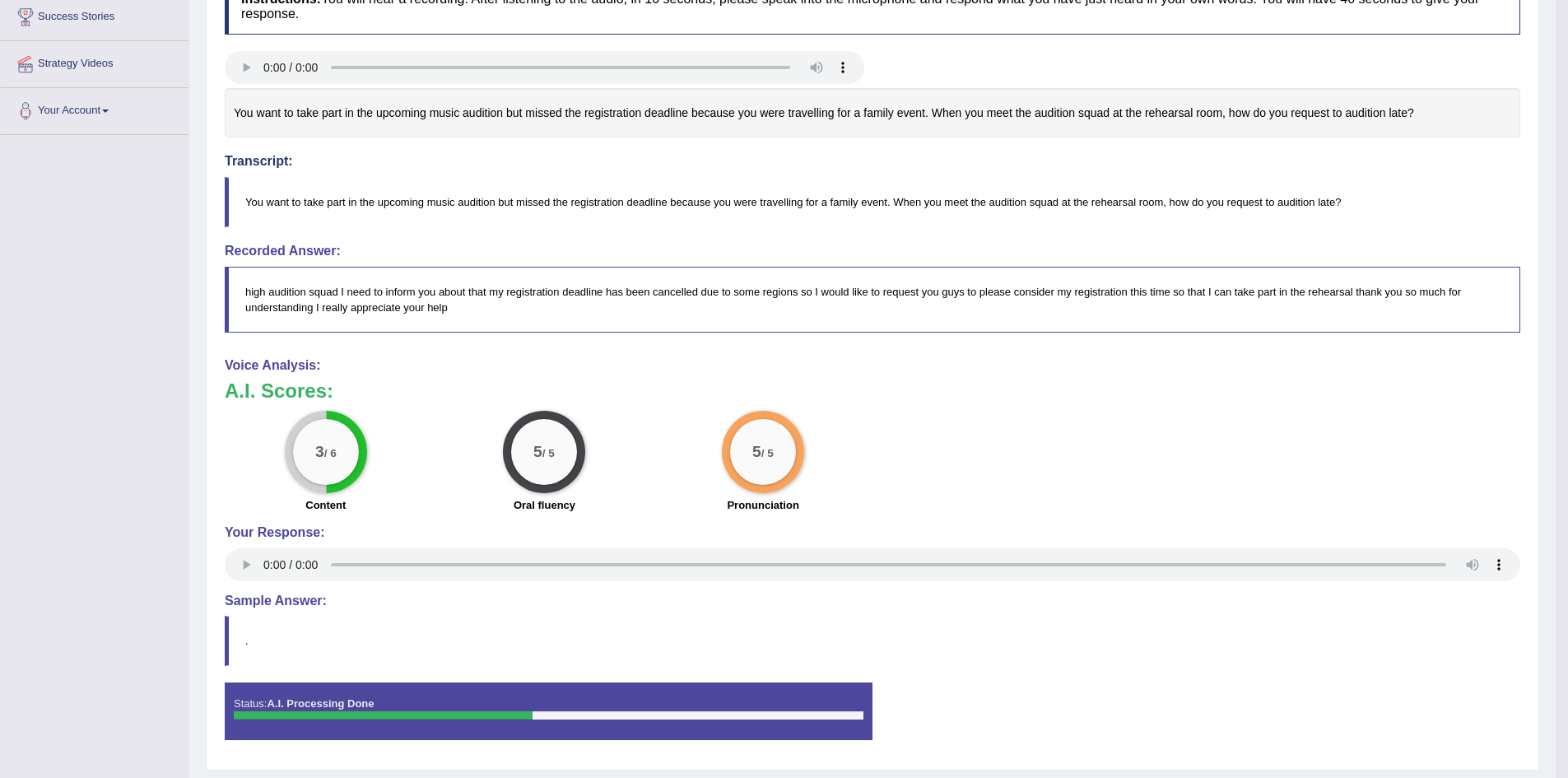 scroll, scrollTop: 0, scrollLeft: 0, axis: both 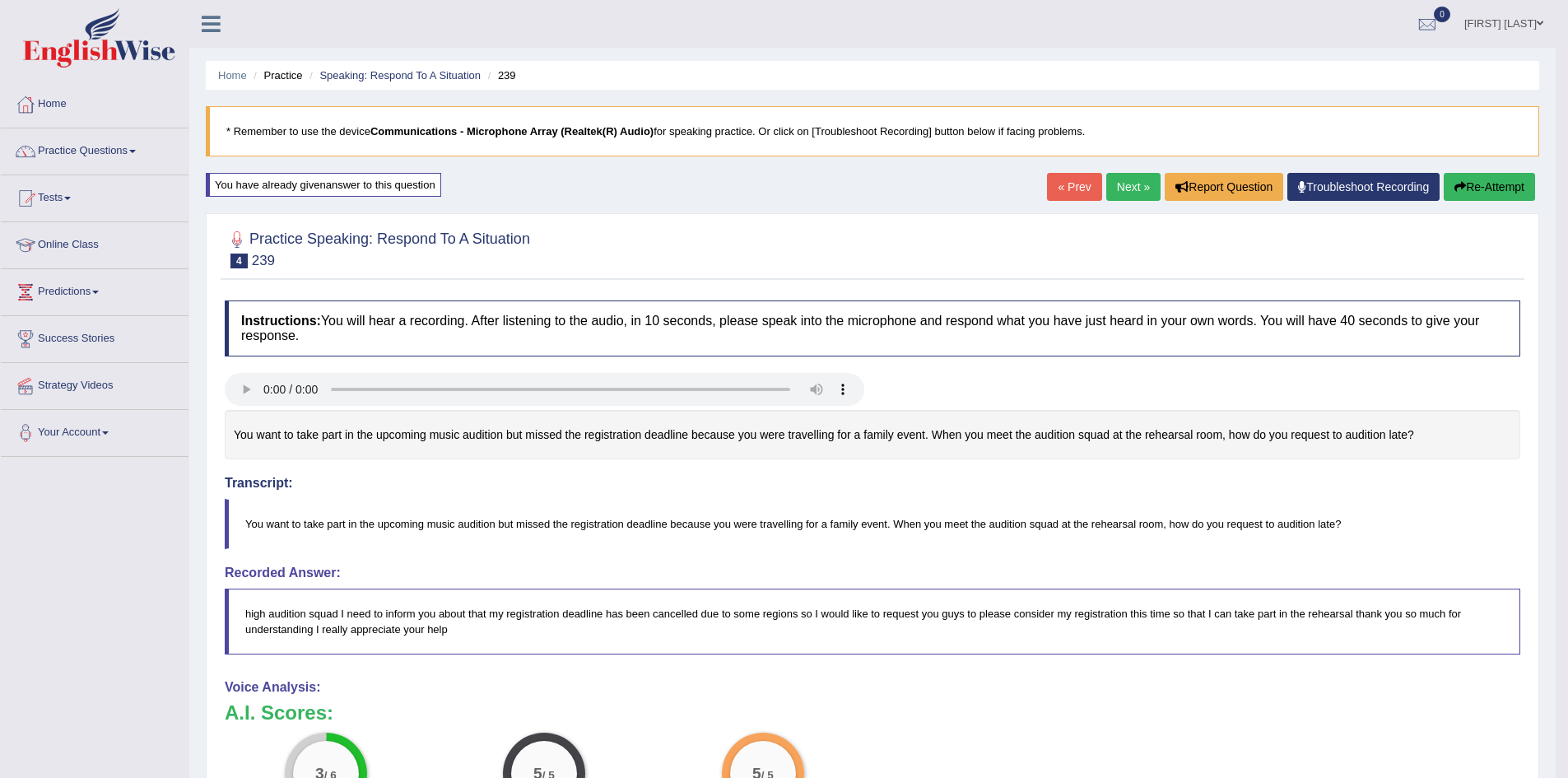 click on "Re-Attempt" at bounding box center [1489, 187] 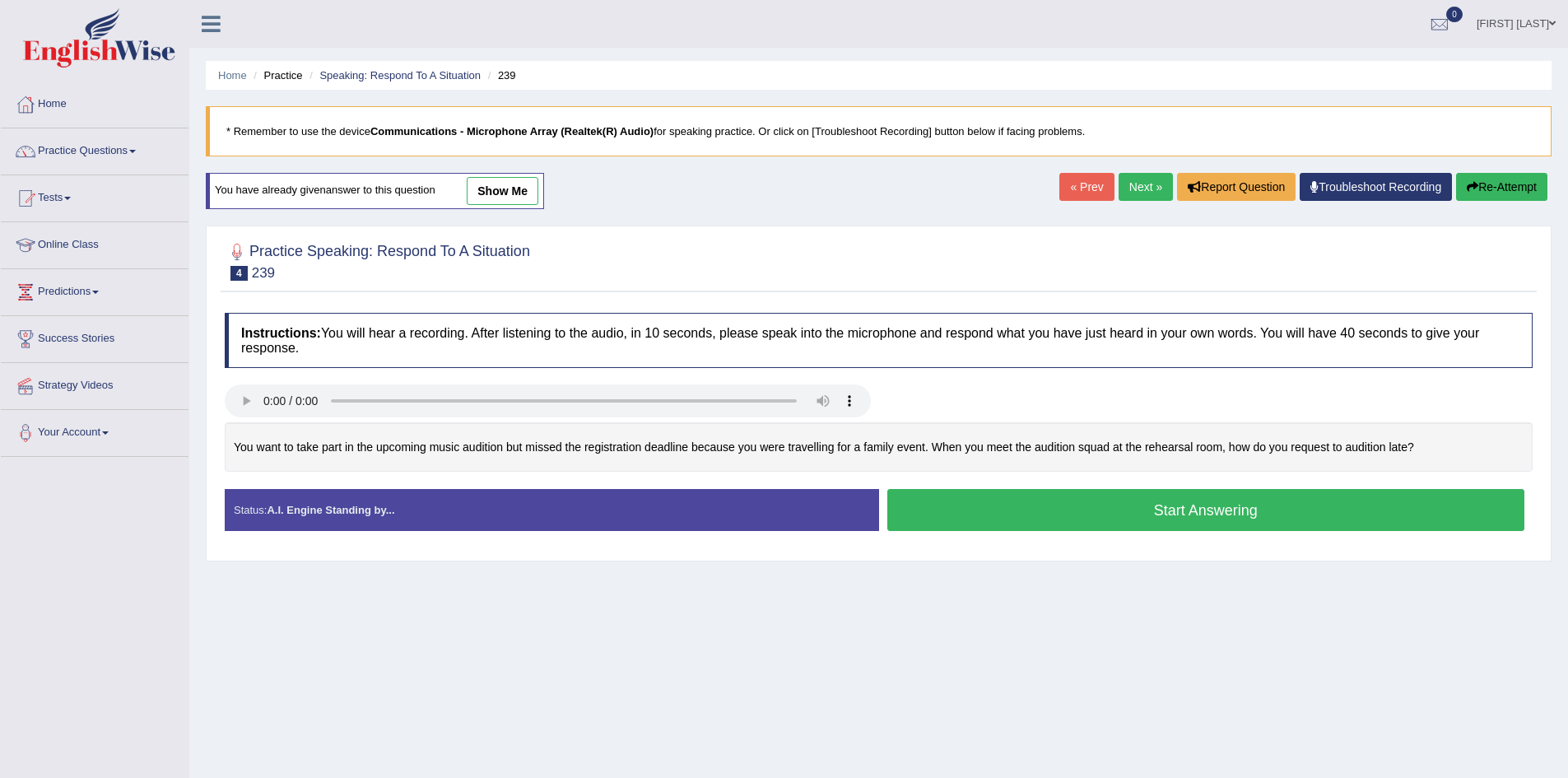 scroll, scrollTop: 0, scrollLeft: 0, axis: both 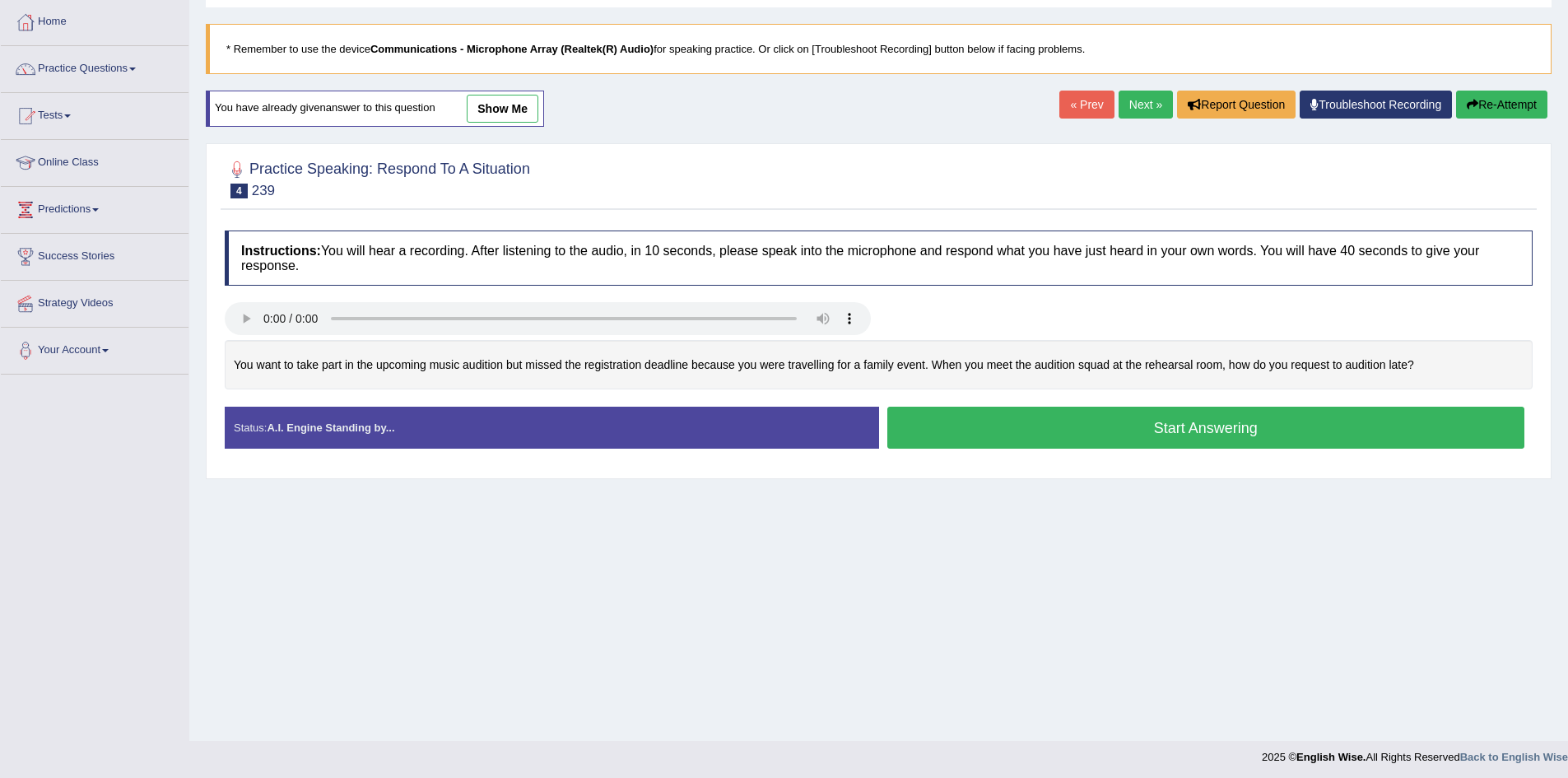 click on "Start Answering" at bounding box center (1206, 427) 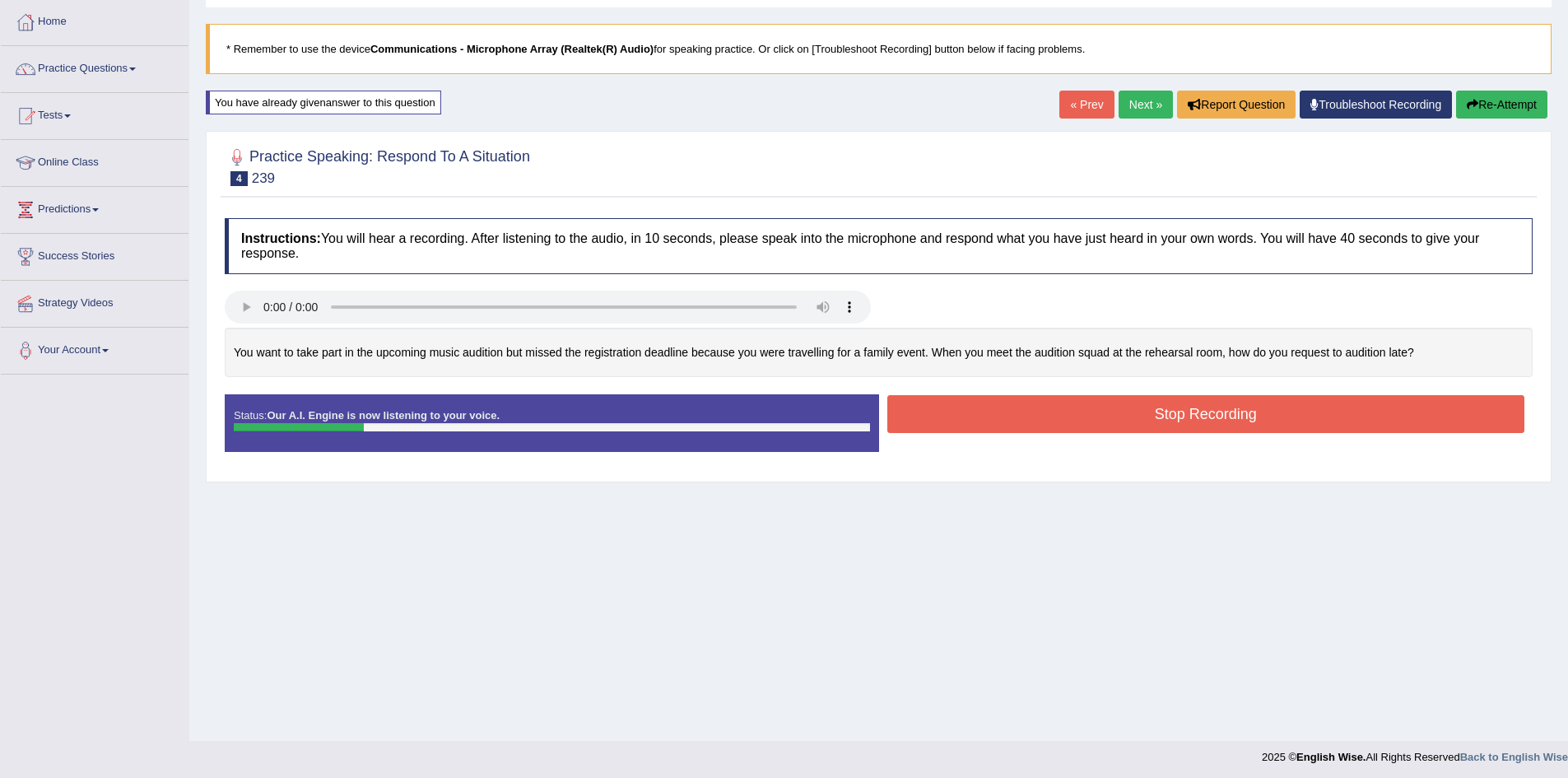 click on "Stop Recording" at bounding box center (1206, 414) 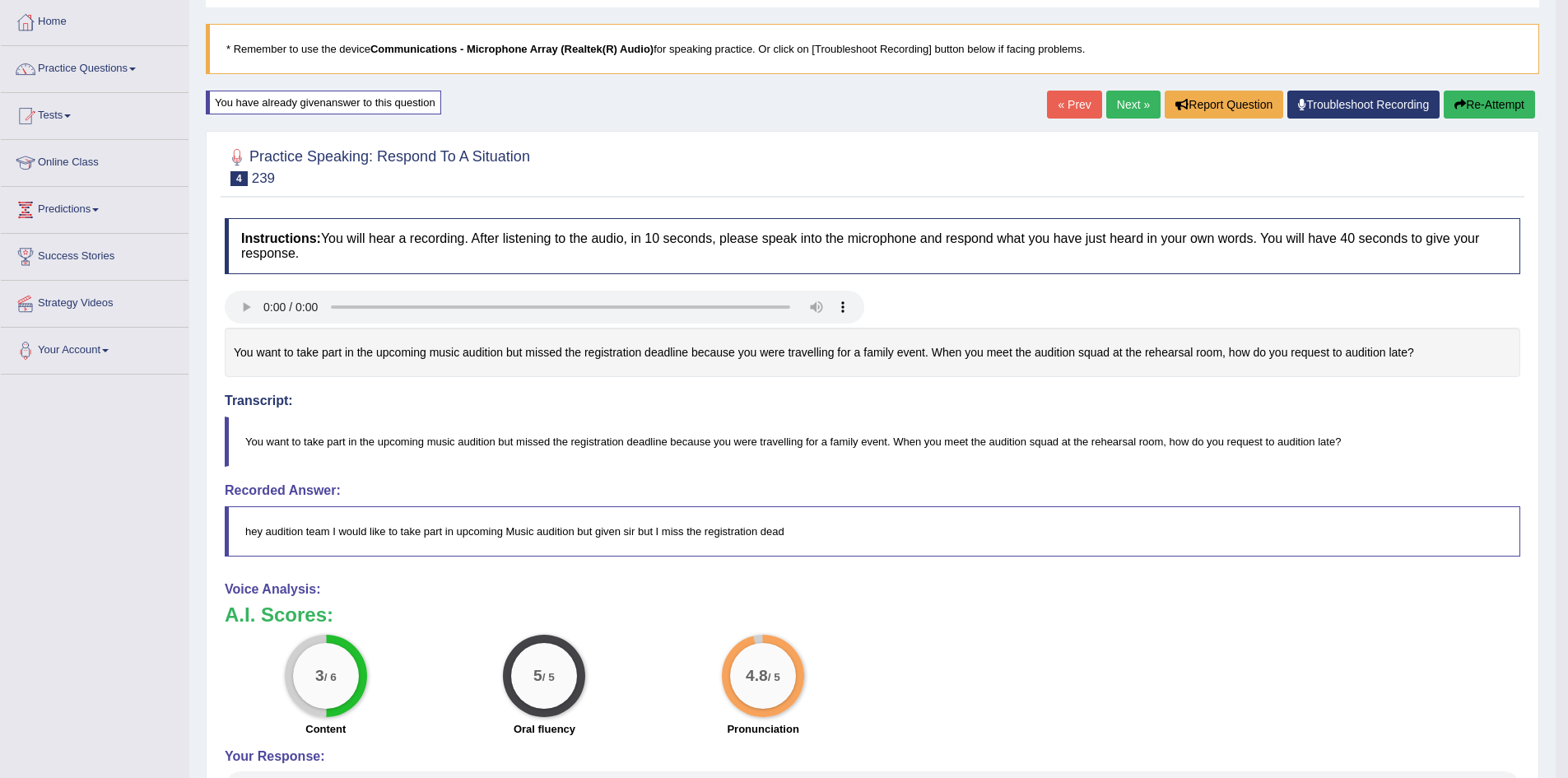 click at bounding box center (1460, 105) 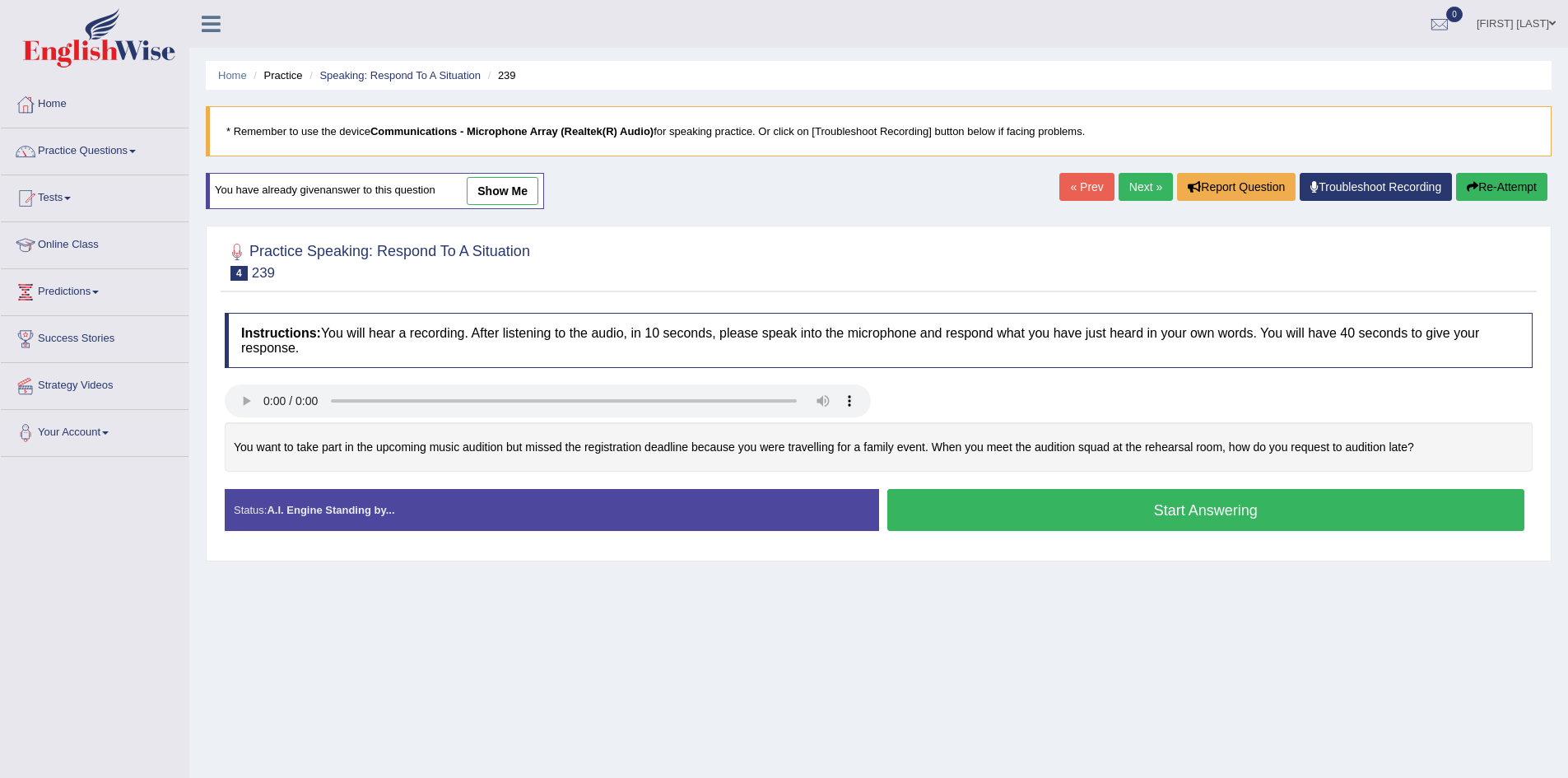scroll, scrollTop: 82, scrollLeft: 0, axis: vertical 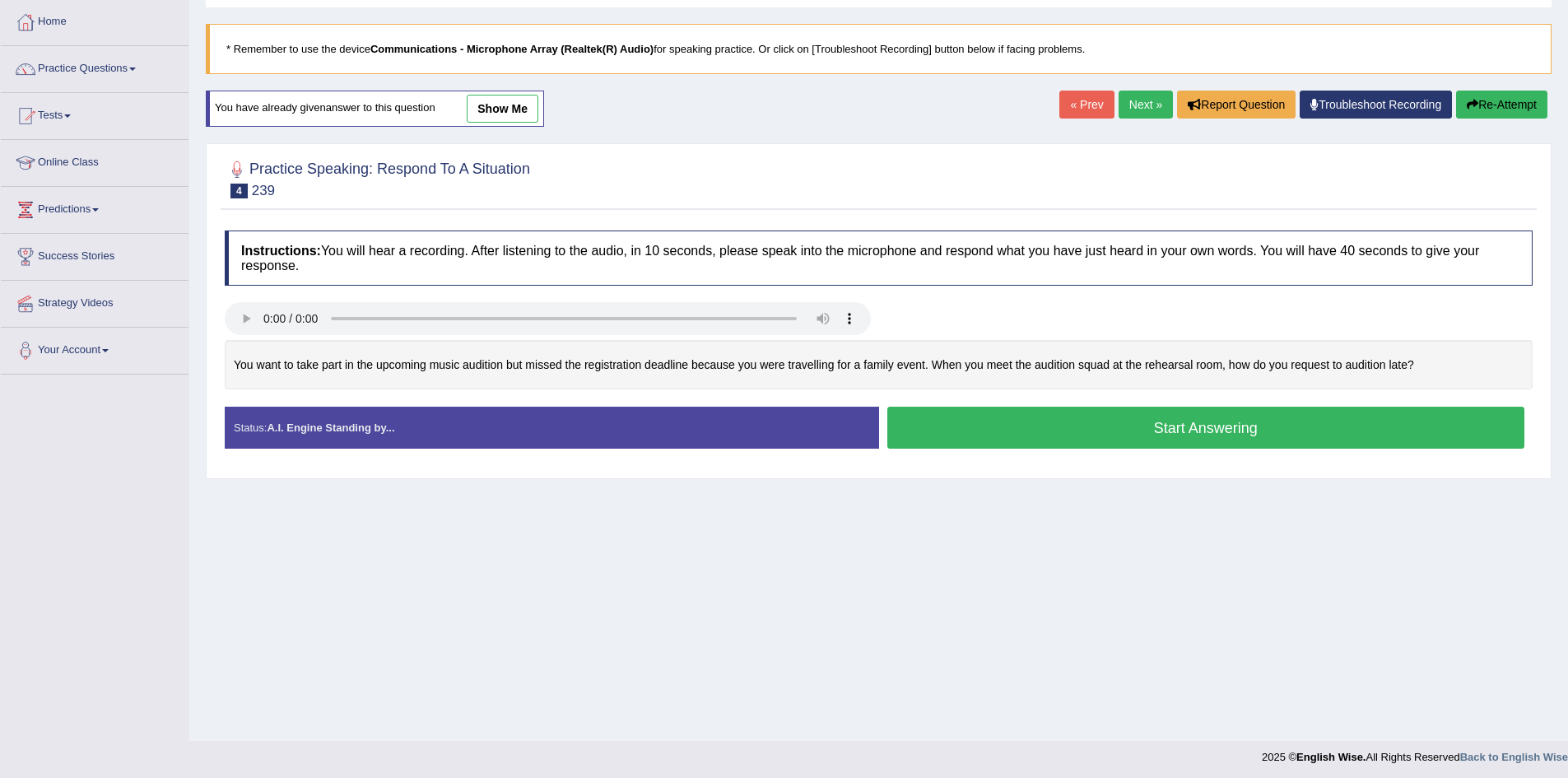 click on "Start Answering" at bounding box center (1206, 427) 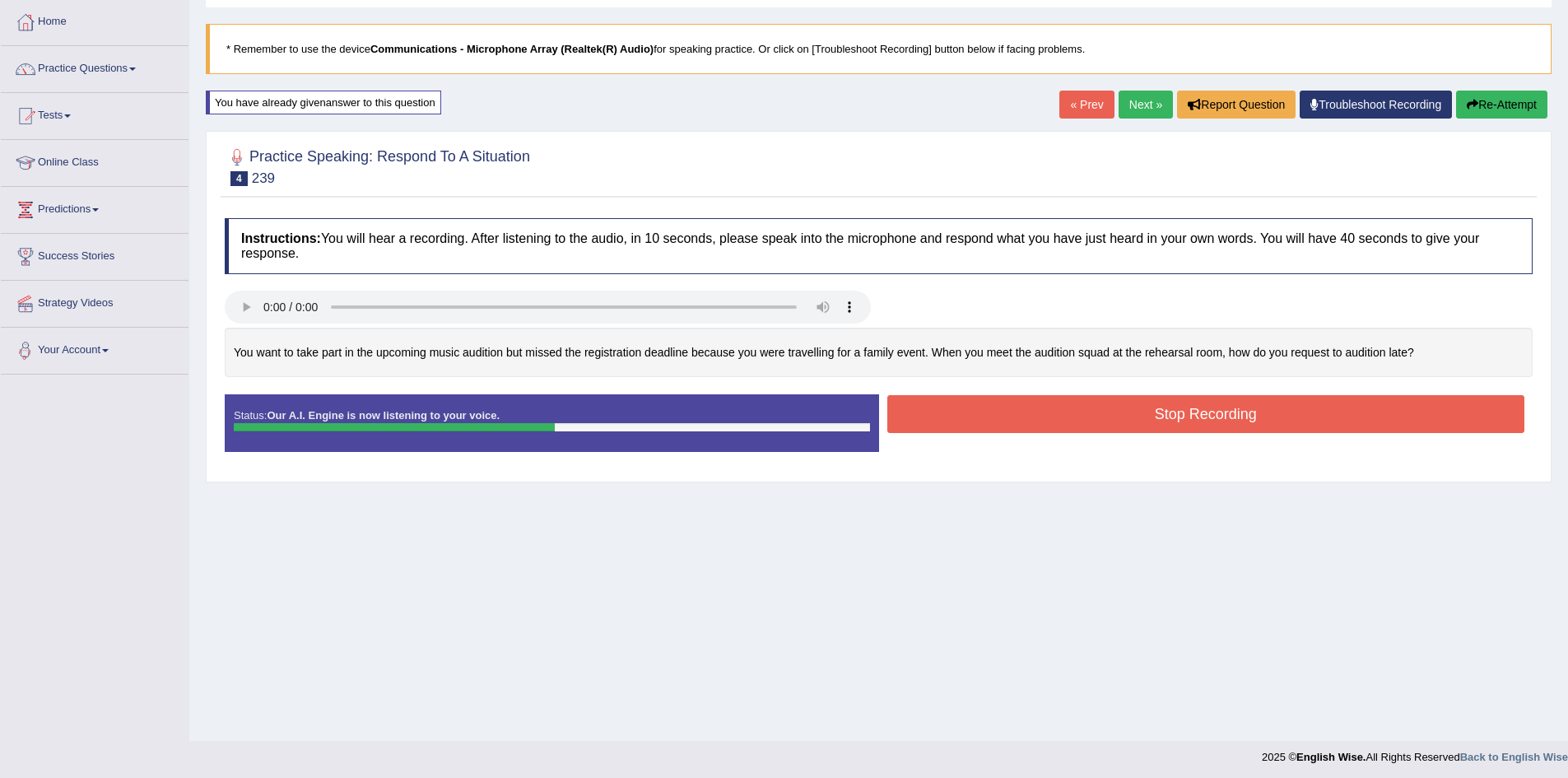 click on "Stop Recording" at bounding box center (1206, 414) 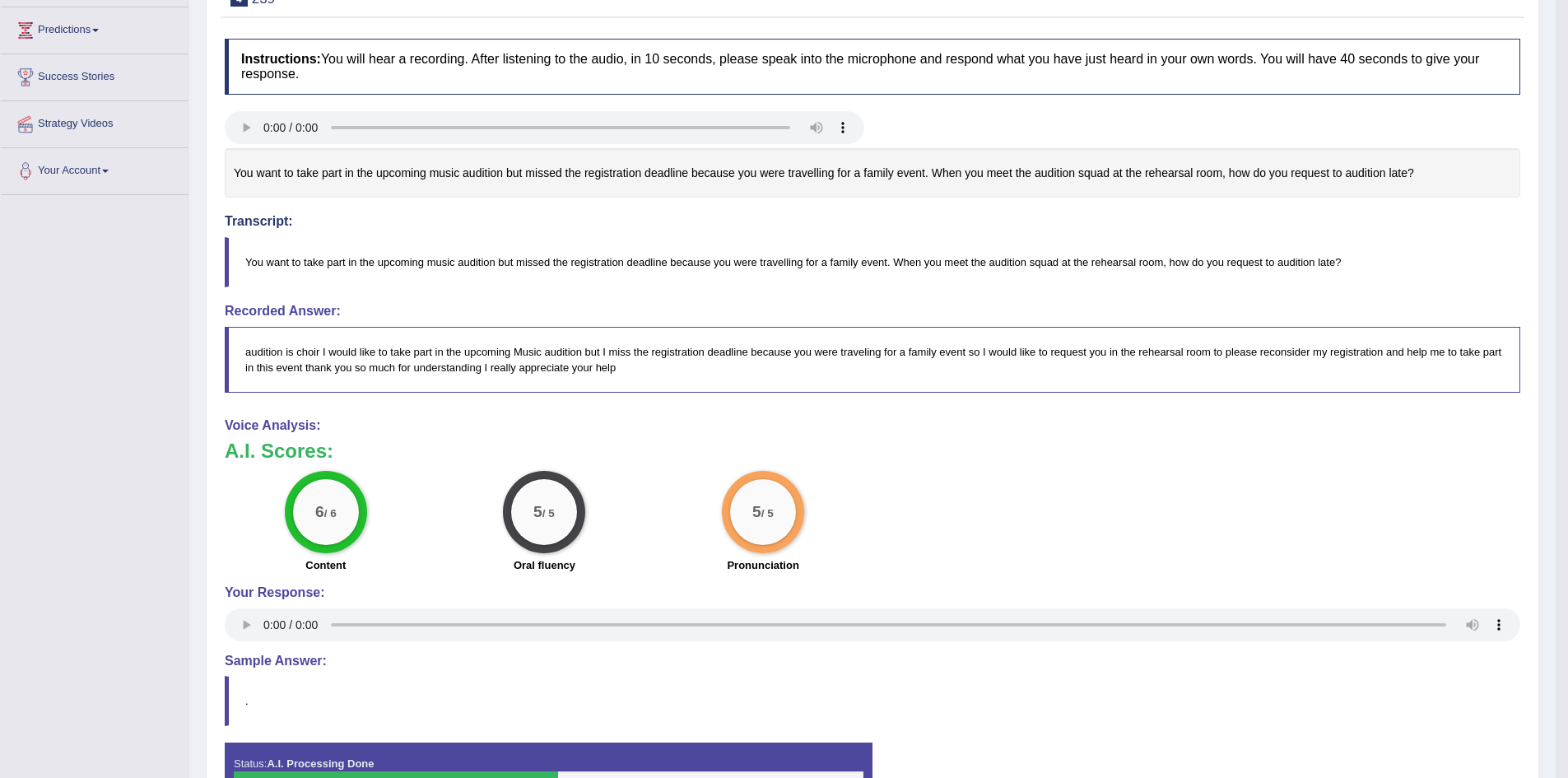 scroll, scrollTop: 0, scrollLeft: 0, axis: both 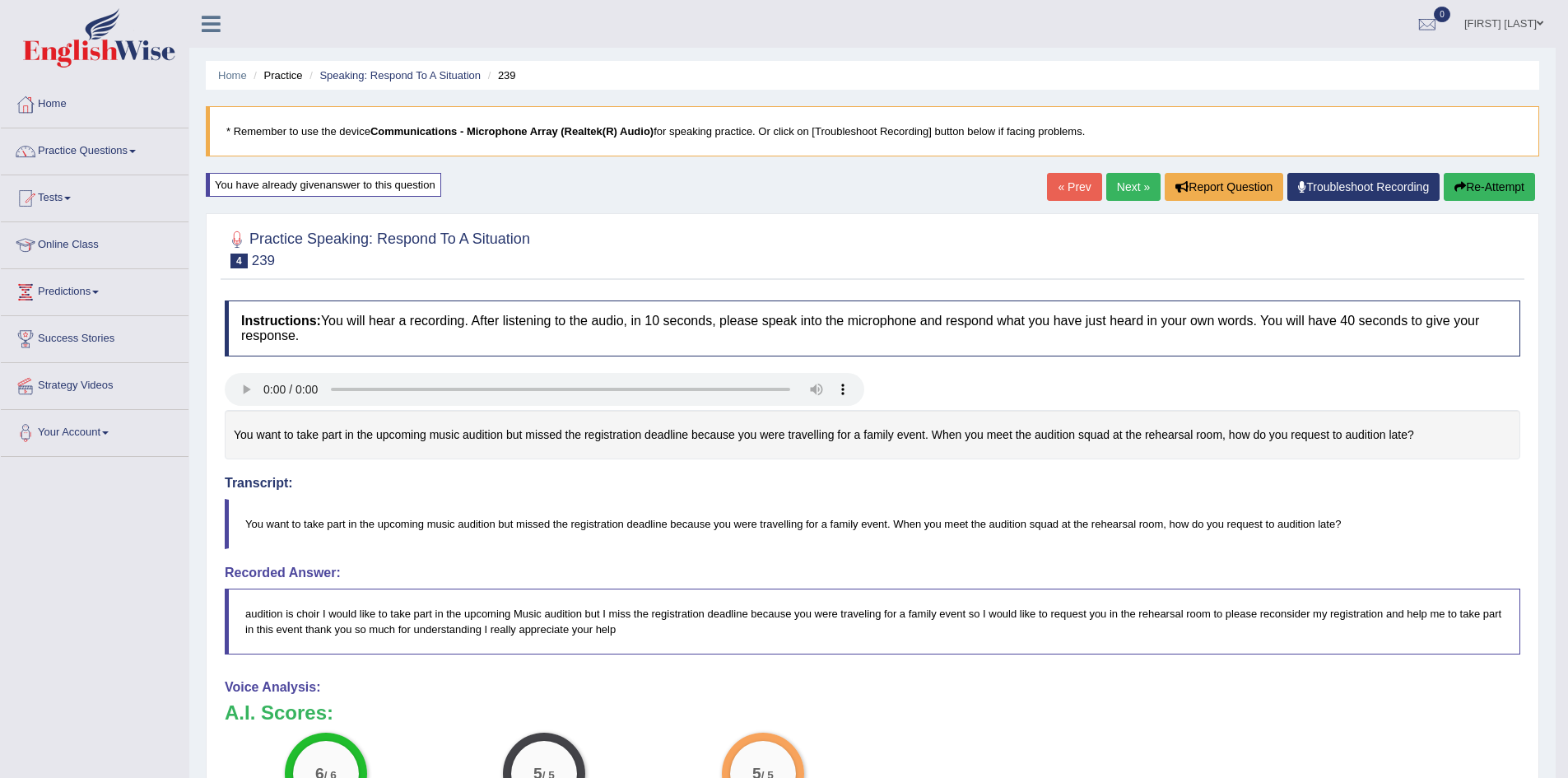 click on "Re-Attempt" at bounding box center [1489, 187] 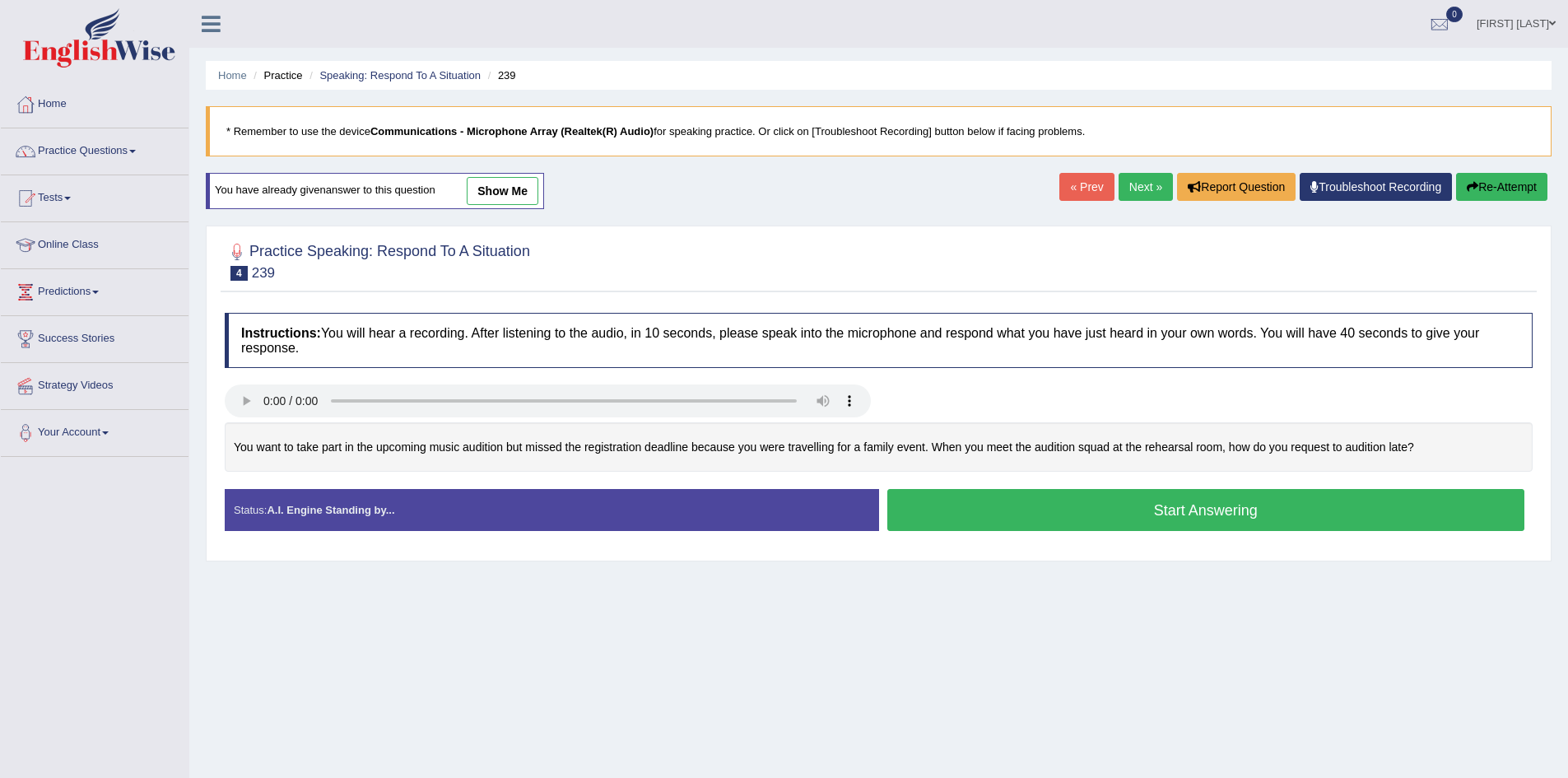 scroll, scrollTop: 0, scrollLeft: 0, axis: both 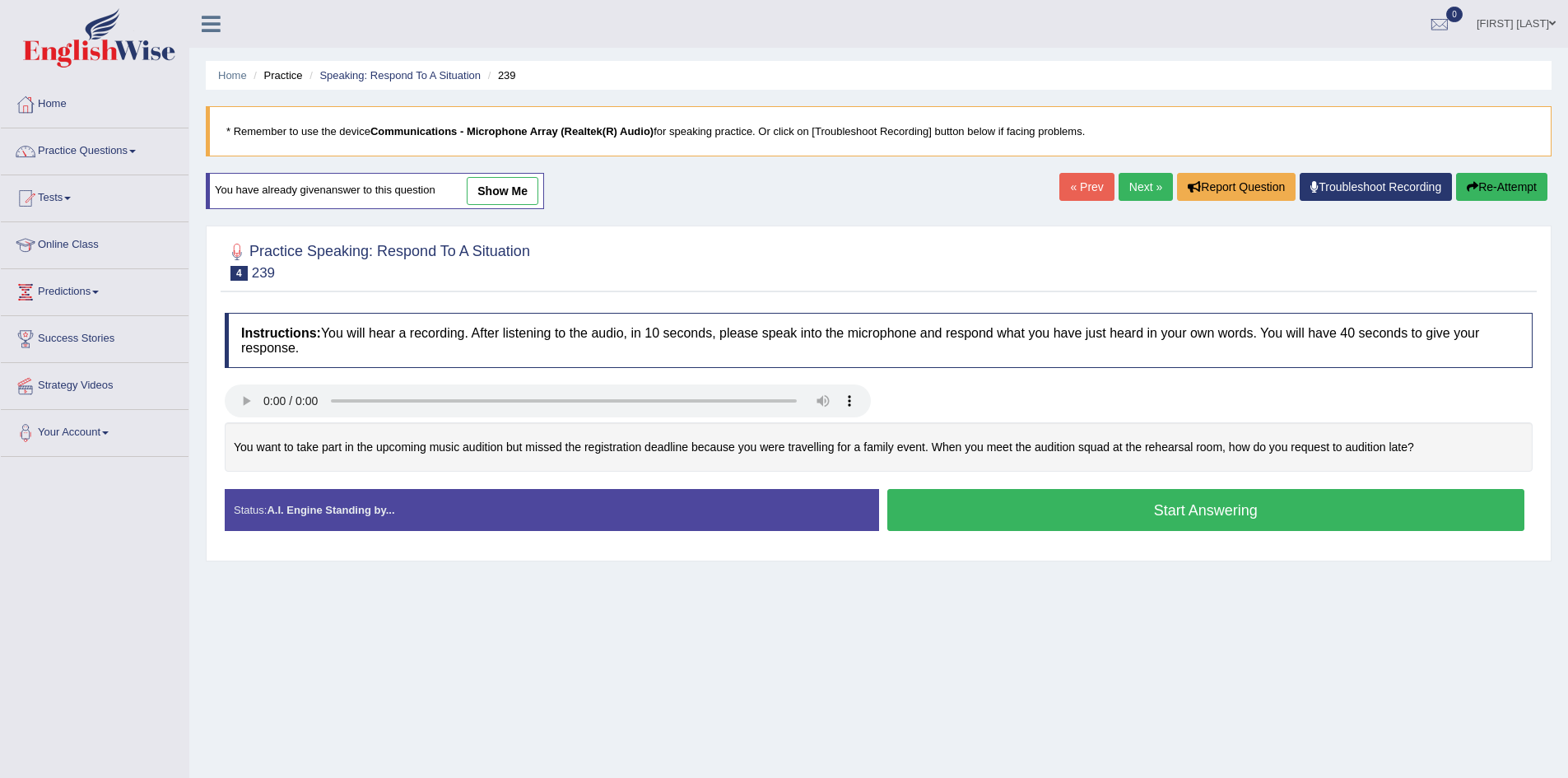drag, startPoint x: 1053, startPoint y: 519, endPoint x: 1062, endPoint y: 507, distance: 15 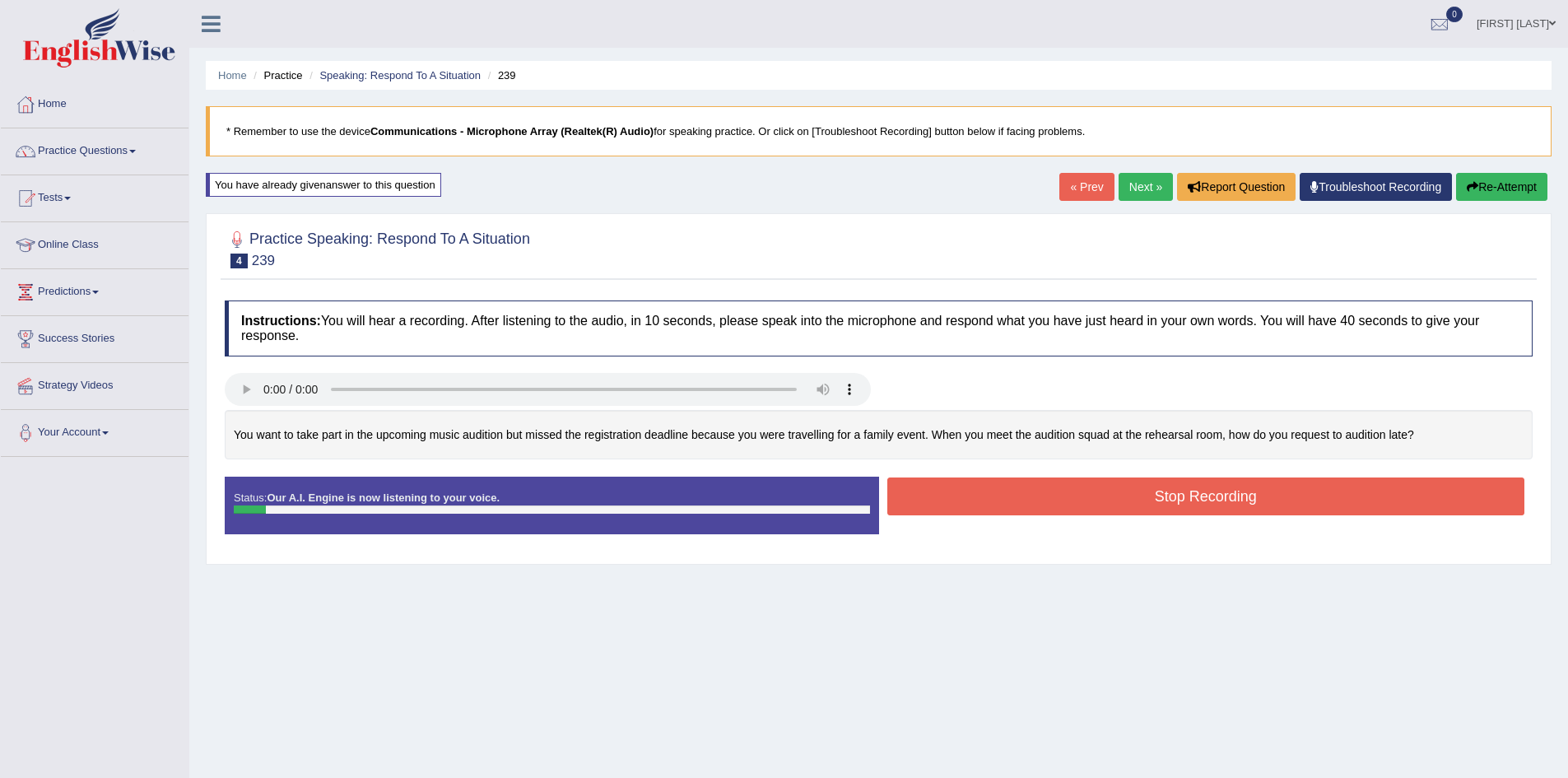 click on "Stop Recording" at bounding box center (1206, 496) 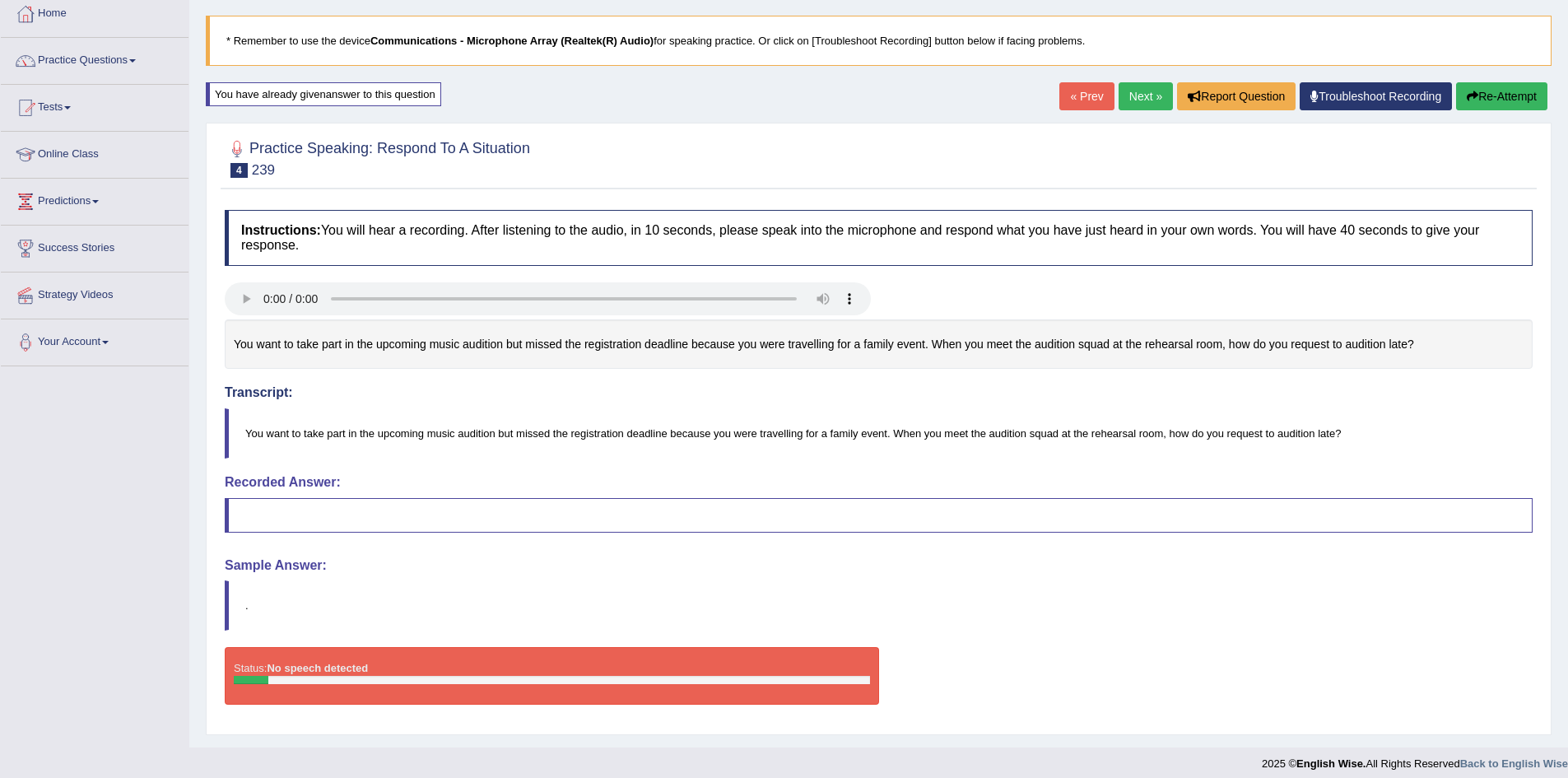 scroll, scrollTop: 103, scrollLeft: 0, axis: vertical 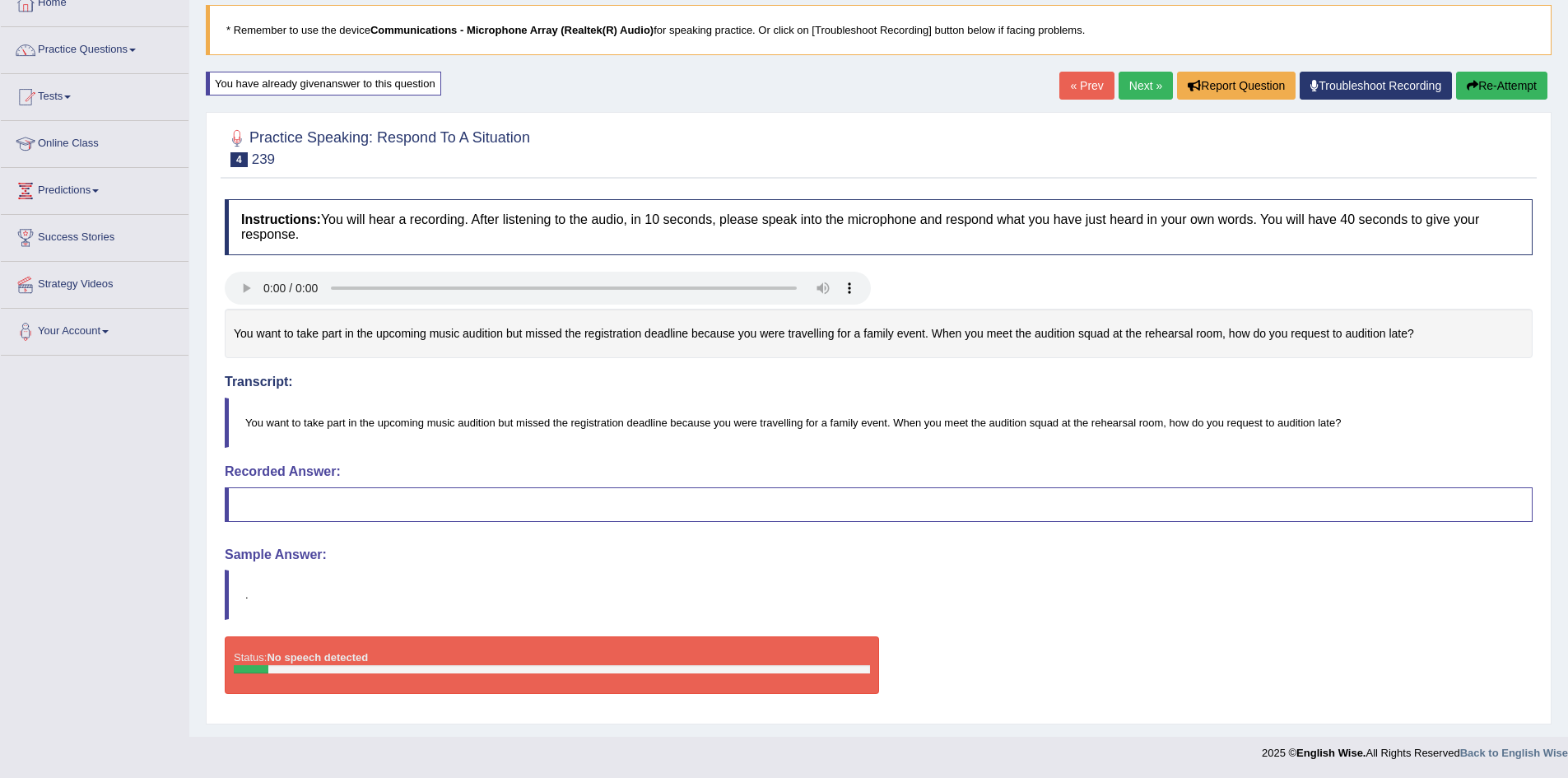 click on "Re-Attempt" at bounding box center [1501, 86] 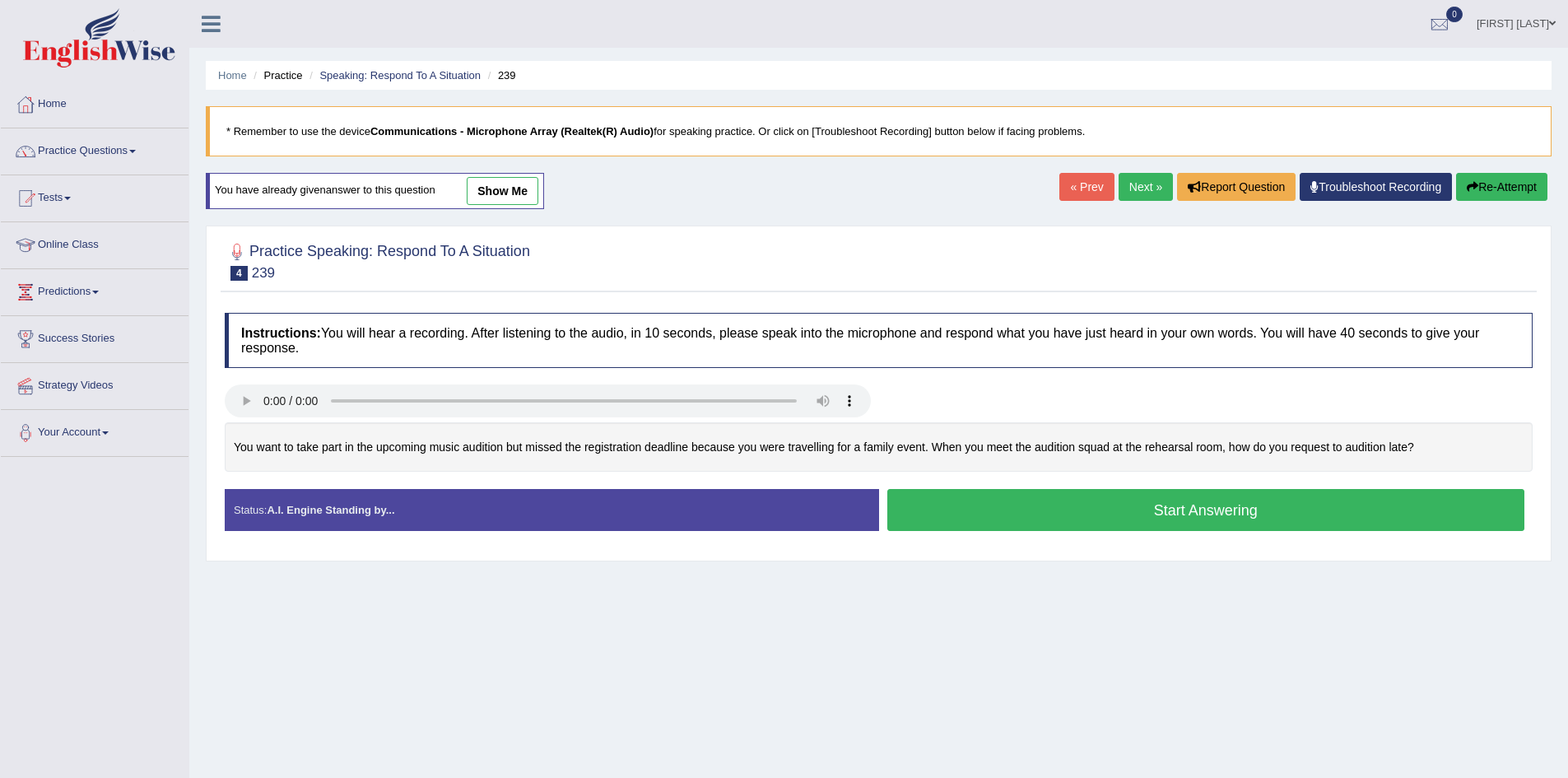 scroll, scrollTop: 0, scrollLeft: 0, axis: both 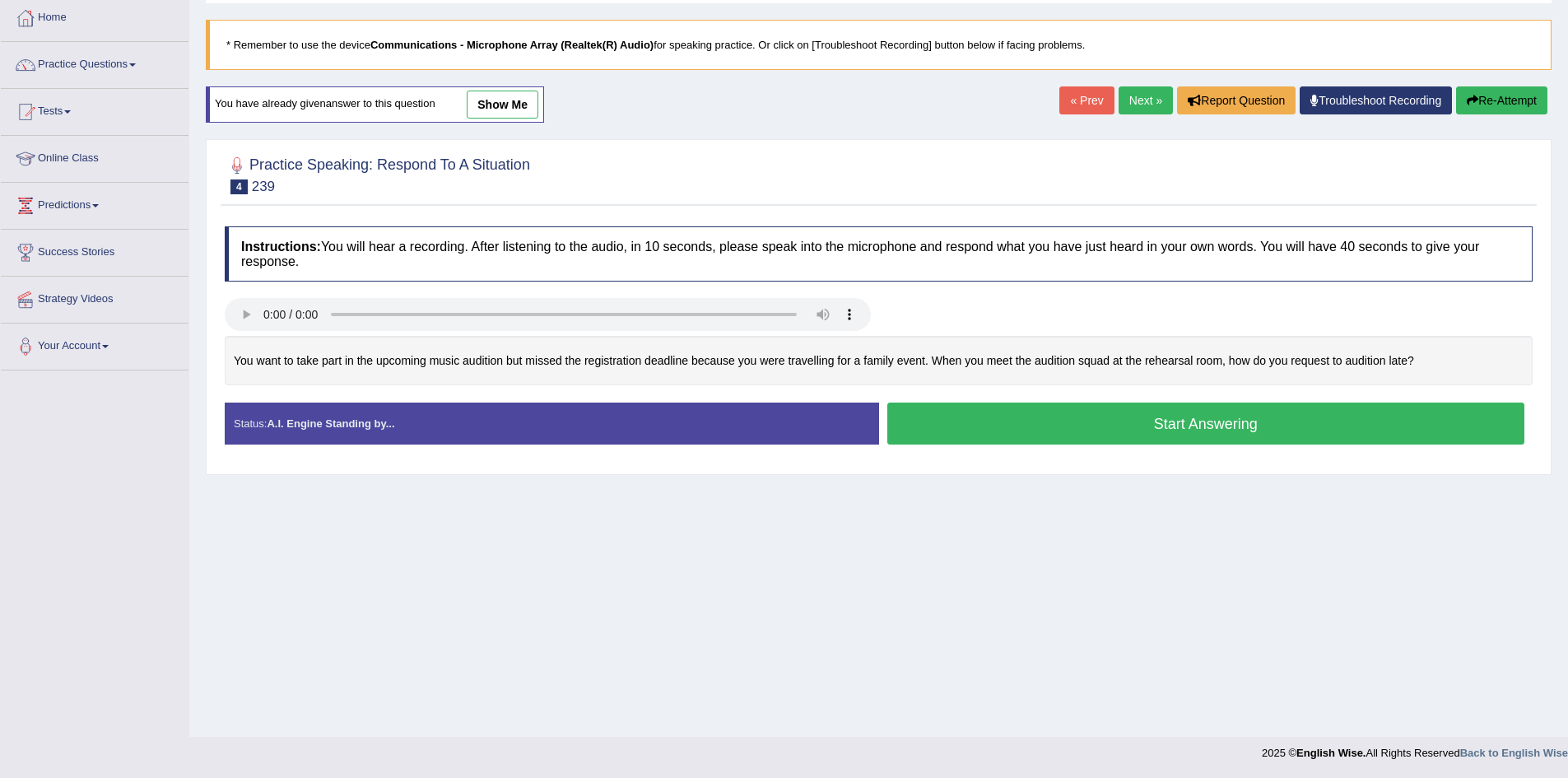 click on "Start Answering" at bounding box center (1206, 423) 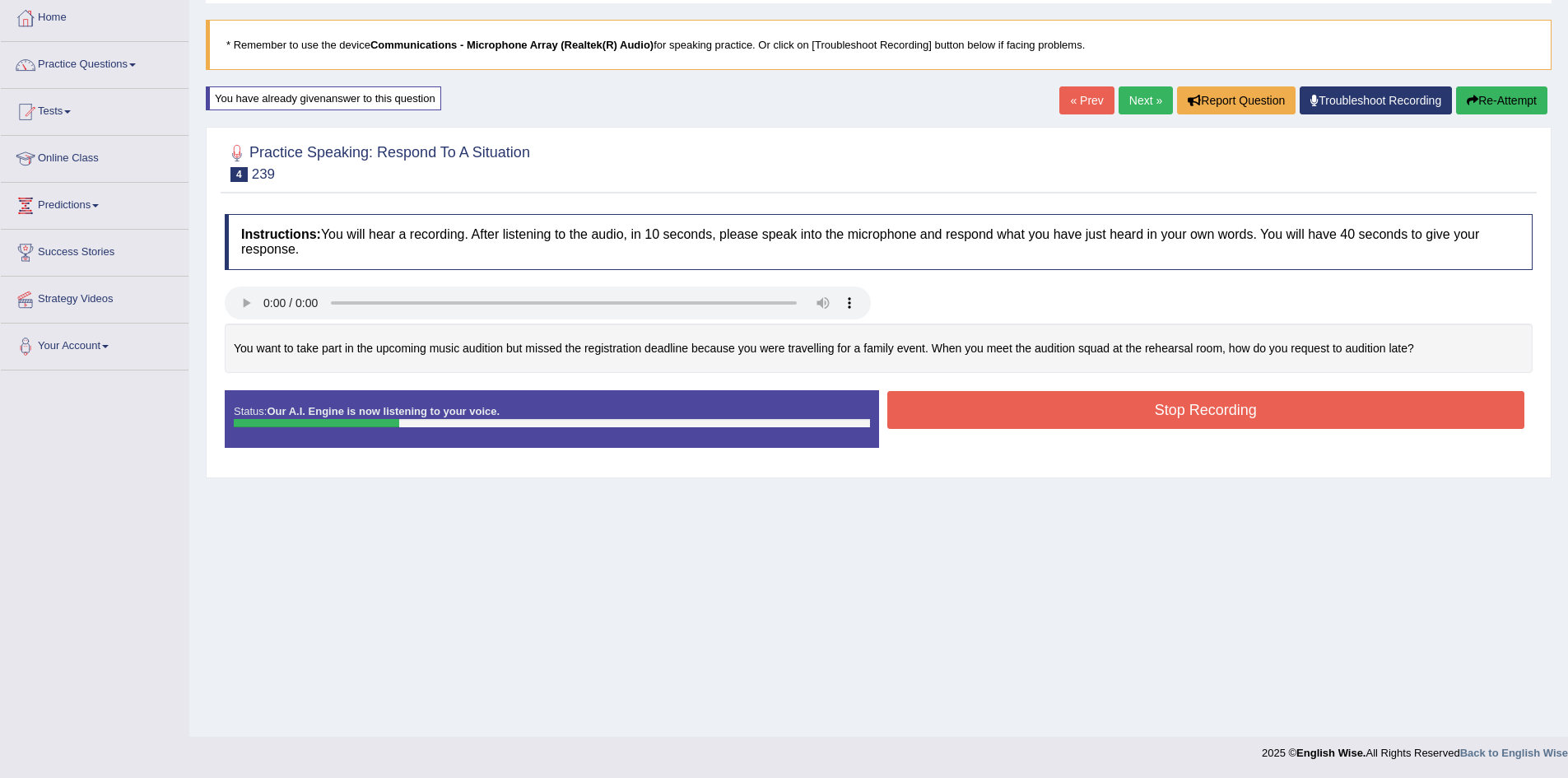 click on "Stop Recording" at bounding box center [1206, 410] 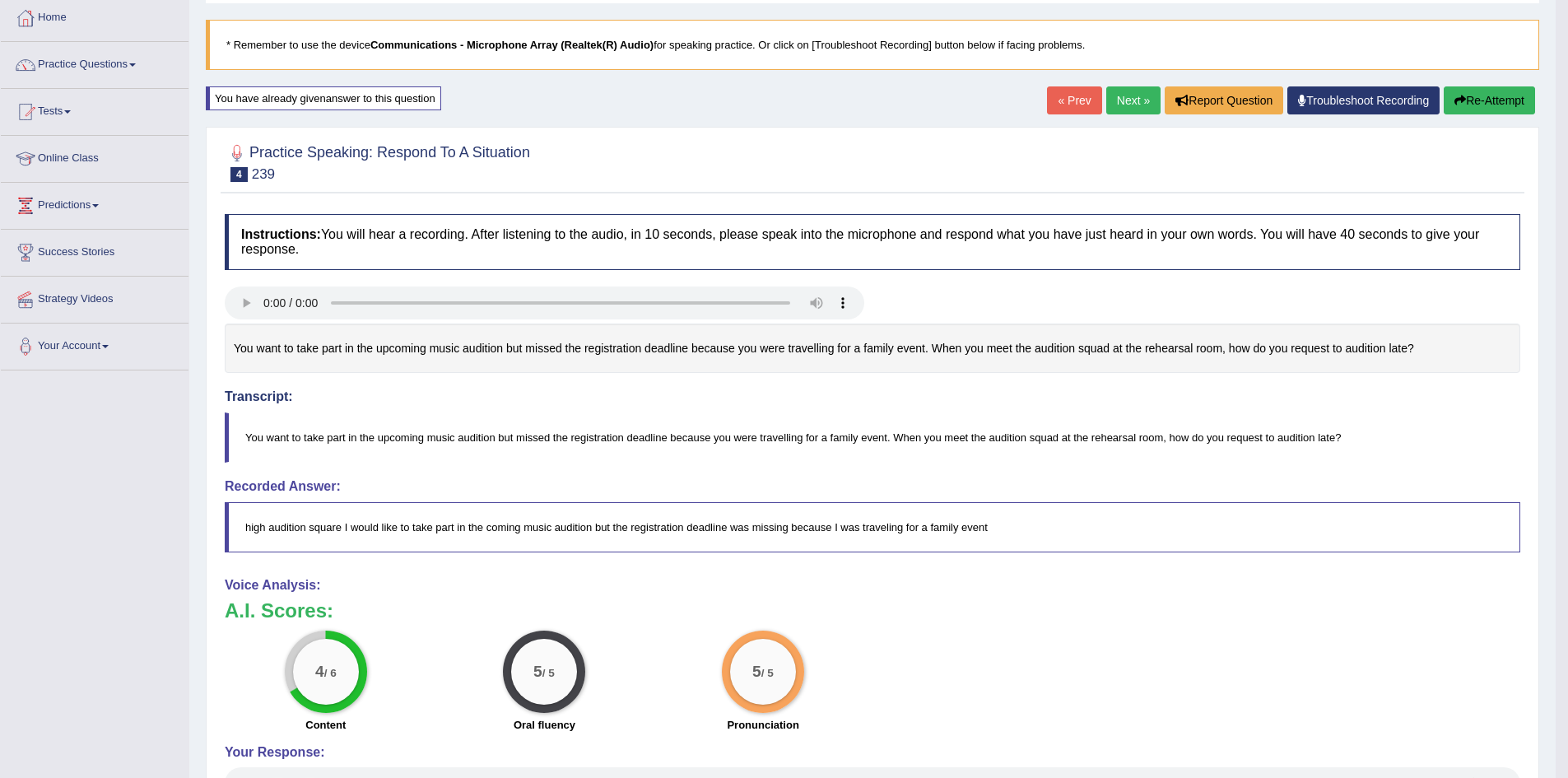 click on "Next »" at bounding box center (1133, 100) 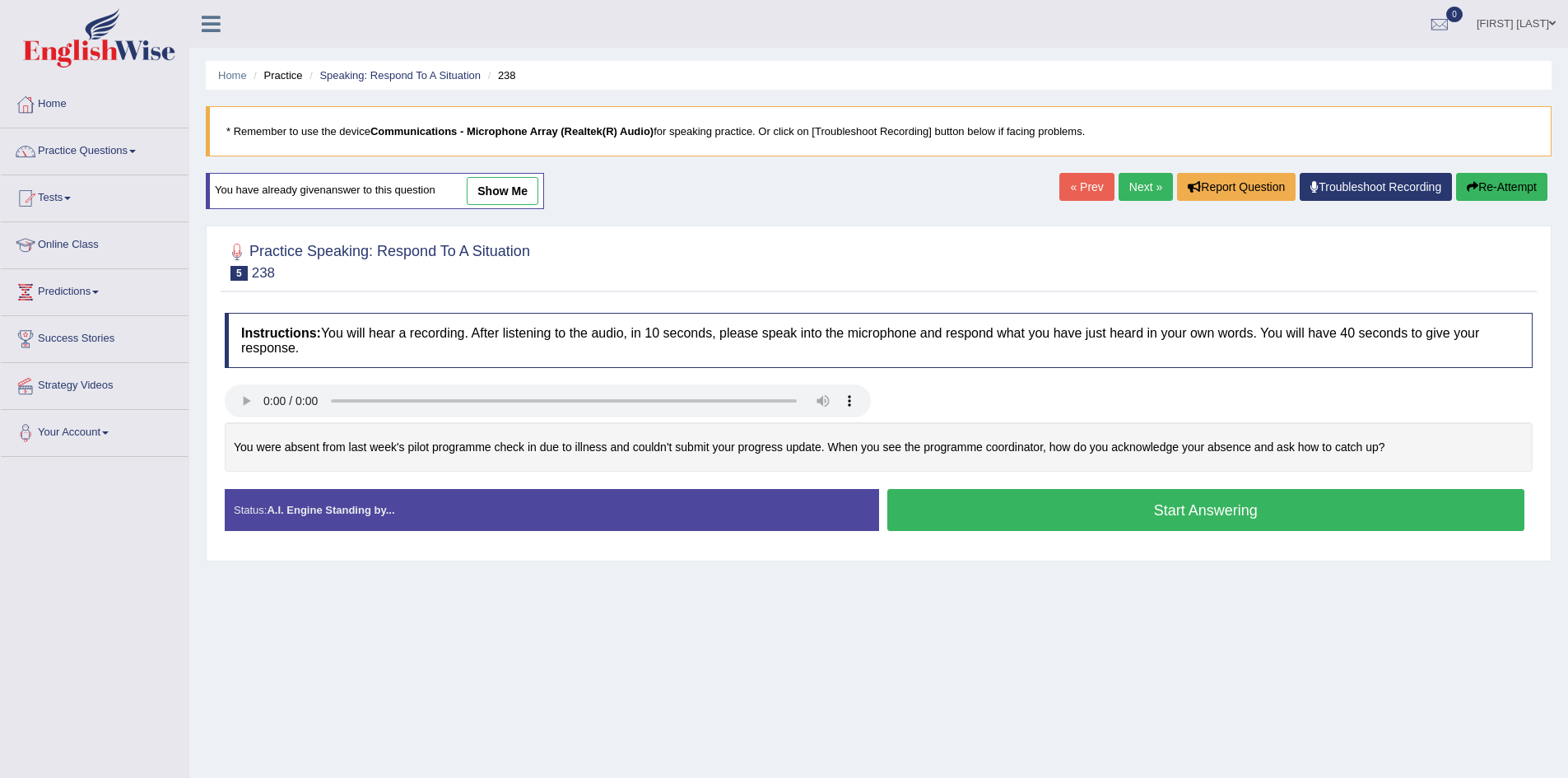 scroll, scrollTop: 0, scrollLeft: 0, axis: both 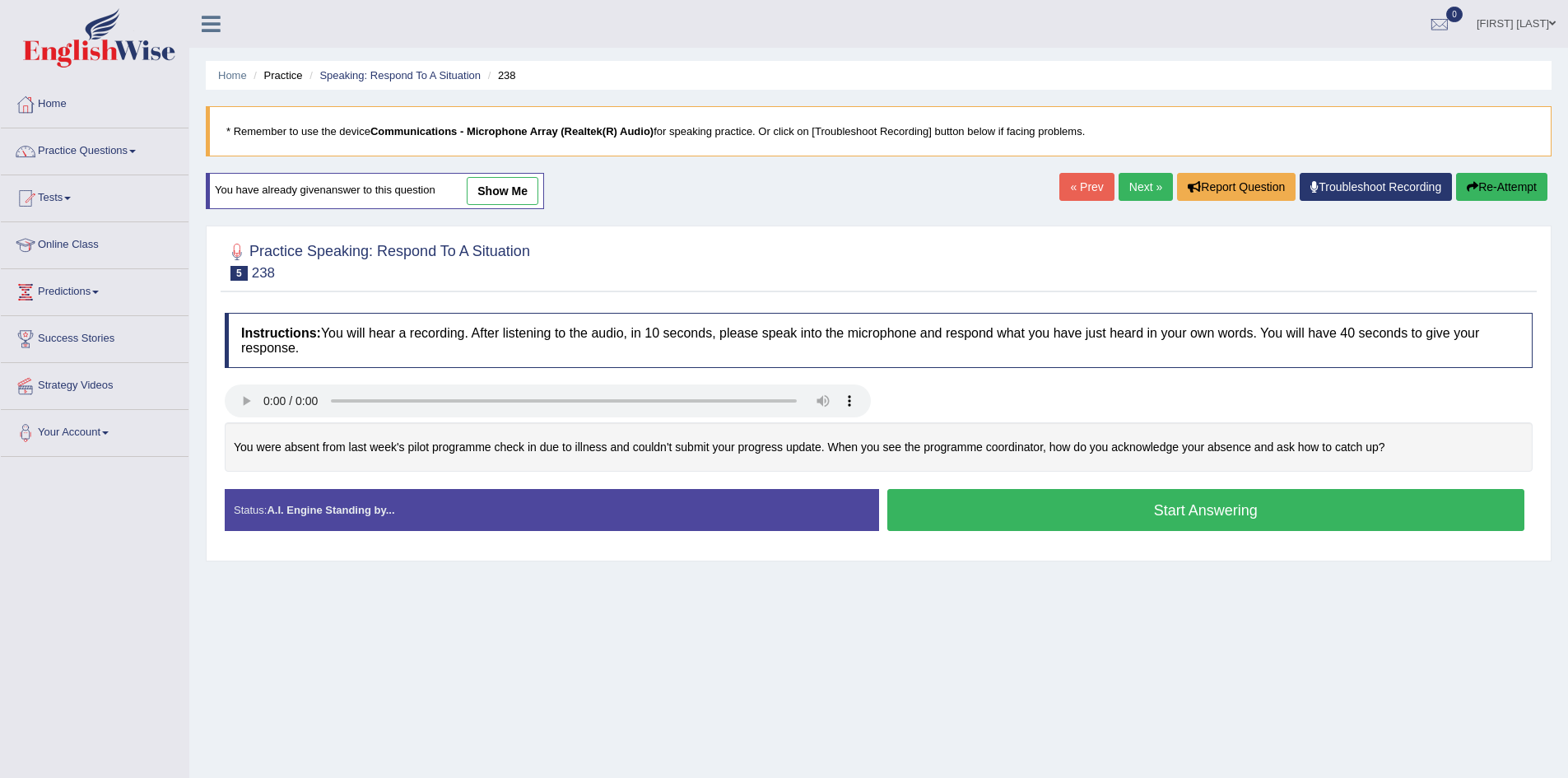 click on "Start Answering" at bounding box center [1206, 510] 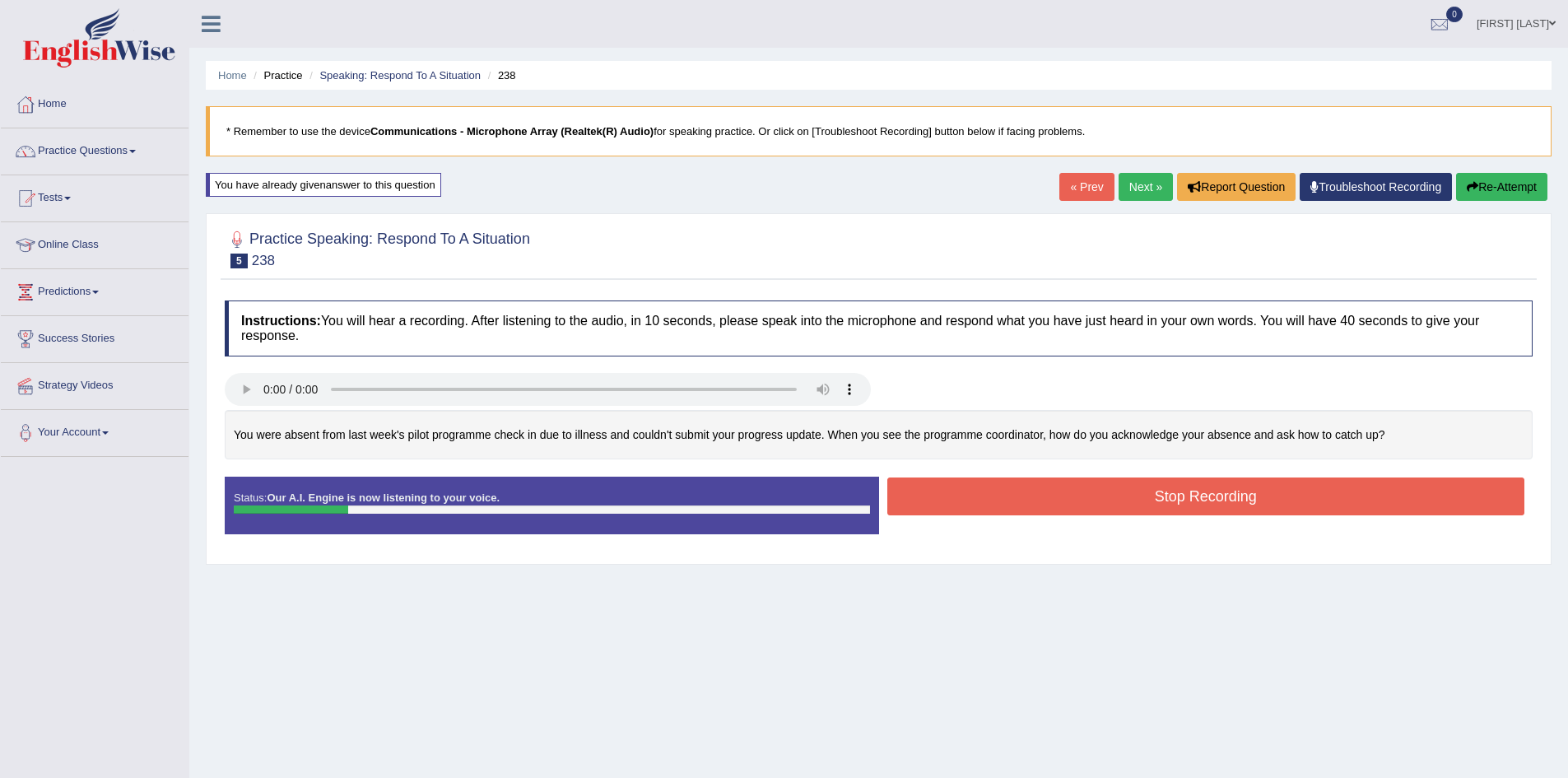 drag, startPoint x: 848, startPoint y: 535, endPoint x: 1021, endPoint y: 459, distance: 188.95767 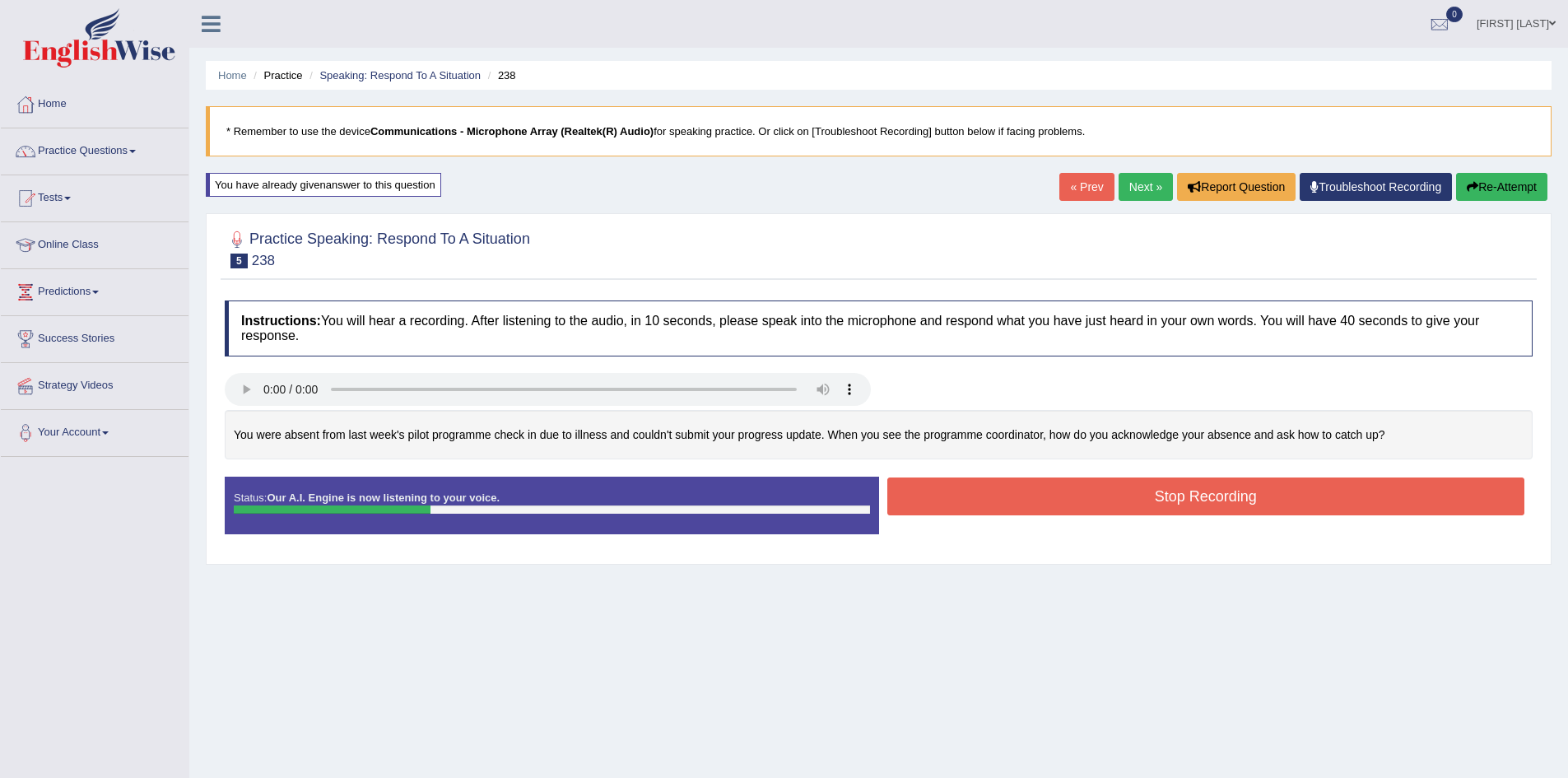 click on "Stop Recording" at bounding box center (1206, 496) 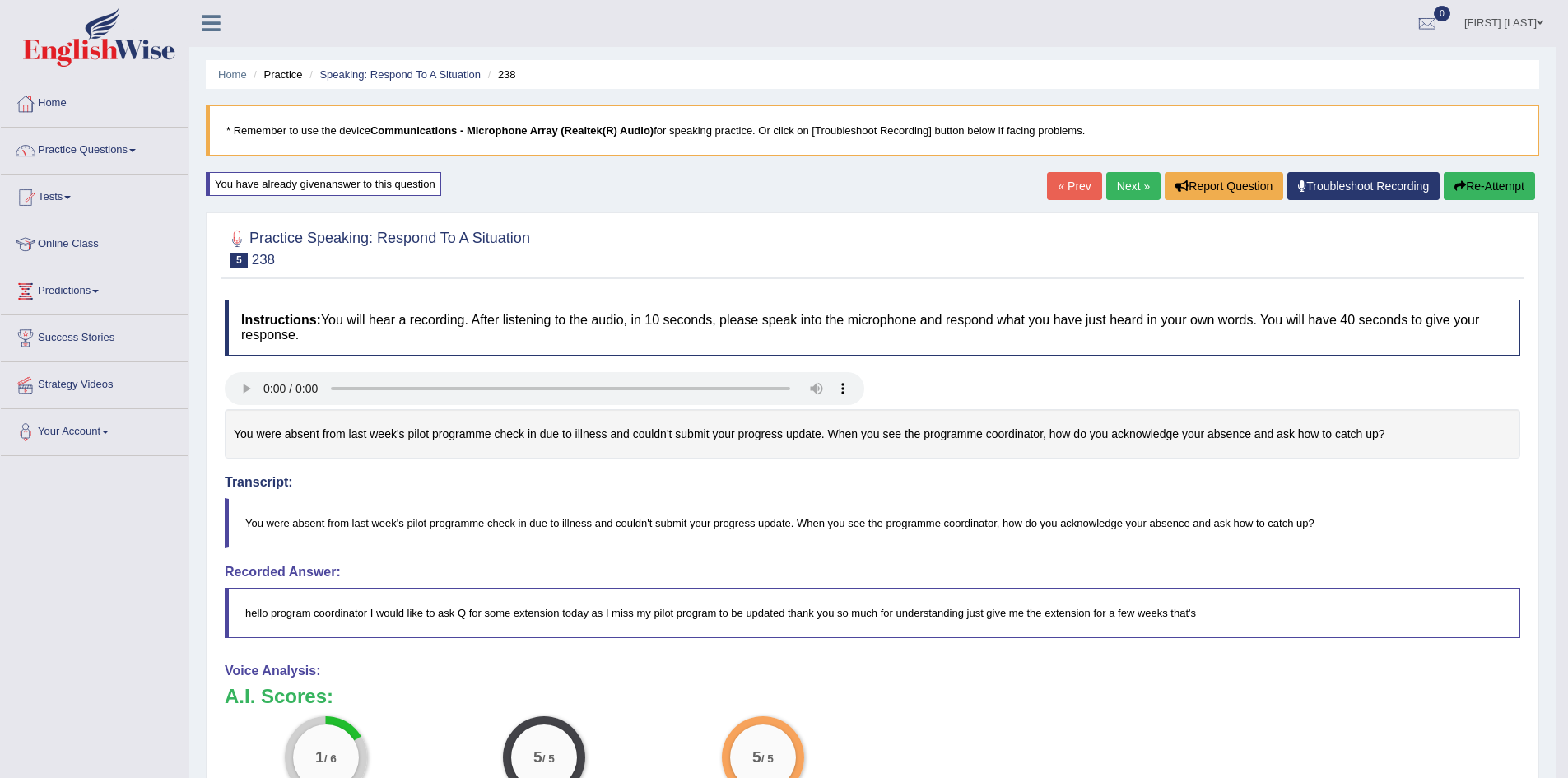 scroll, scrollTop: 0, scrollLeft: 0, axis: both 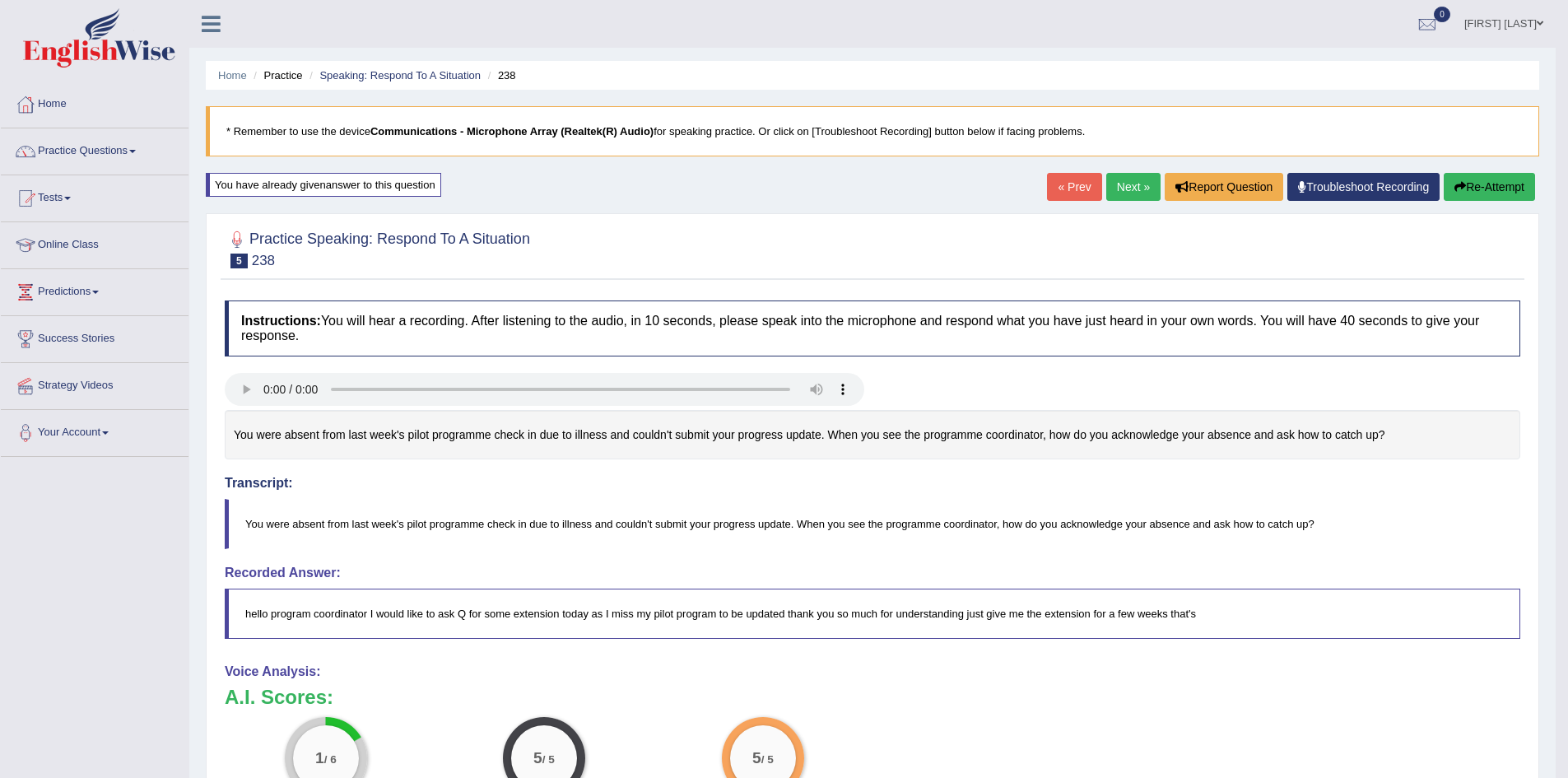 drag, startPoint x: 1477, startPoint y: 179, endPoint x: 1472, endPoint y: 191, distance: 13 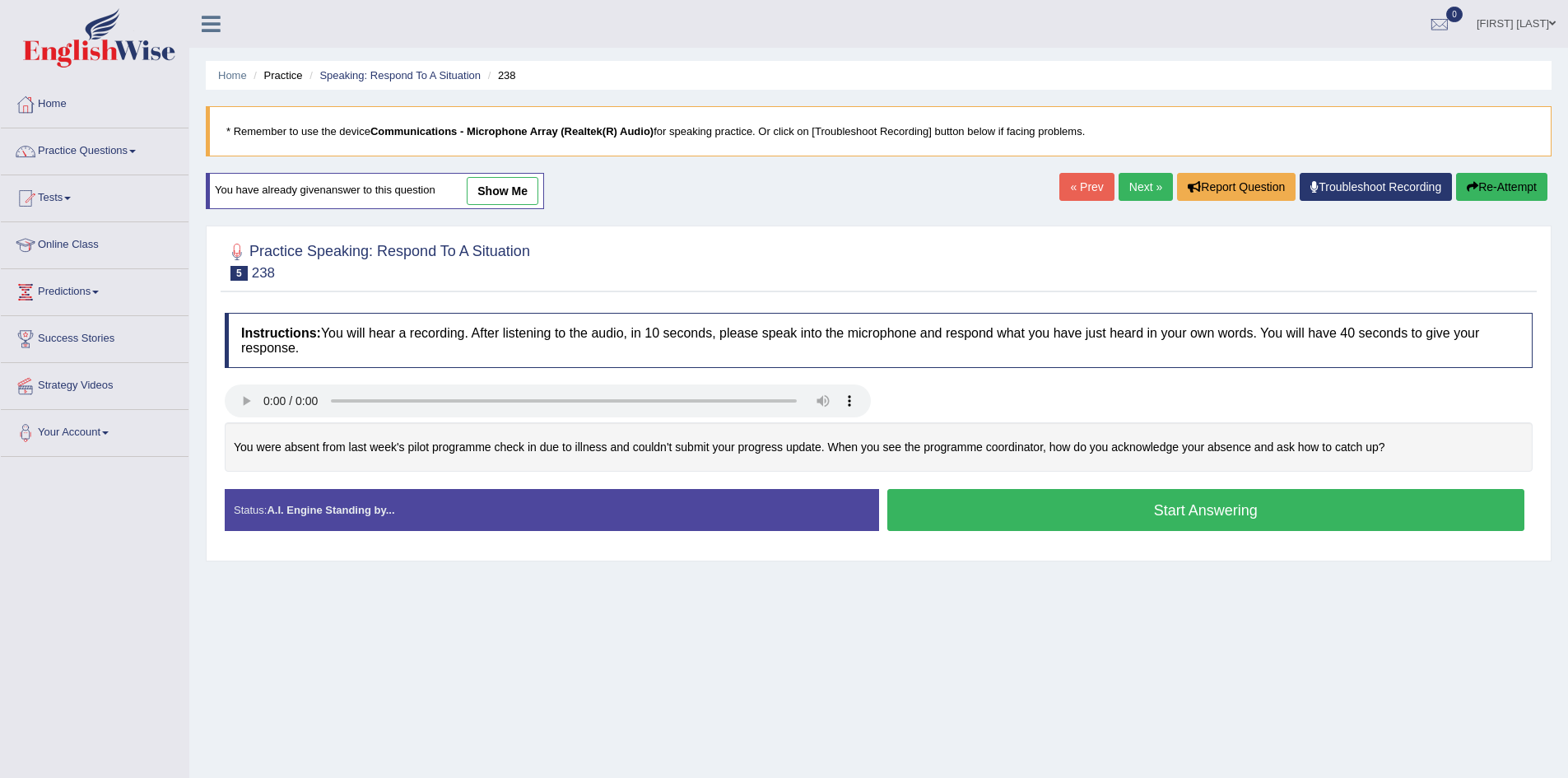 scroll, scrollTop: 0, scrollLeft: 0, axis: both 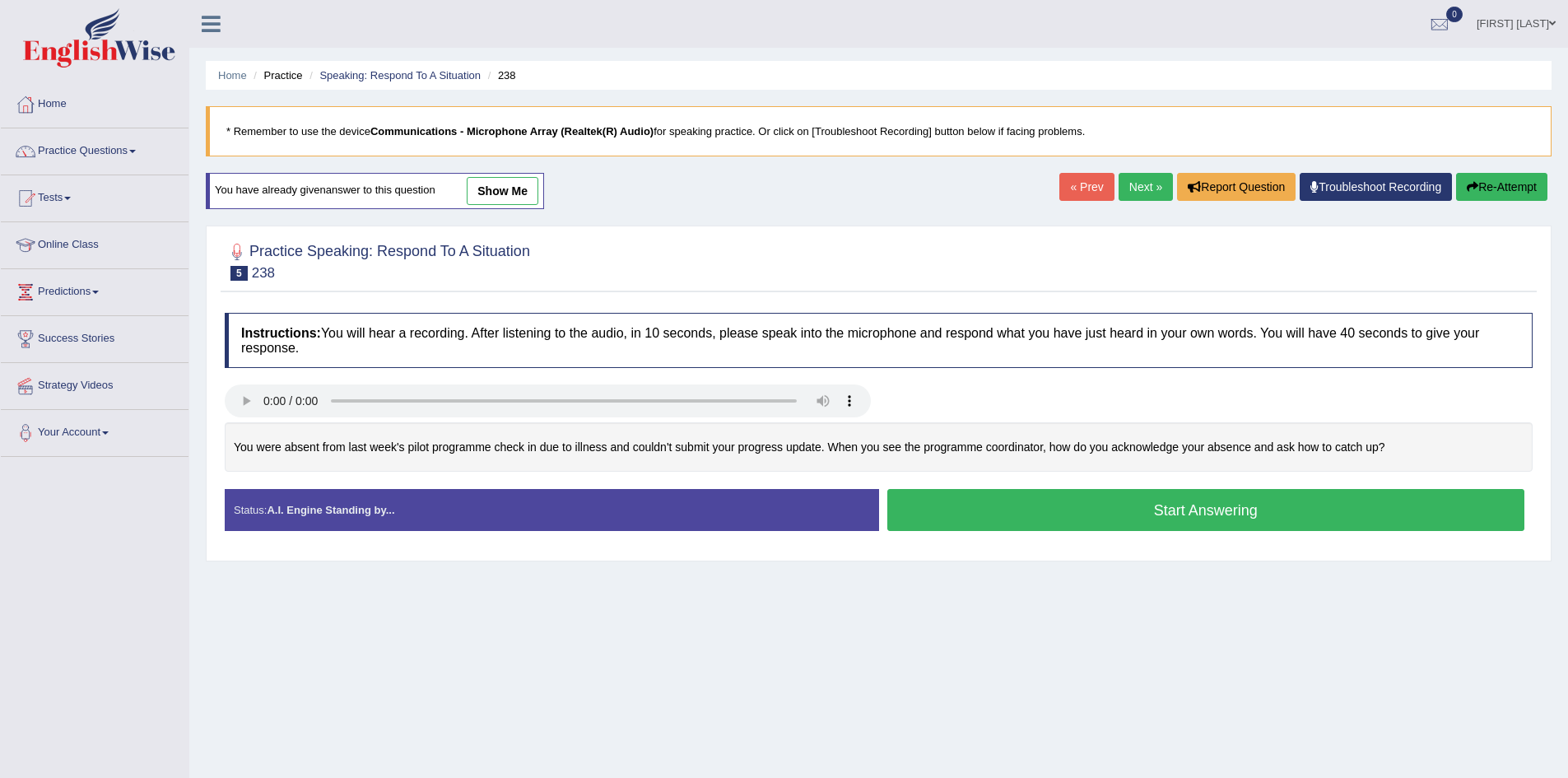 click on "Start Answering" at bounding box center [1206, 510] 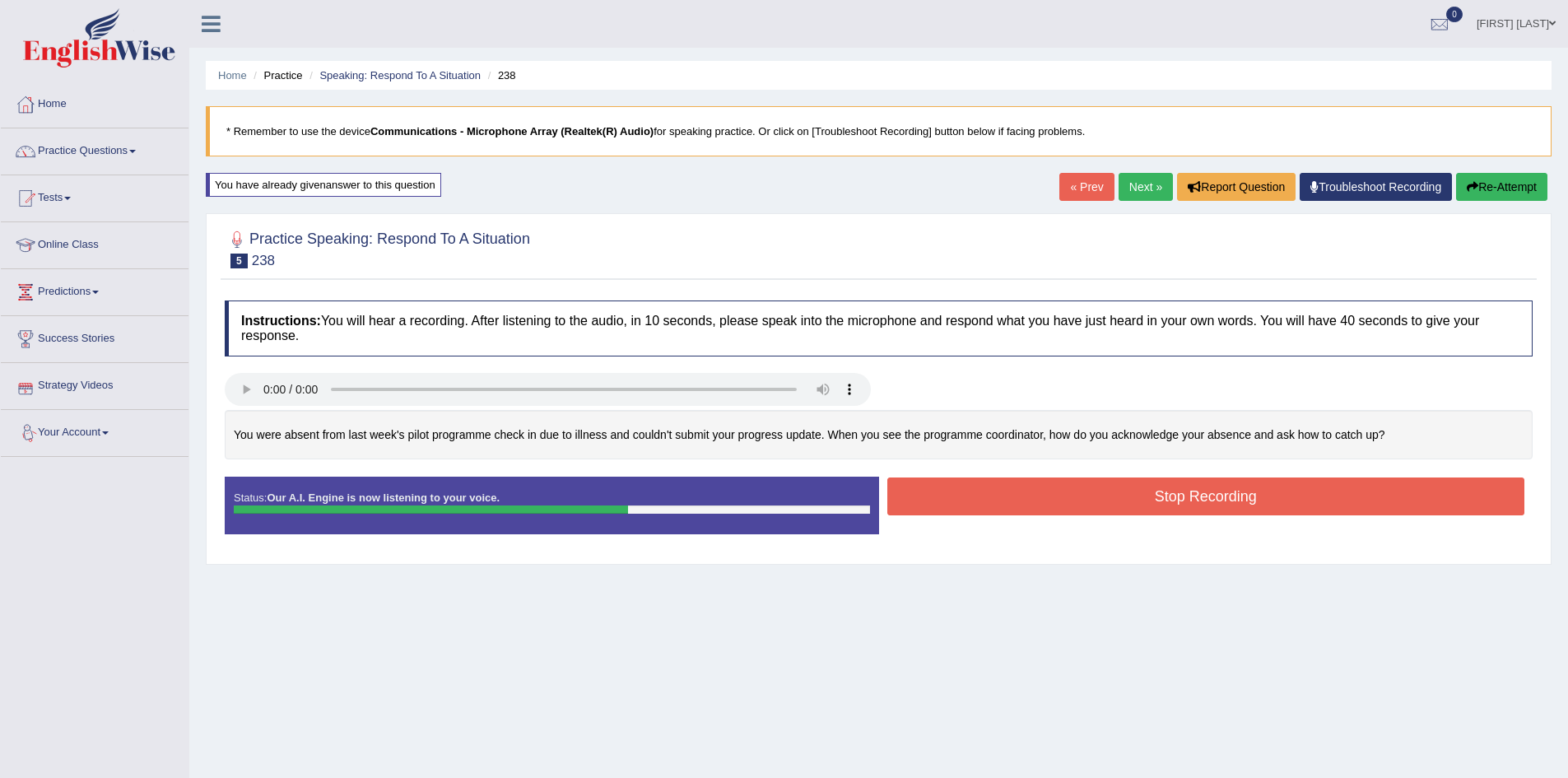 click on "Stop Recording" at bounding box center (1206, 496) 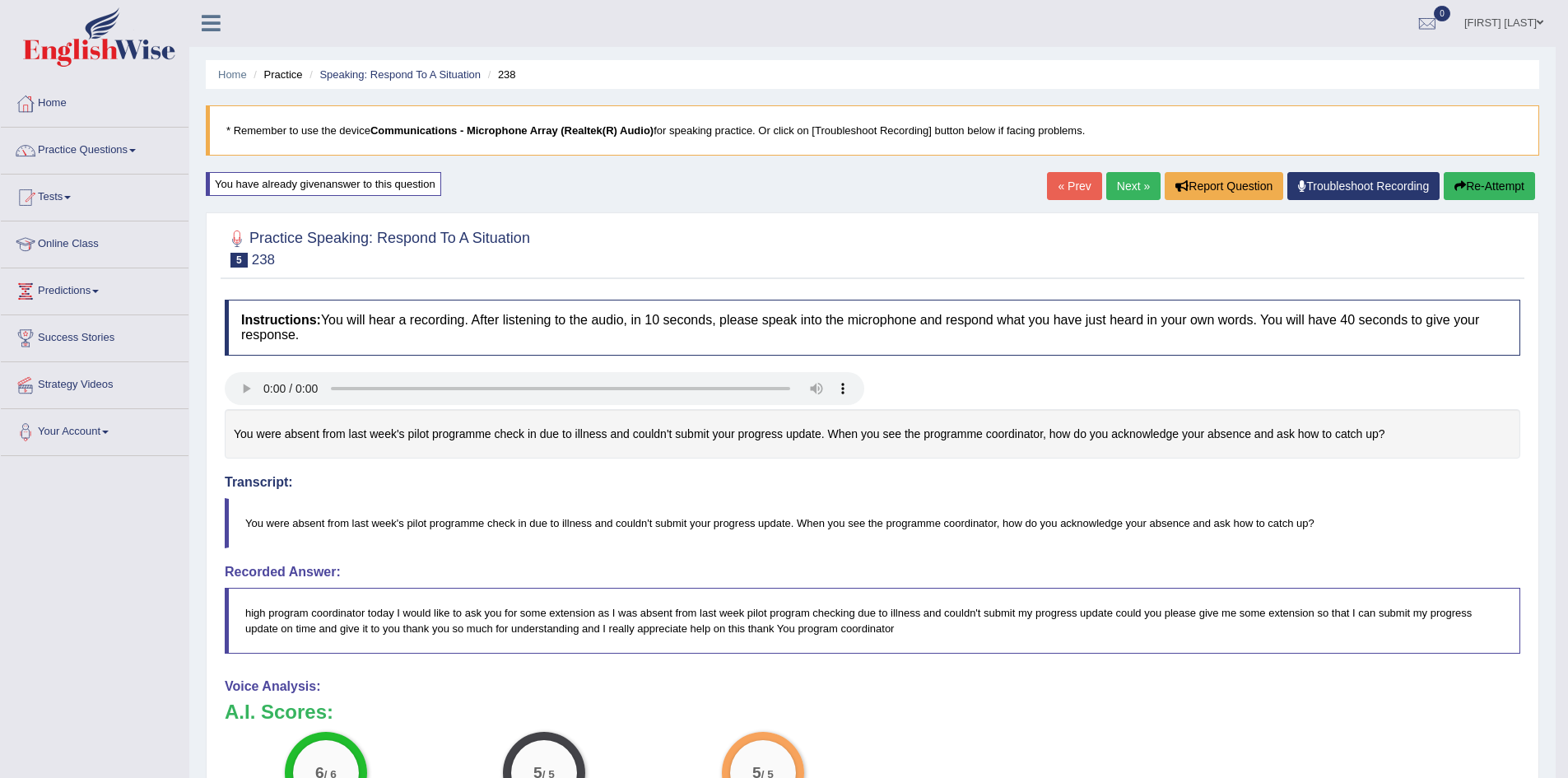scroll, scrollTop: 0, scrollLeft: 0, axis: both 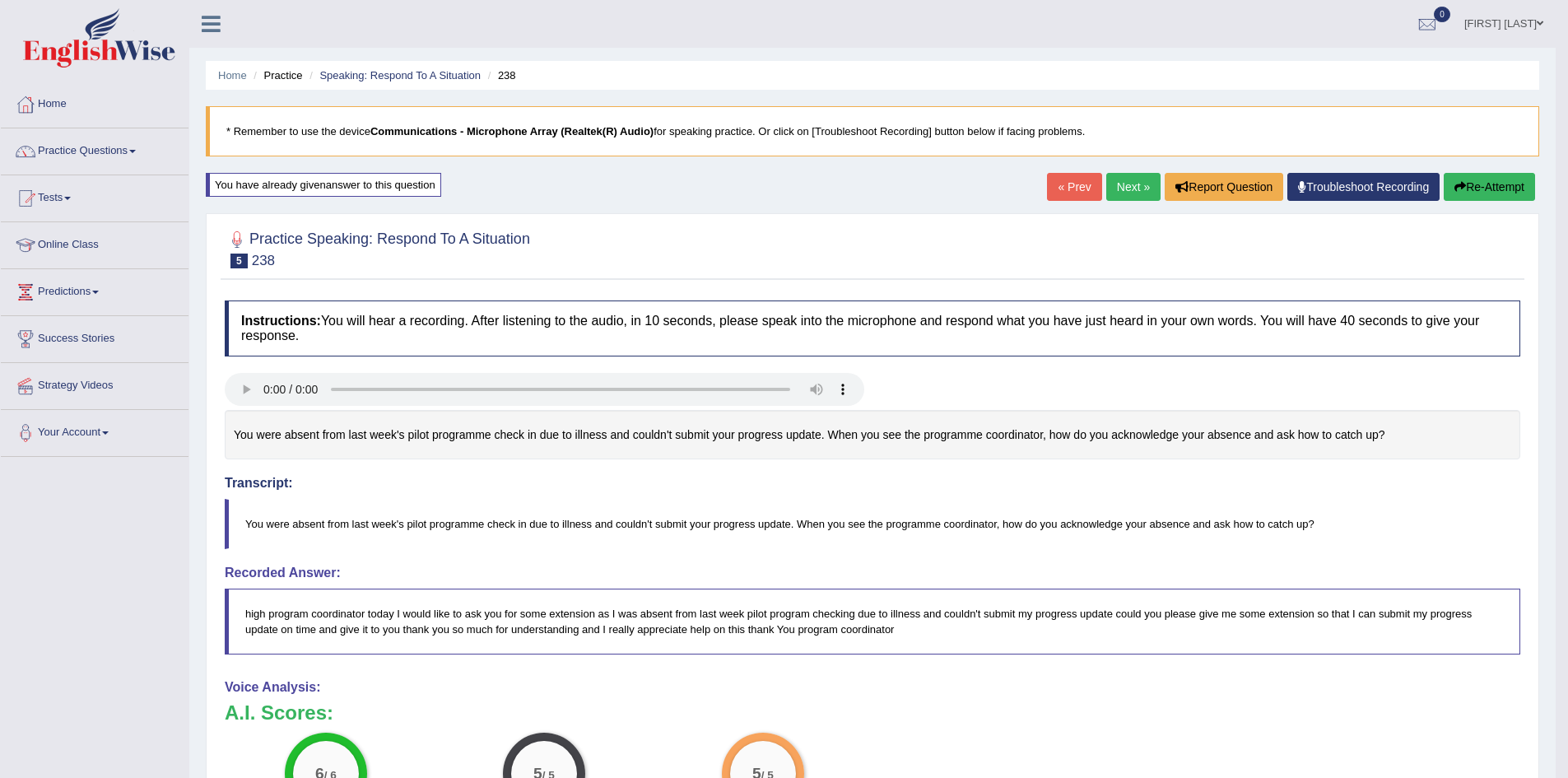 click on "Re-Attempt" at bounding box center [1489, 187] 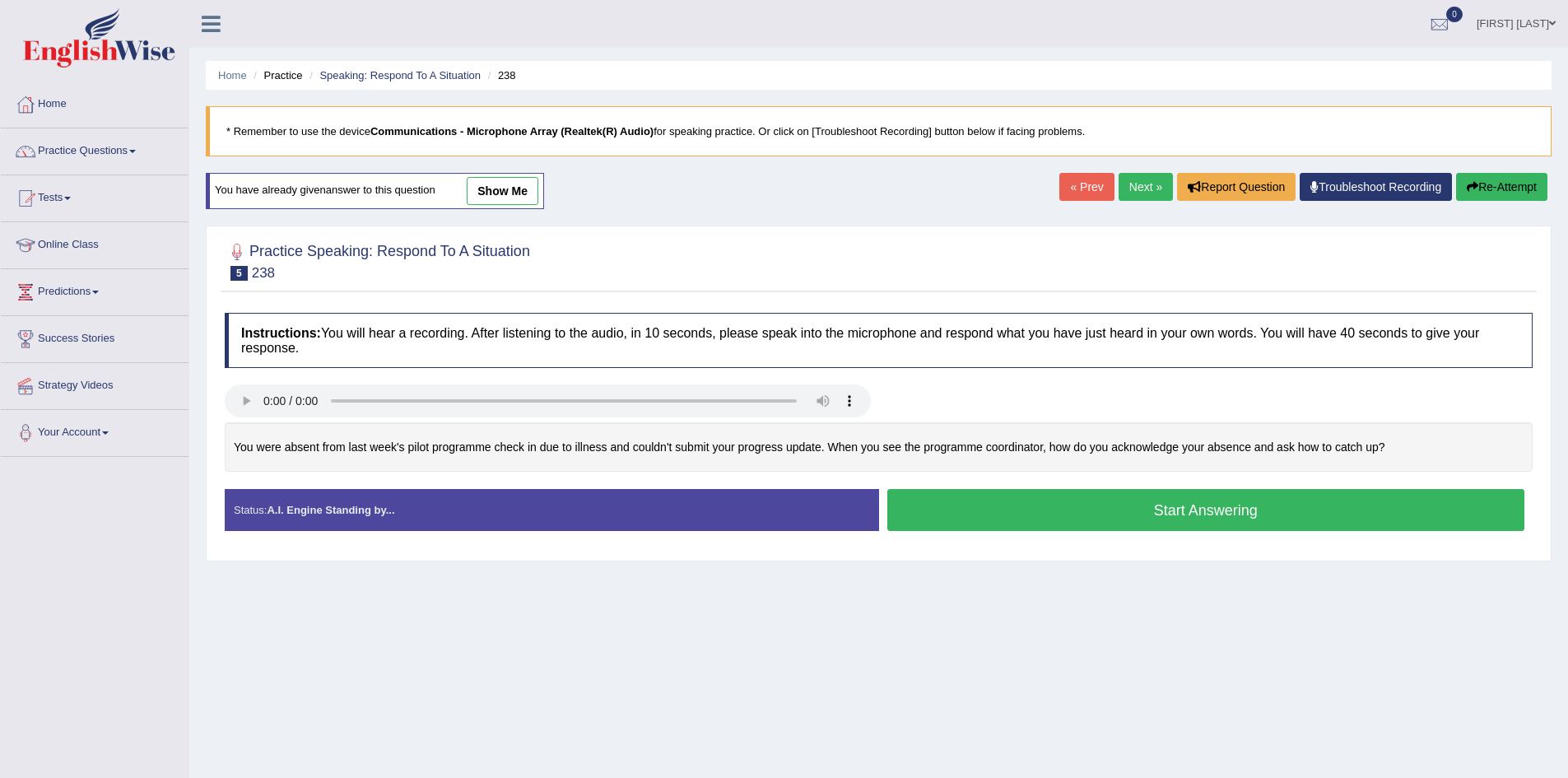 scroll, scrollTop: 0, scrollLeft: 0, axis: both 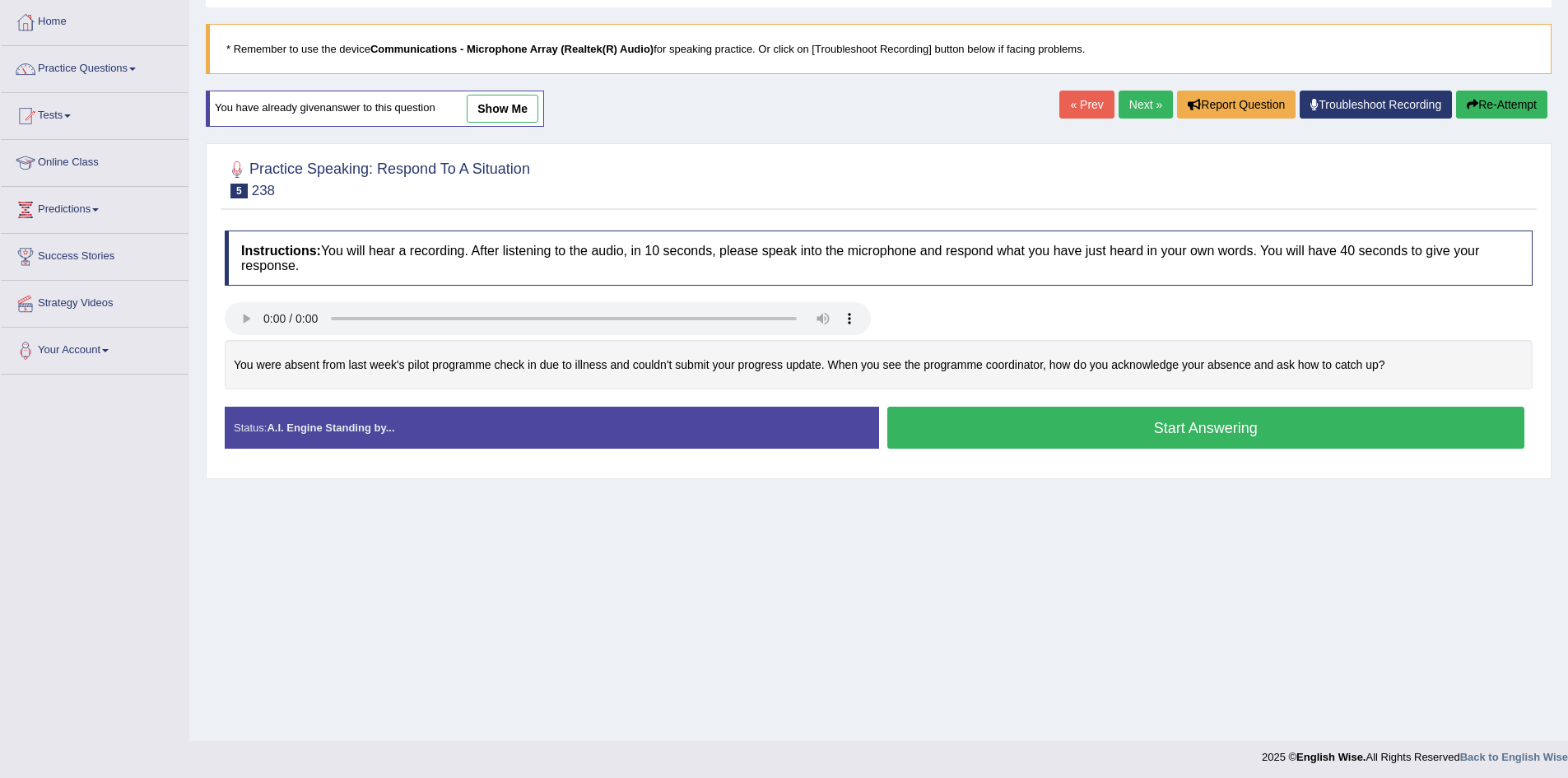 click on "Start Answering" at bounding box center (1206, 427) 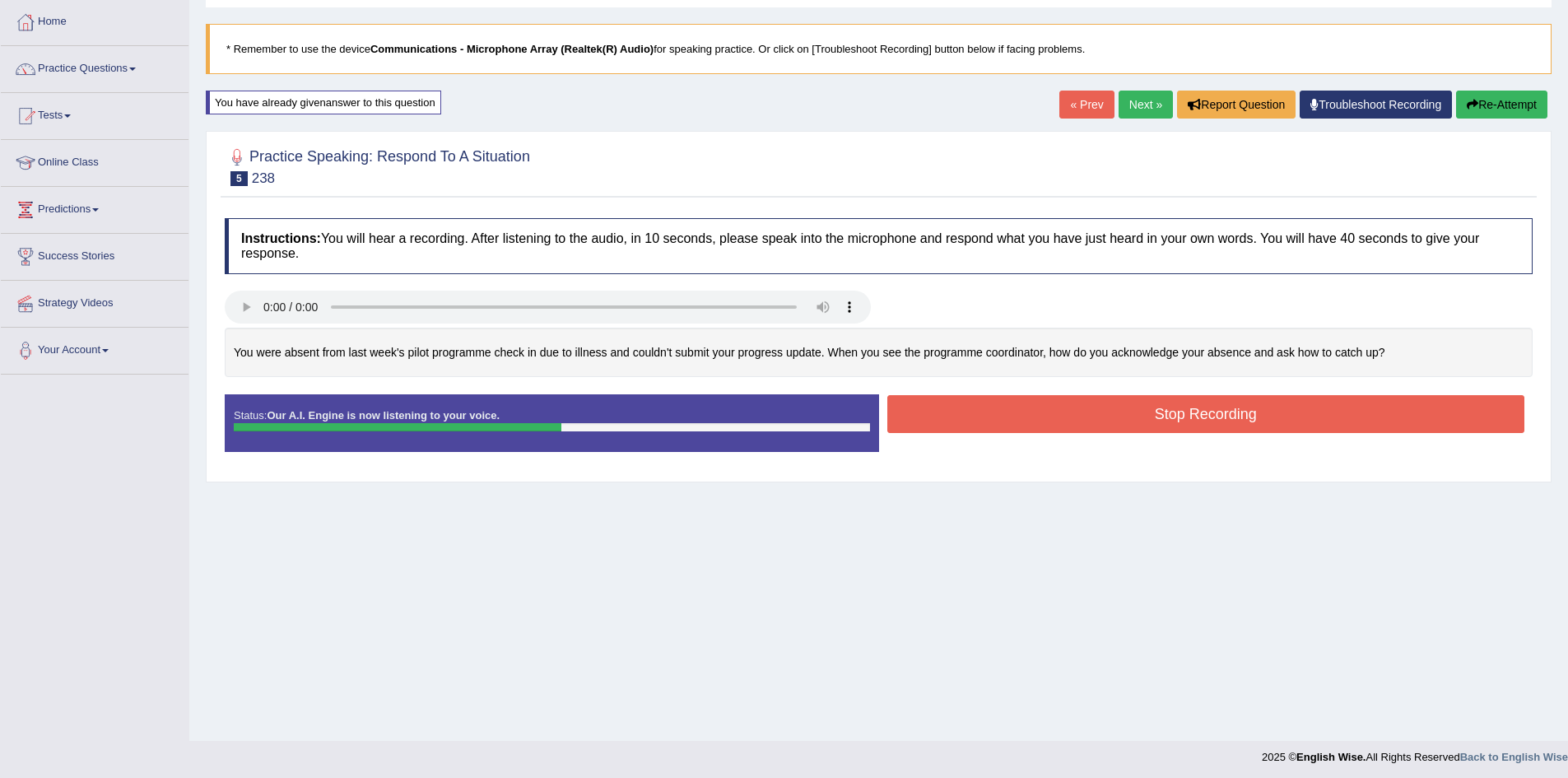 click on "Stop Recording" at bounding box center [1206, 414] 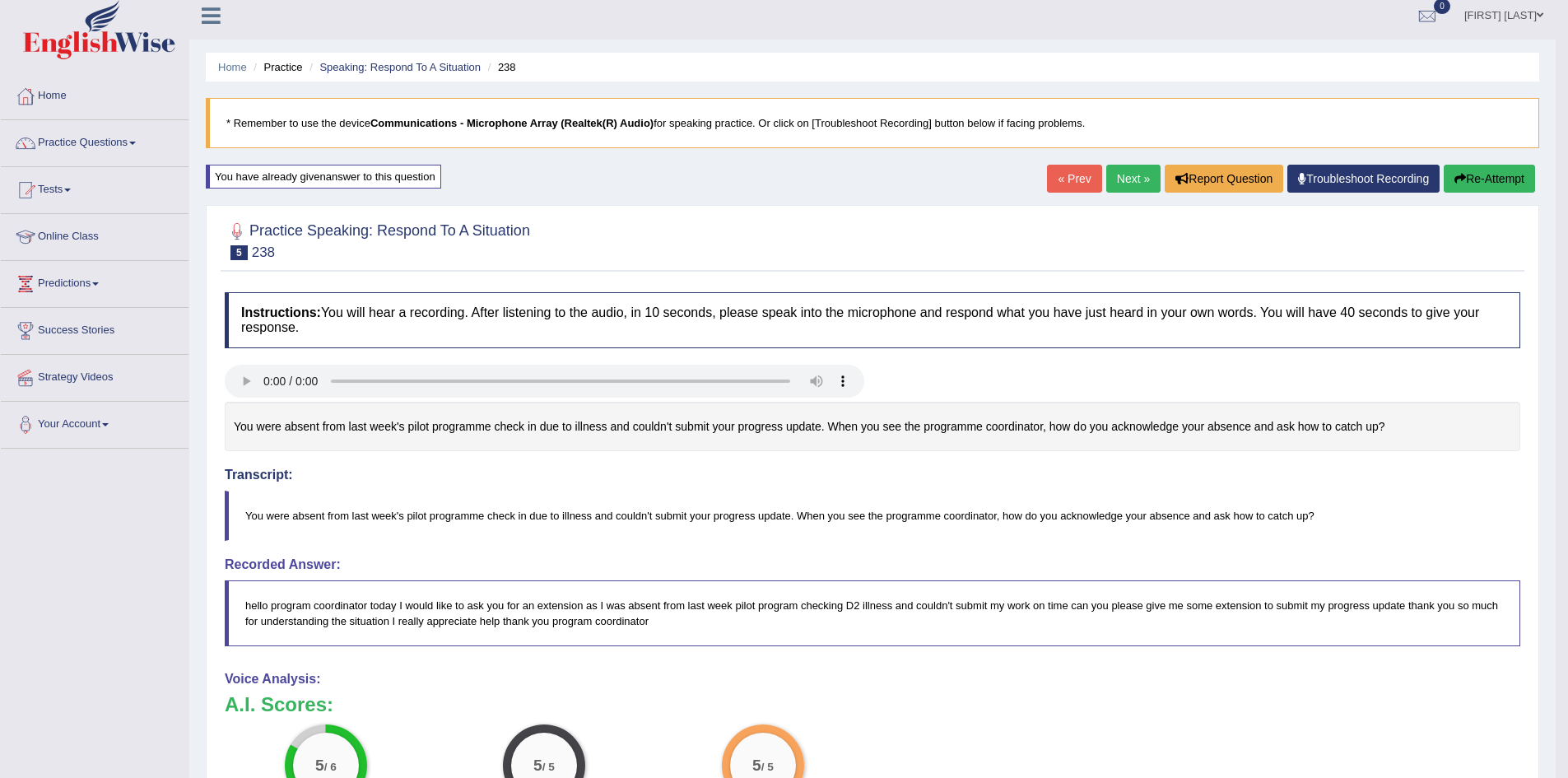 scroll, scrollTop: 0, scrollLeft: 0, axis: both 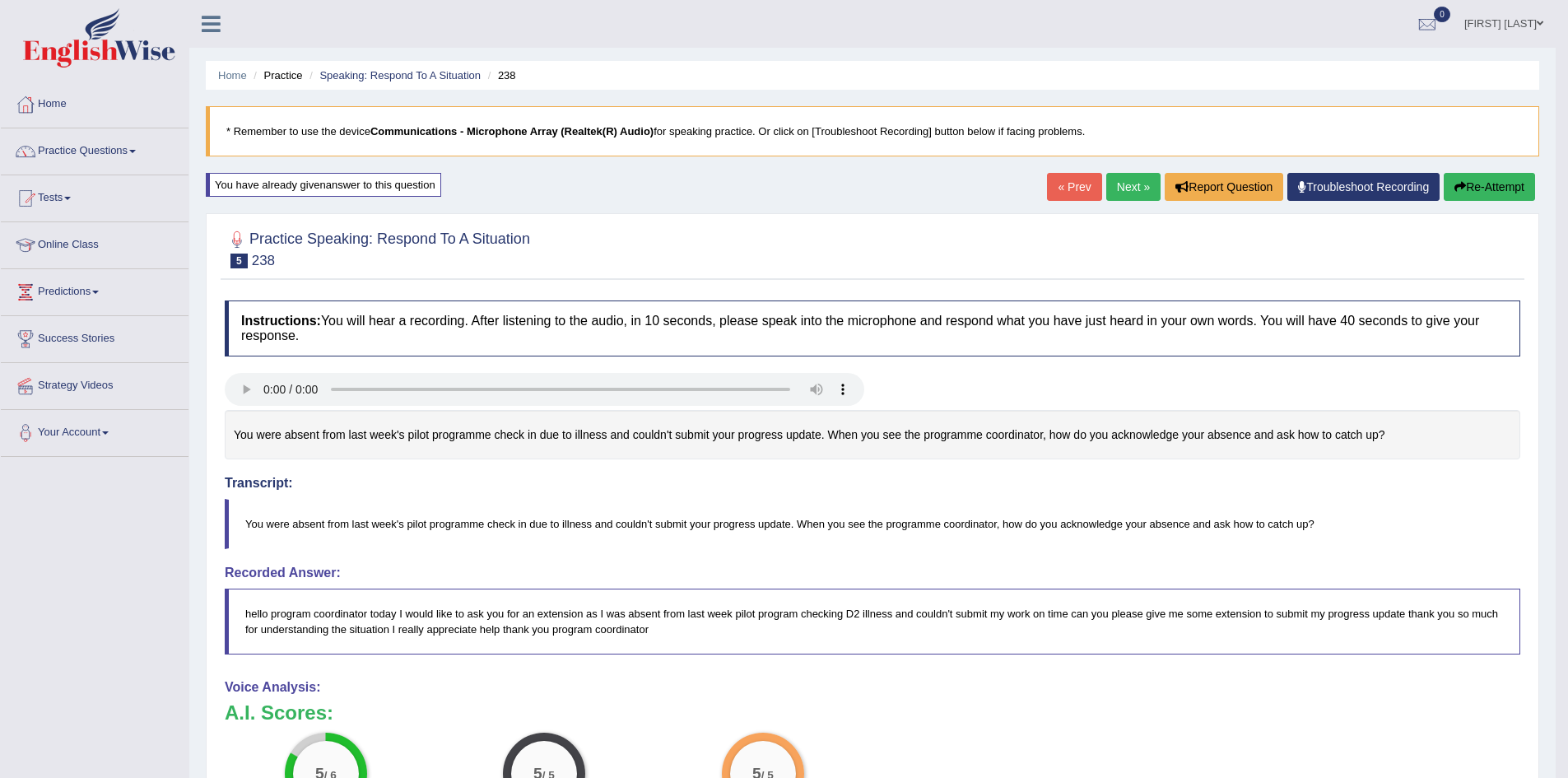 click on "Next »" at bounding box center [1133, 187] 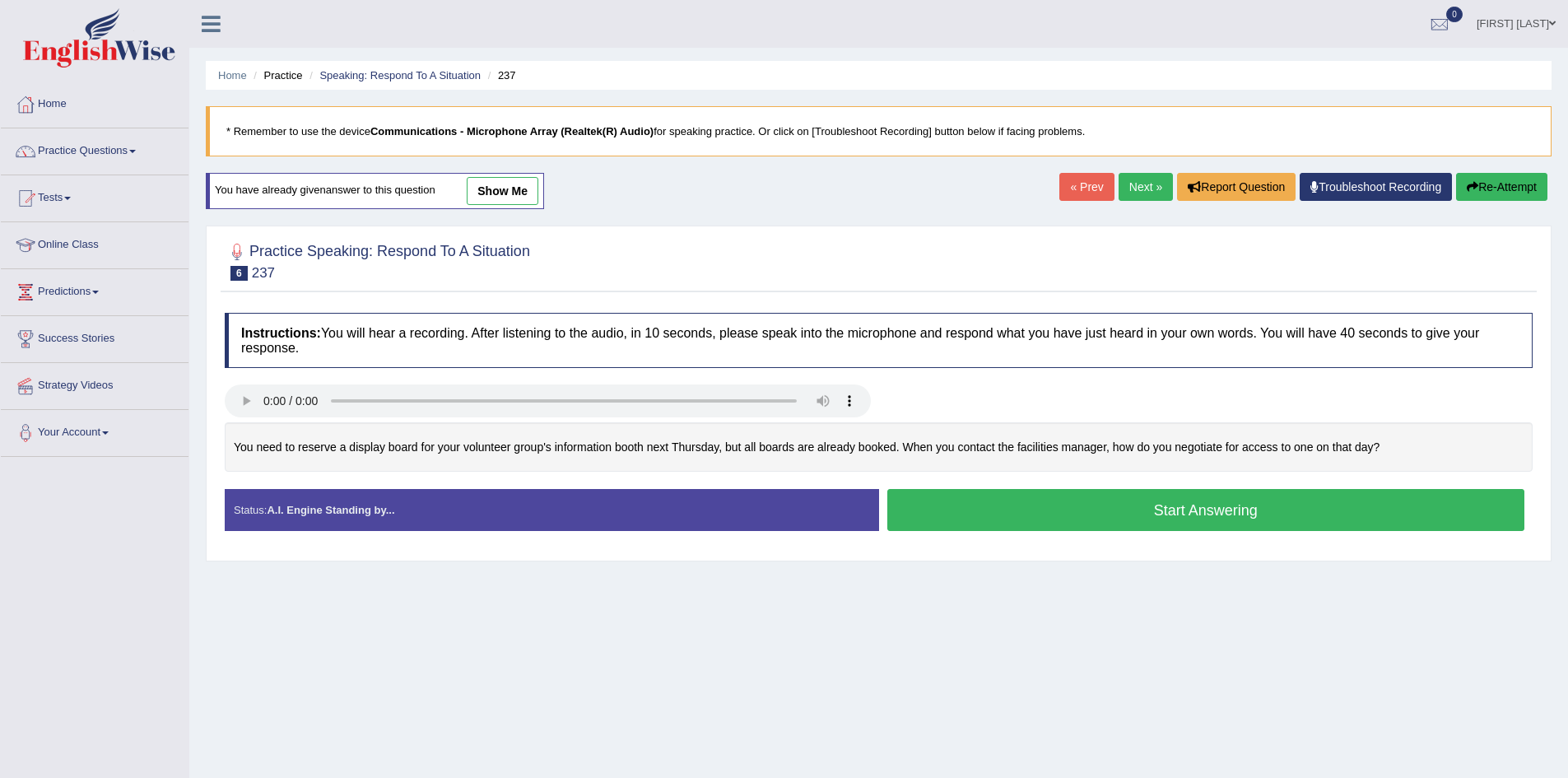 scroll, scrollTop: 49, scrollLeft: 0, axis: vertical 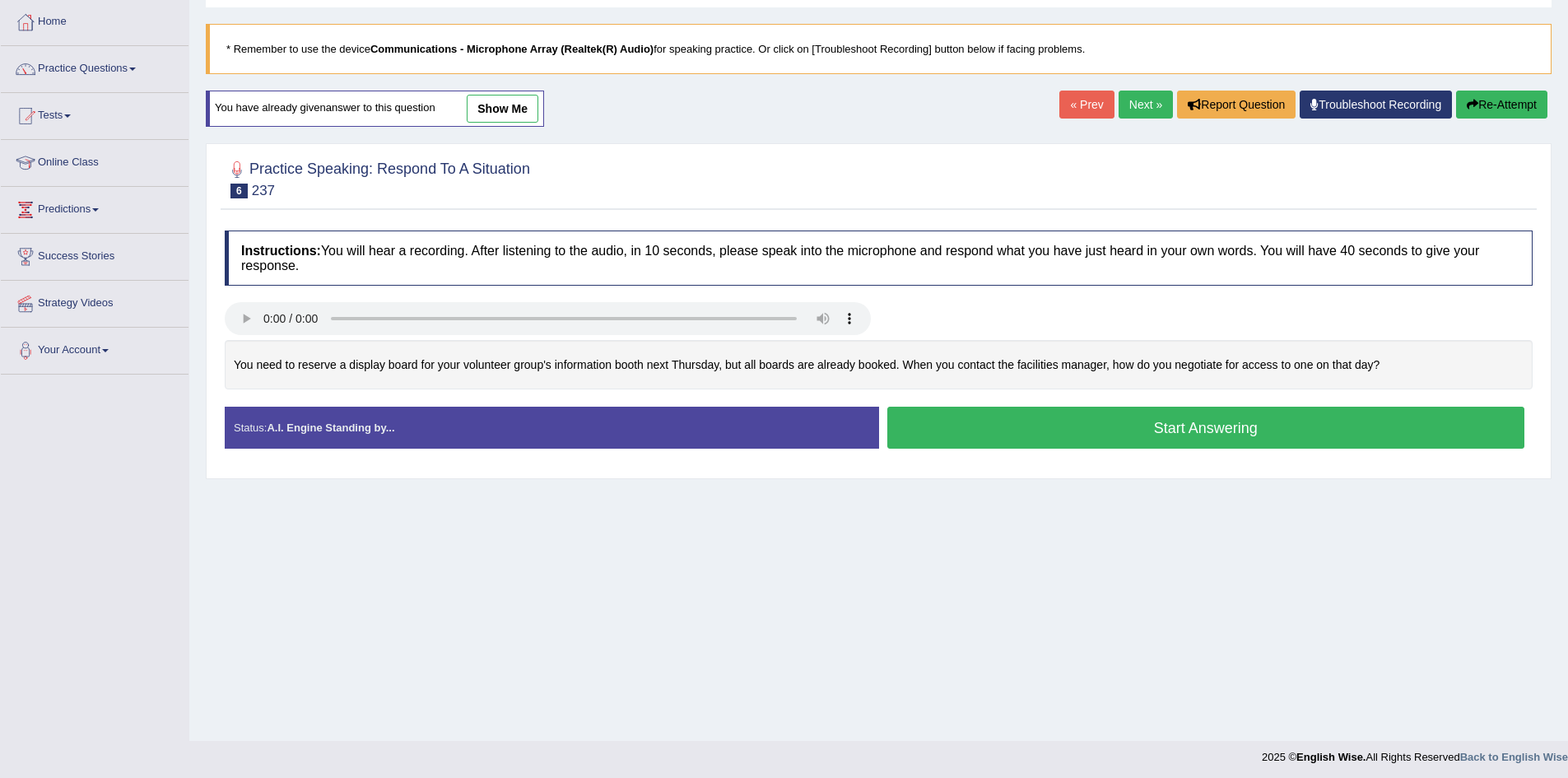 drag, startPoint x: 1189, startPoint y: 429, endPoint x: 1199, endPoint y: 427, distance: 10.198039 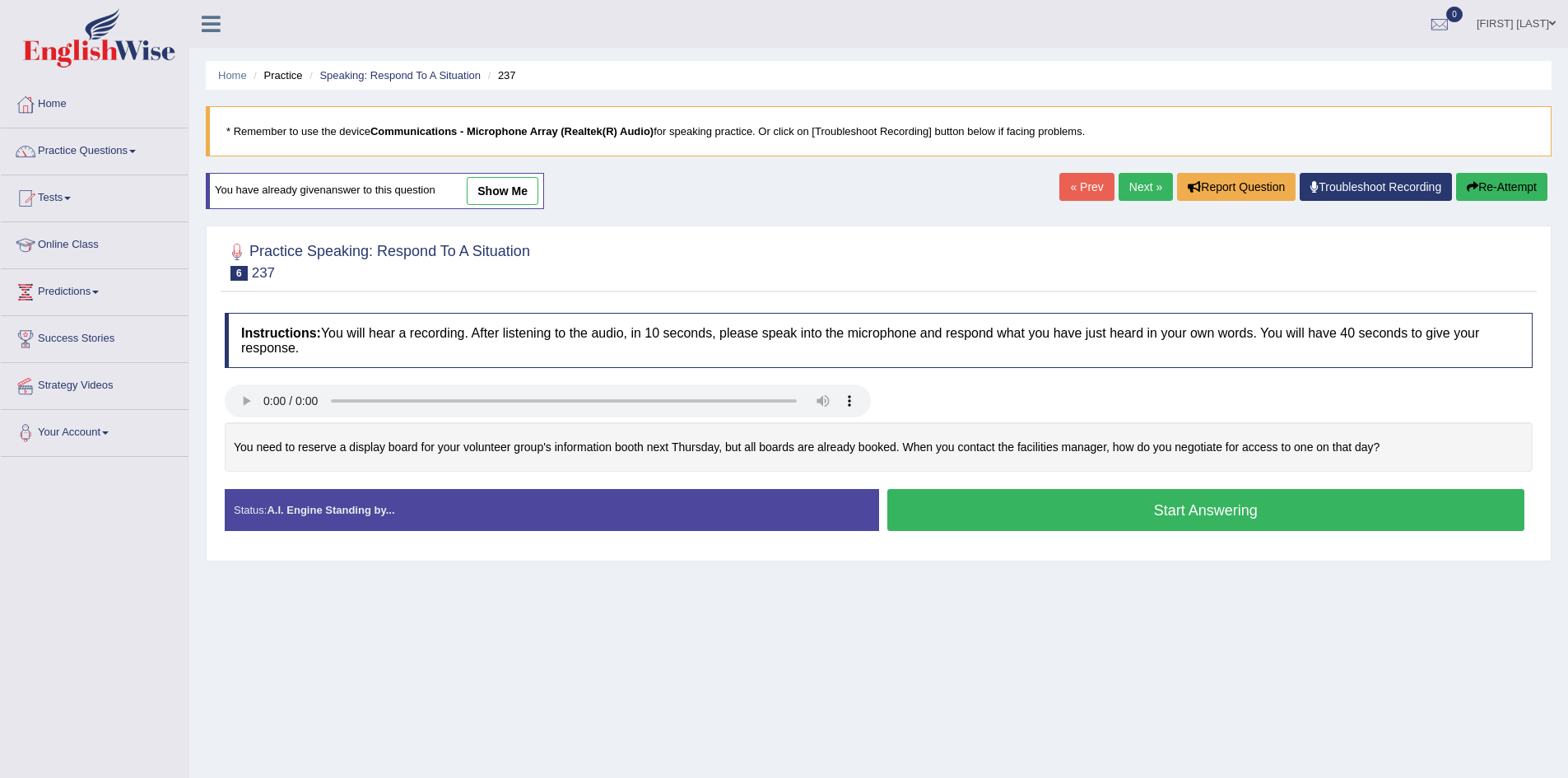 scroll, scrollTop: 82, scrollLeft: 0, axis: vertical 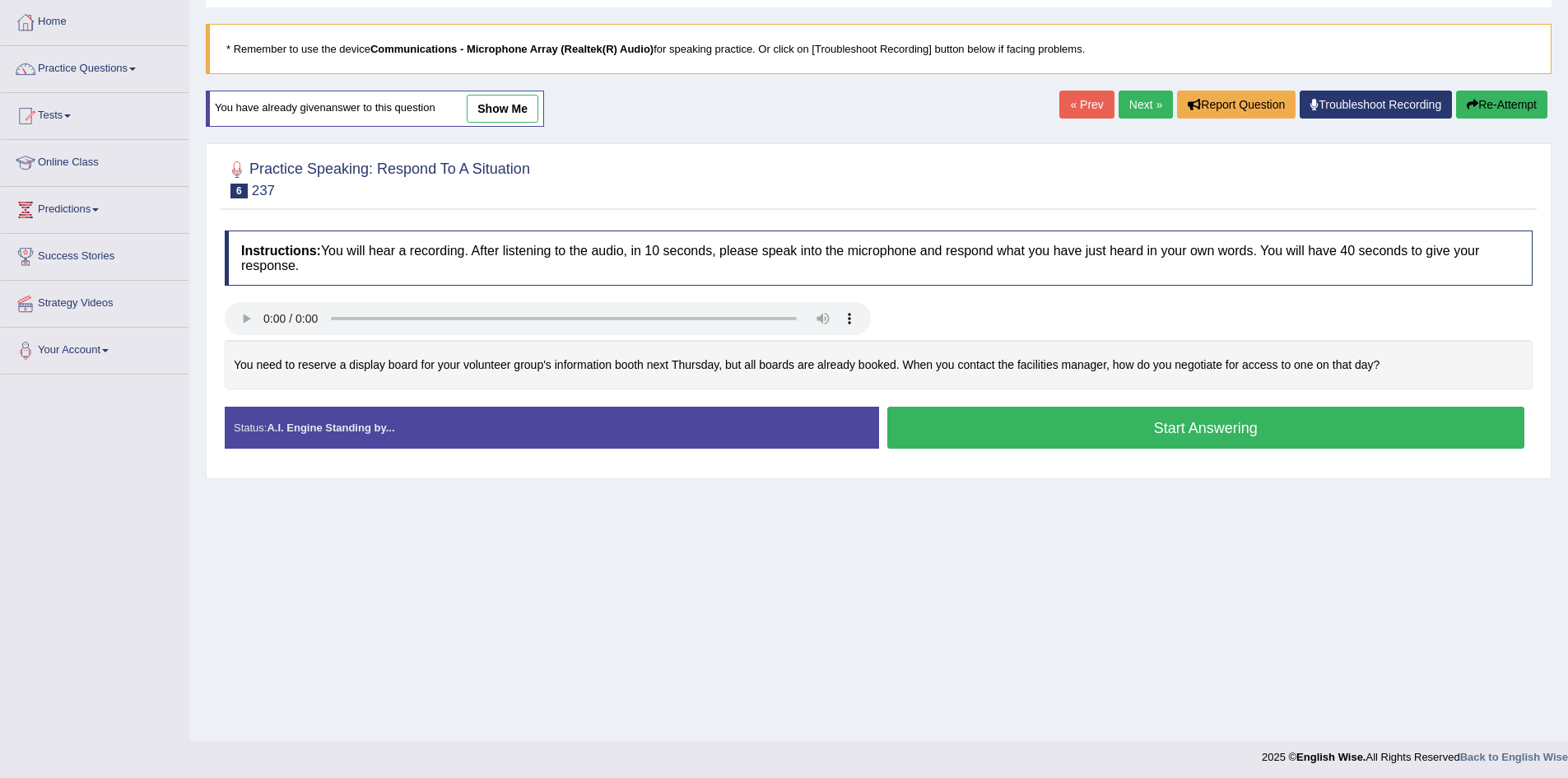 click on "Start Answering" at bounding box center (1206, 427) 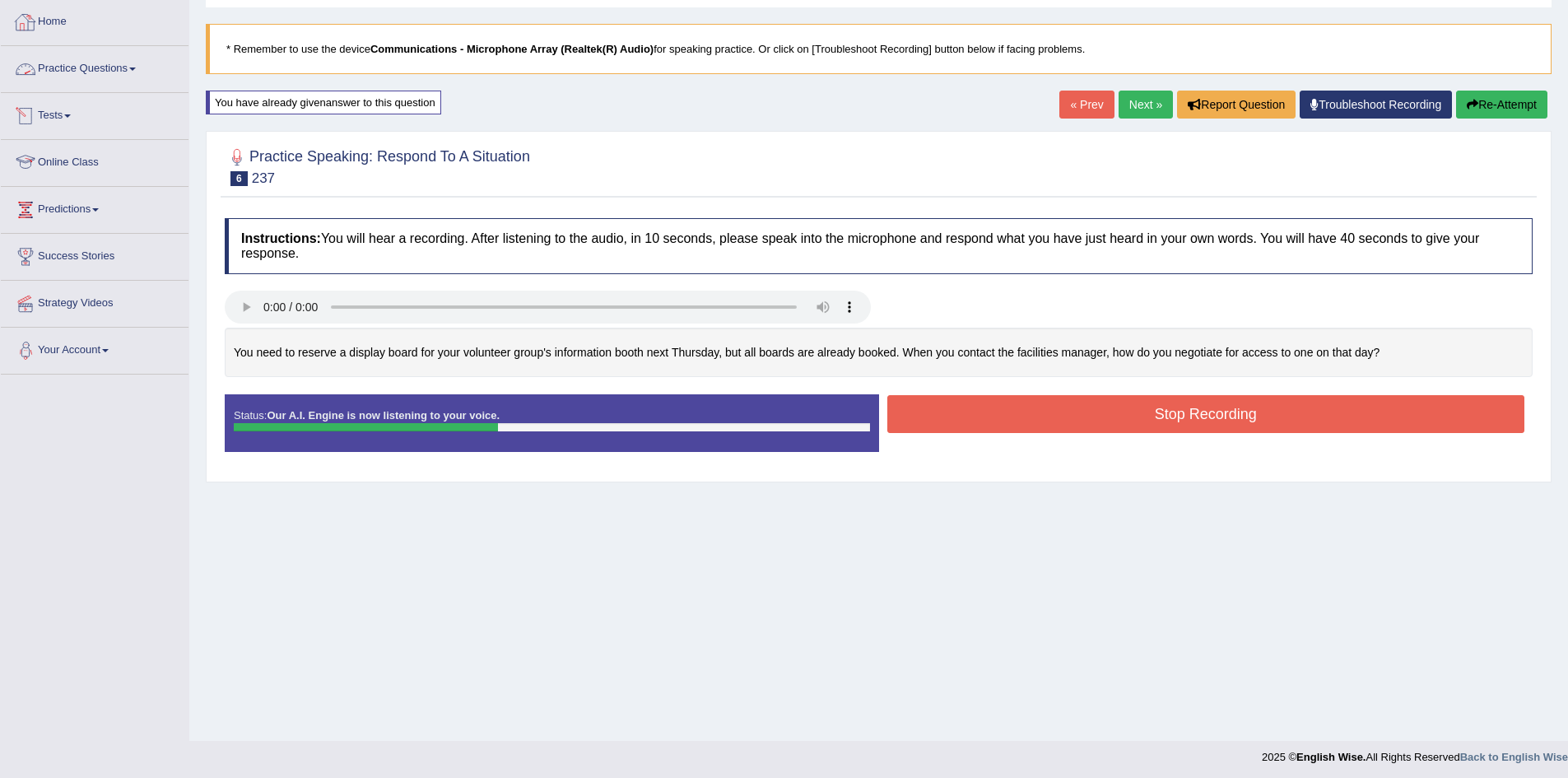 scroll, scrollTop: 86, scrollLeft: 0, axis: vertical 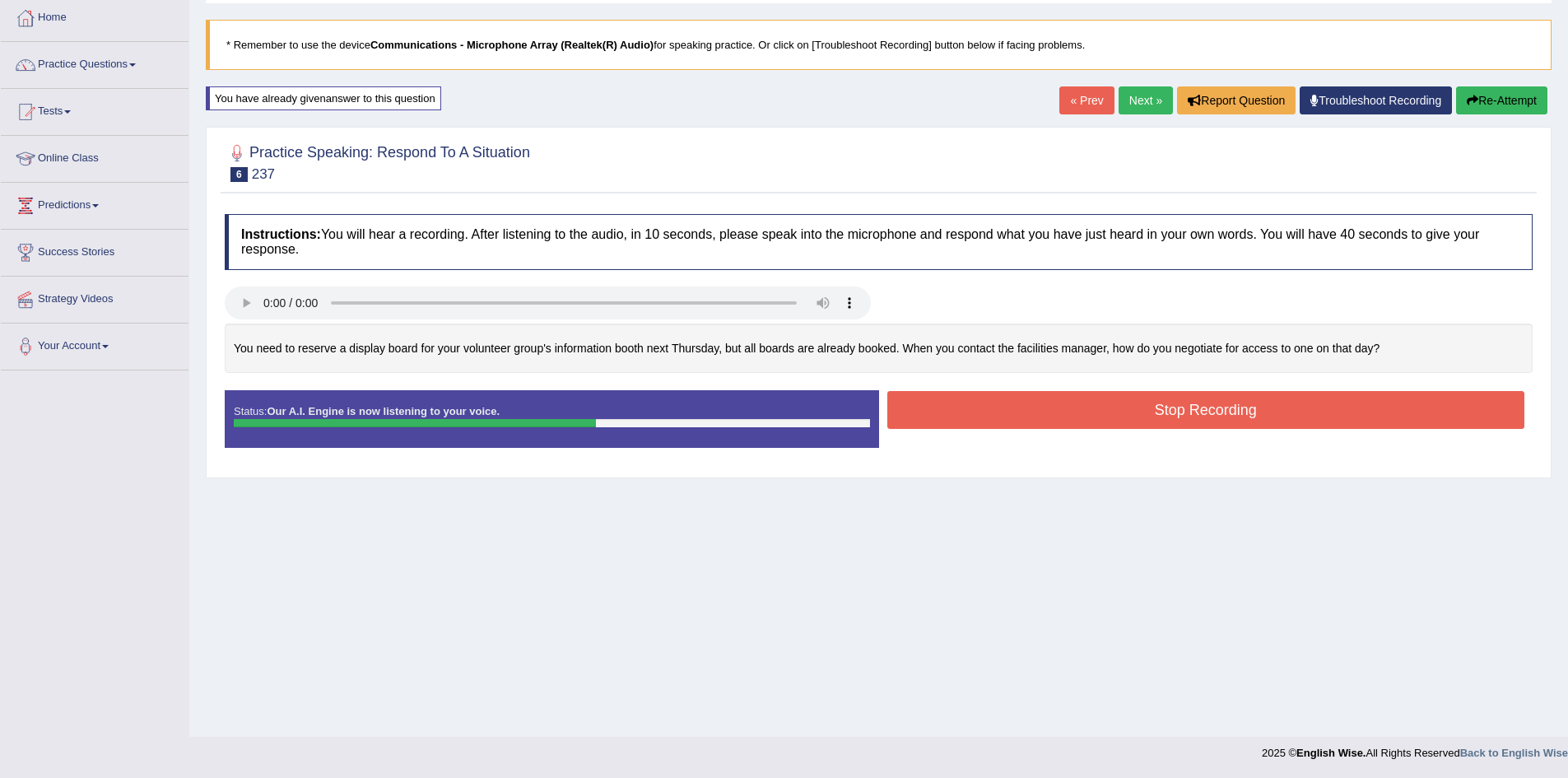 click on "Stop Recording" at bounding box center (1206, 410) 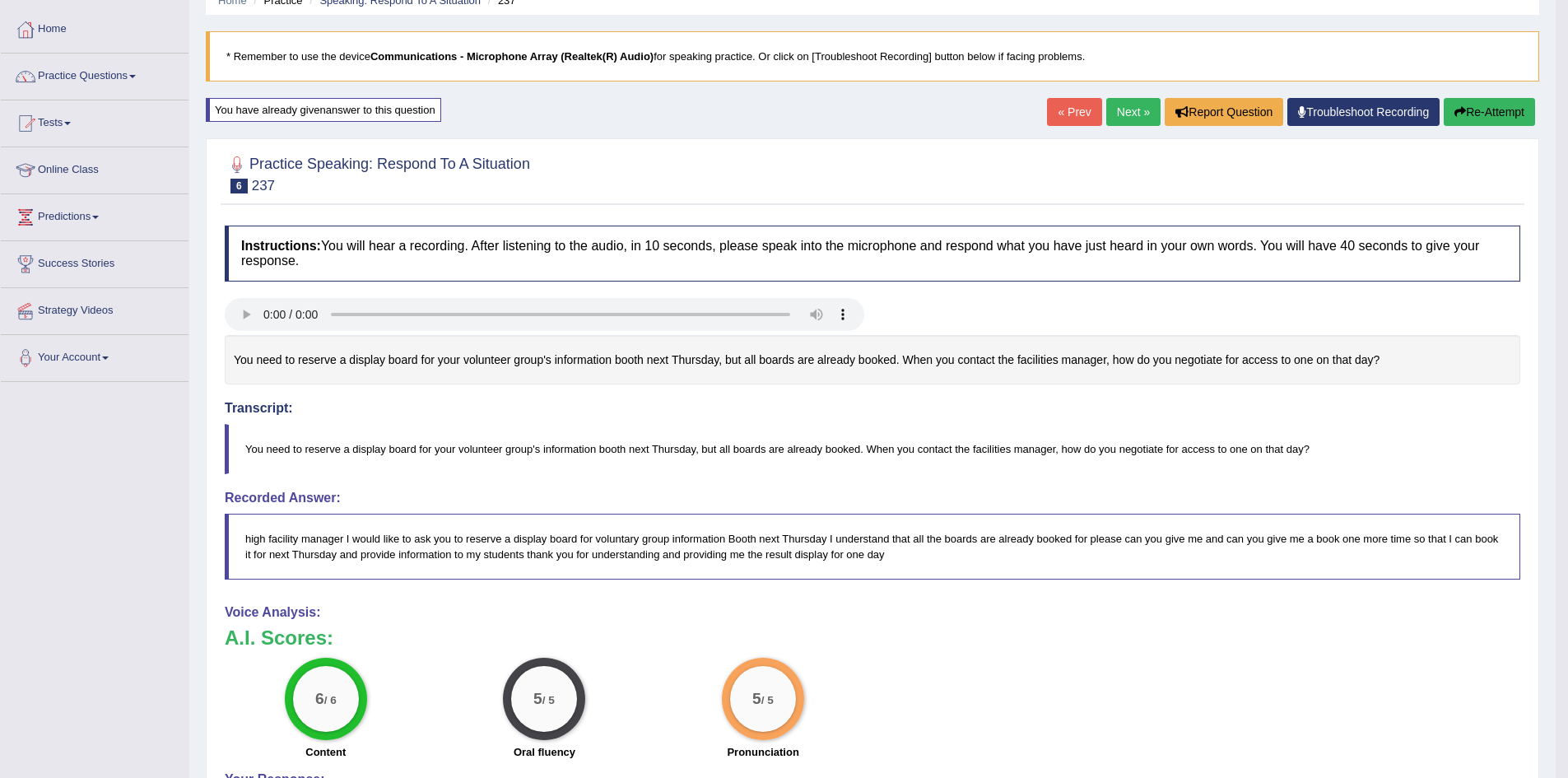 scroll, scrollTop: 0, scrollLeft: 0, axis: both 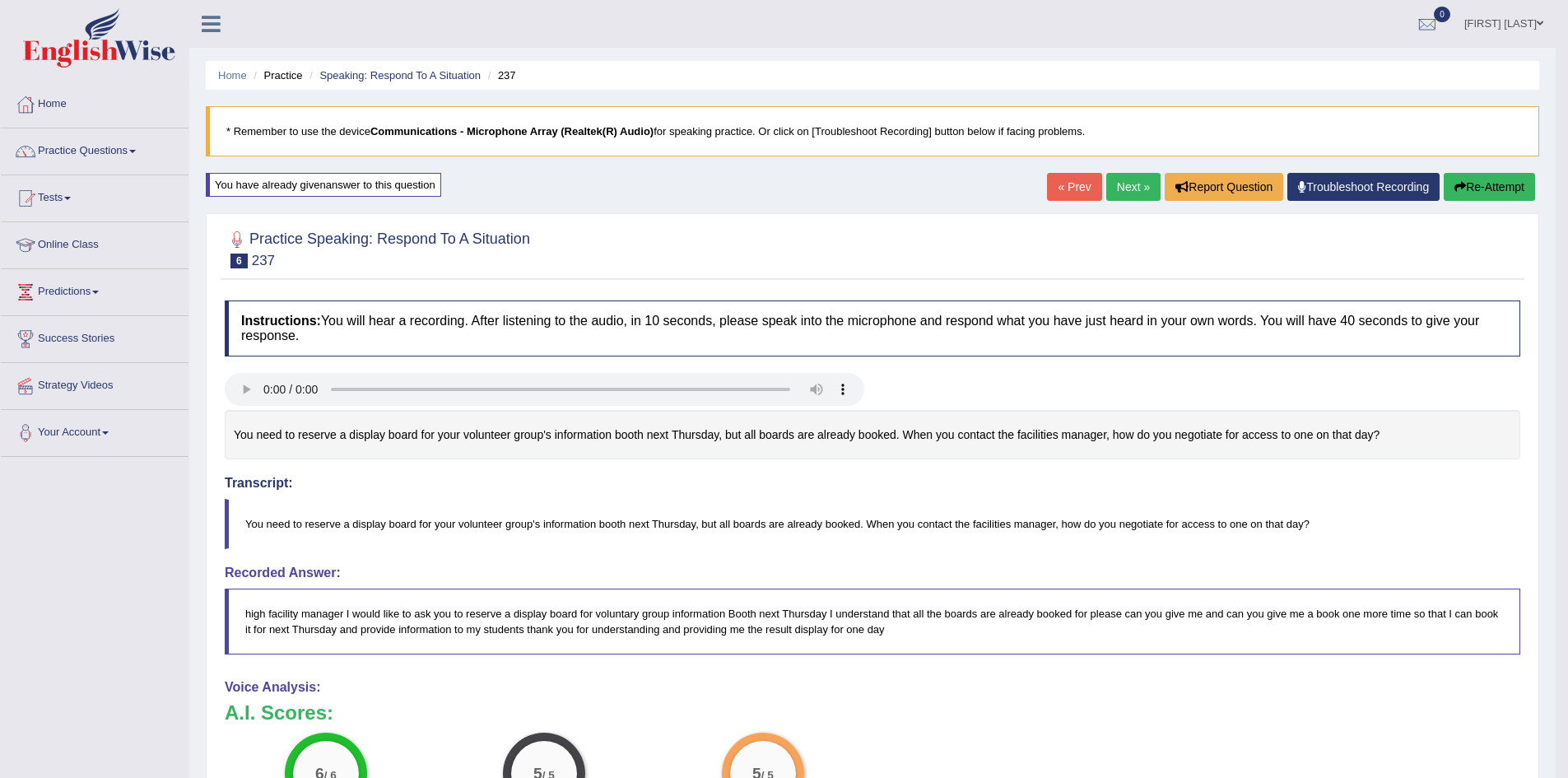 click on "Re-Attempt" at bounding box center (1489, 187) 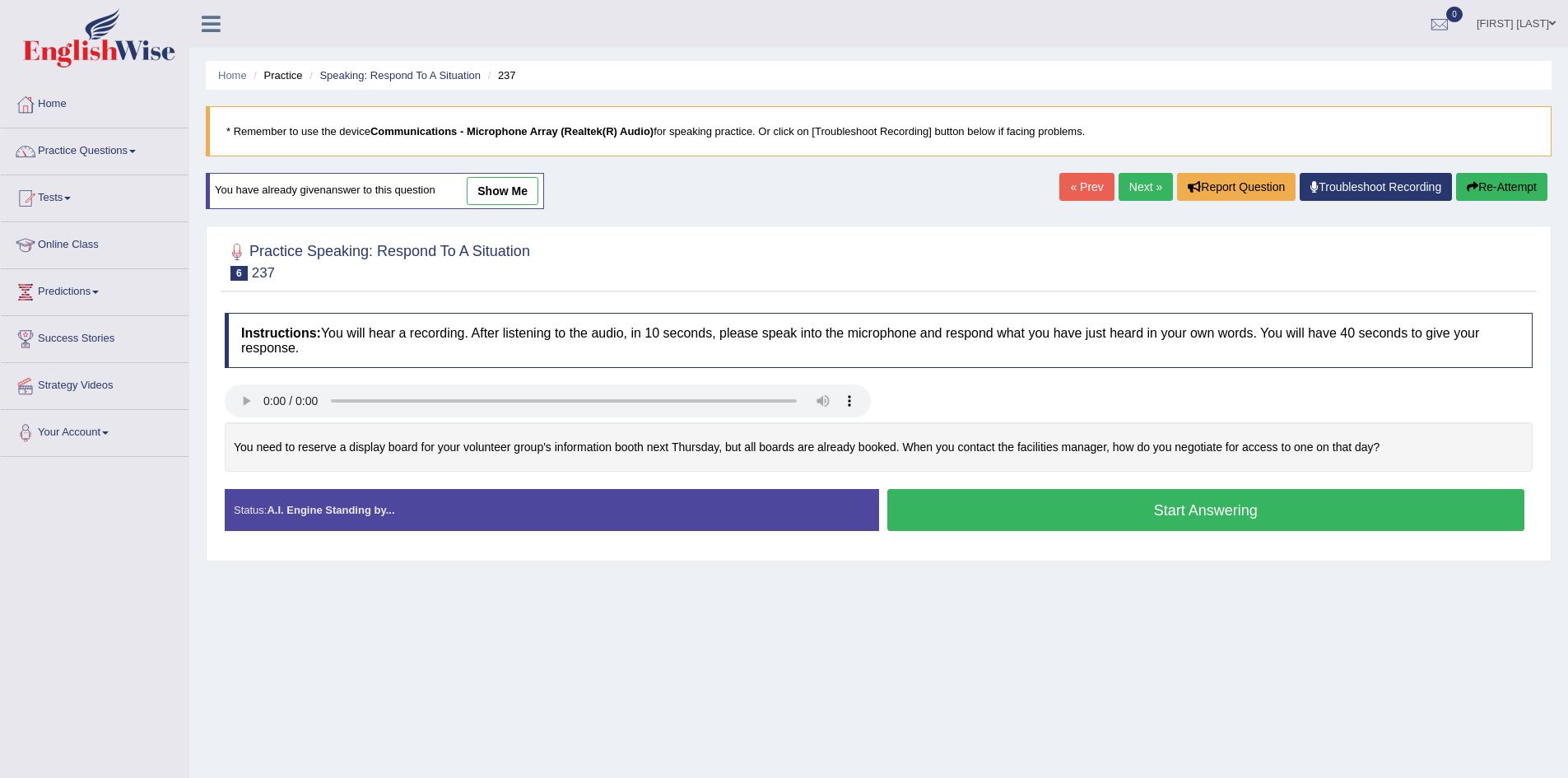 scroll, scrollTop: 0, scrollLeft: 0, axis: both 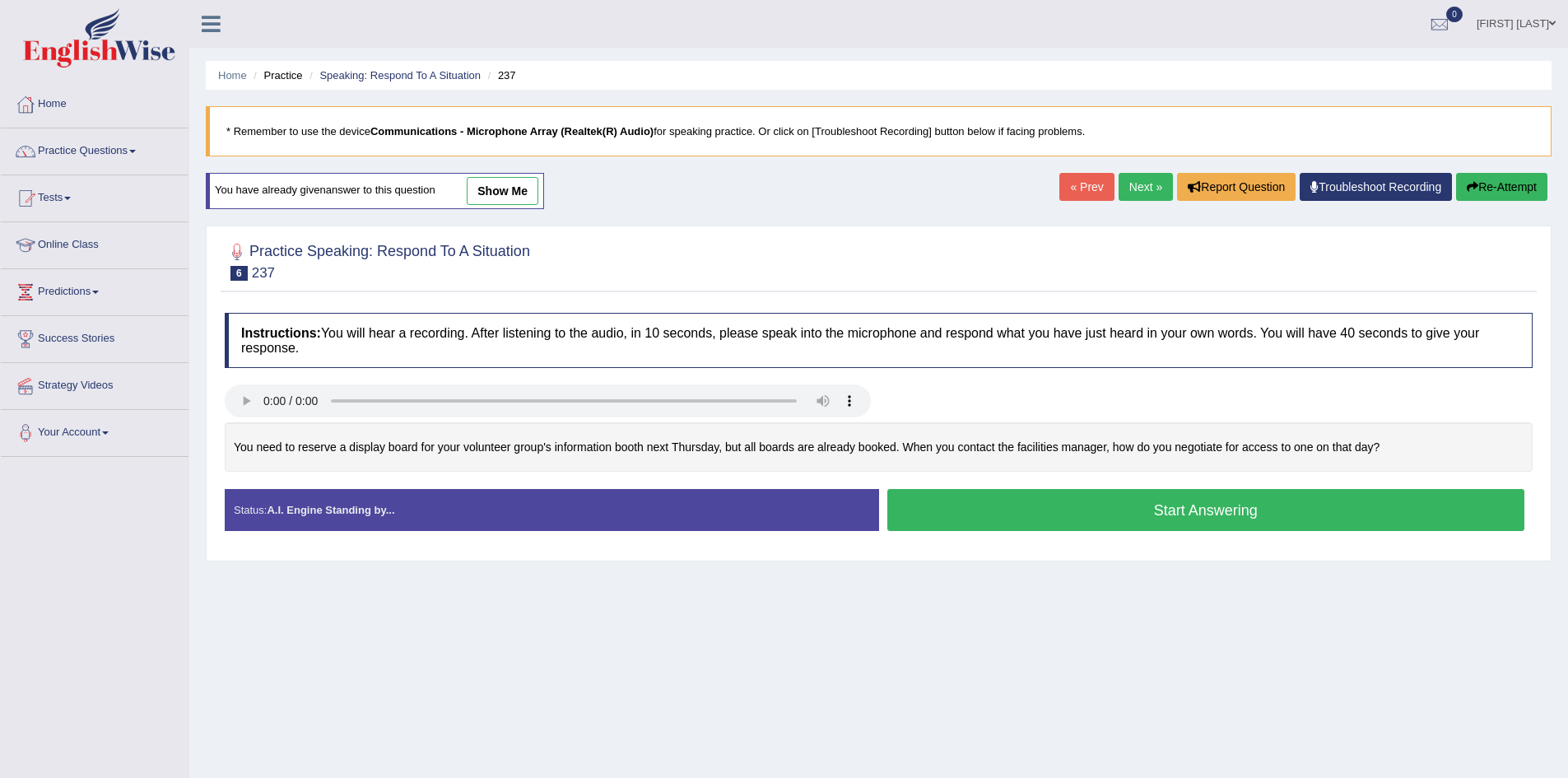 click on "Start Answering" at bounding box center (1206, 510) 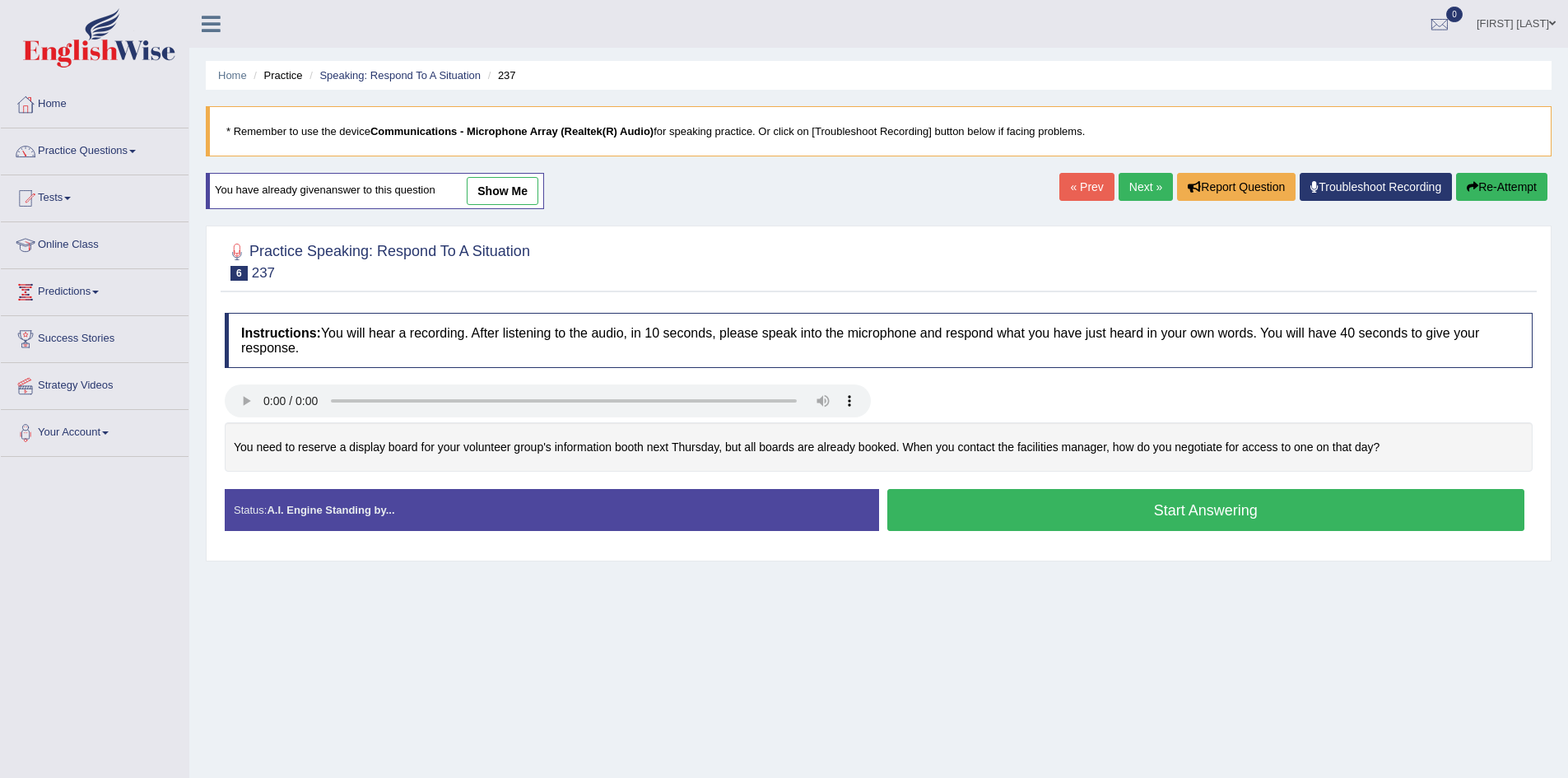 scroll, scrollTop: 0, scrollLeft: 0, axis: both 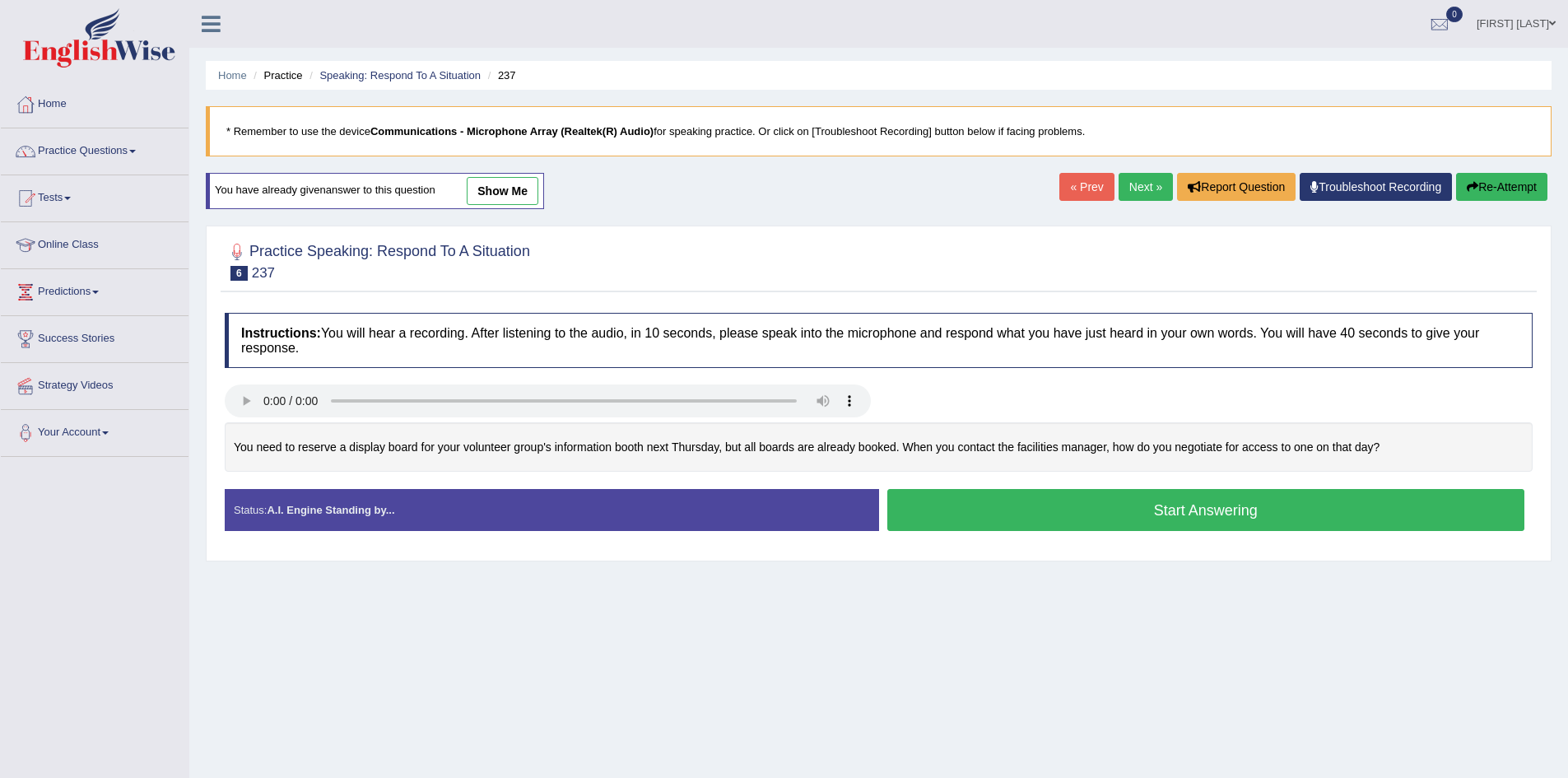 click on "Start Answering" at bounding box center (1206, 510) 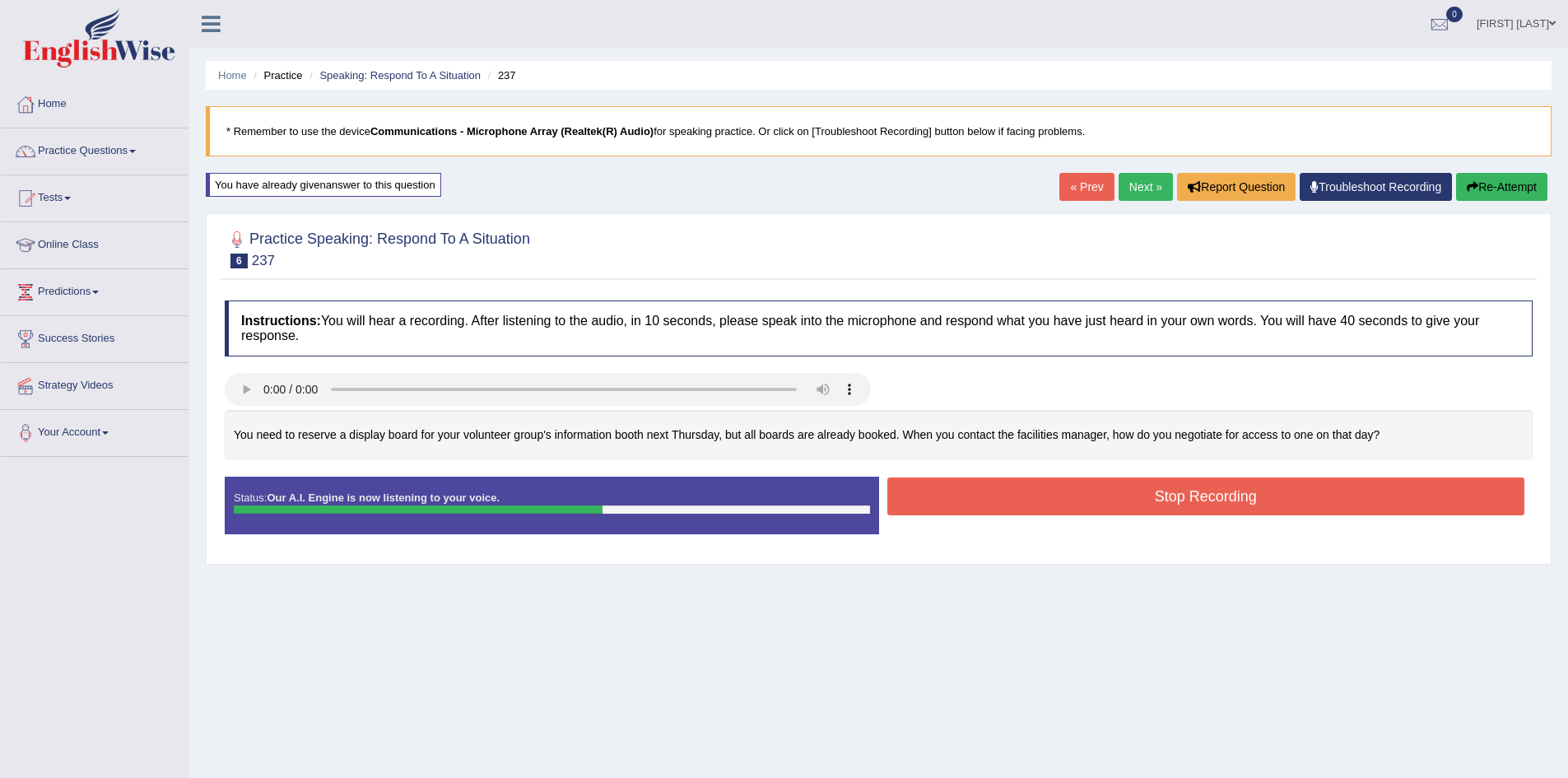 drag, startPoint x: 973, startPoint y: 504, endPoint x: 984, endPoint y: 504, distance: 11 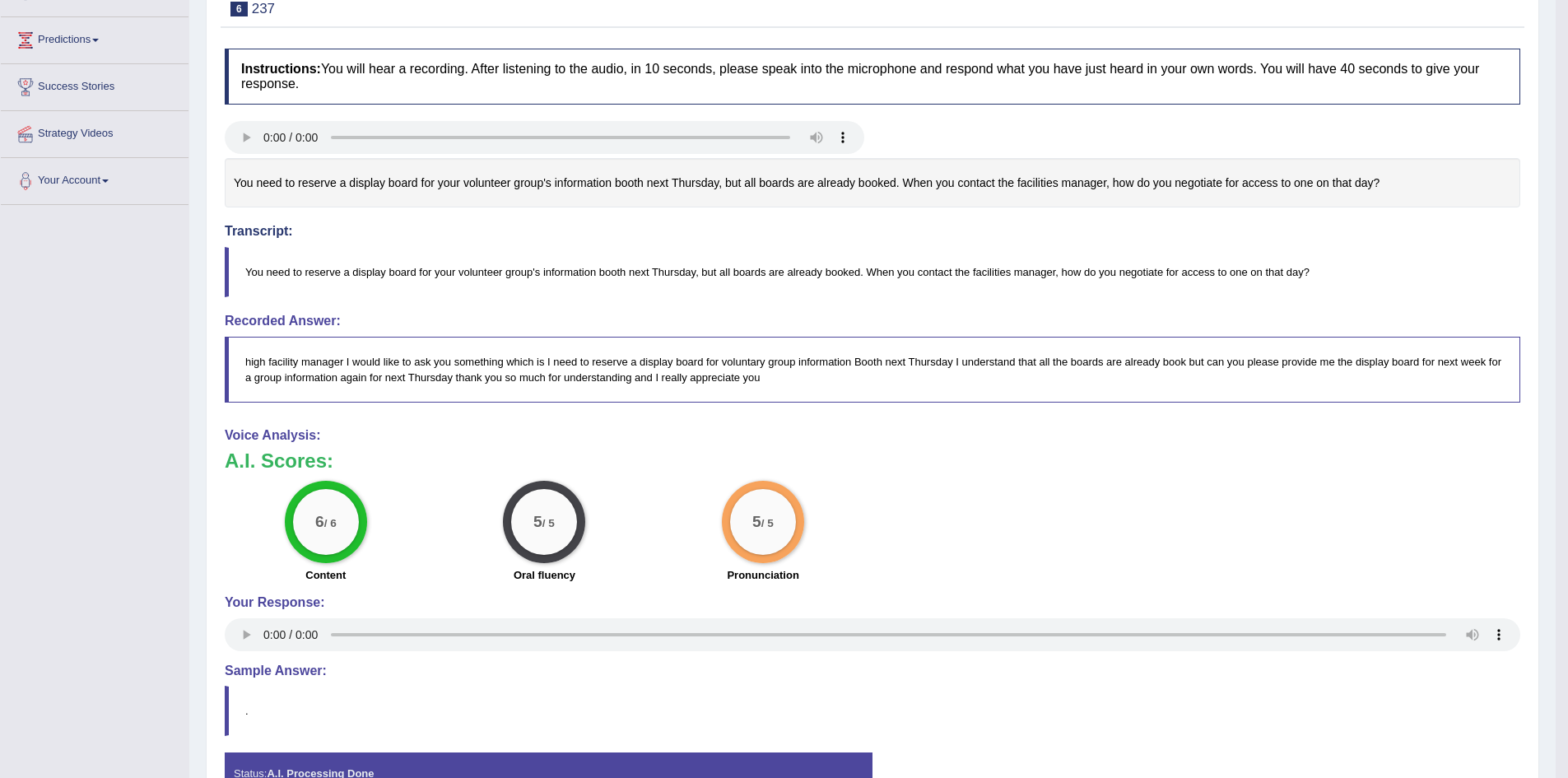 scroll, scrollTop: 0, scrollLeft: 0, axis: both 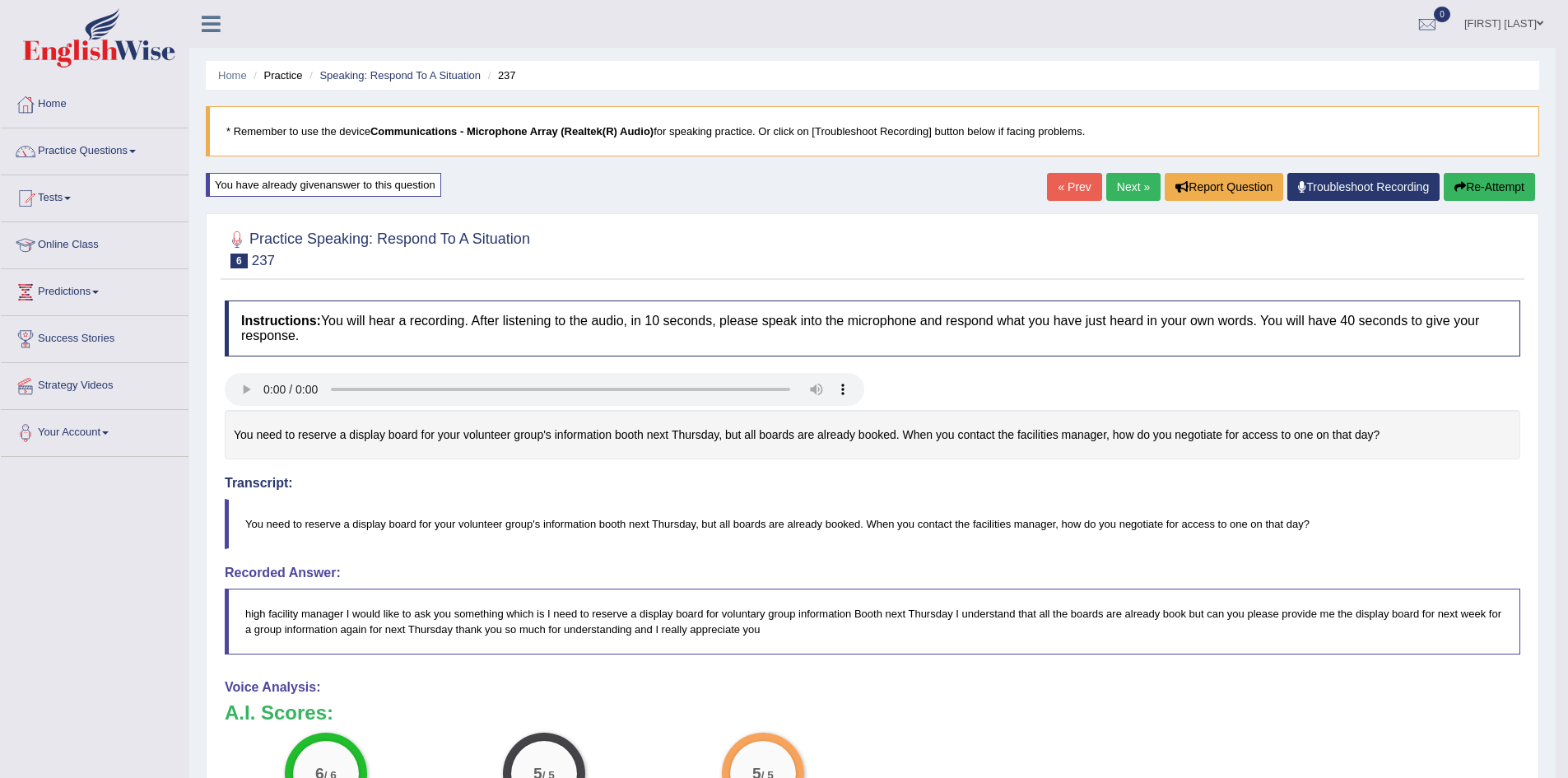 click on "Next »" at bounding box center [1133, 187] 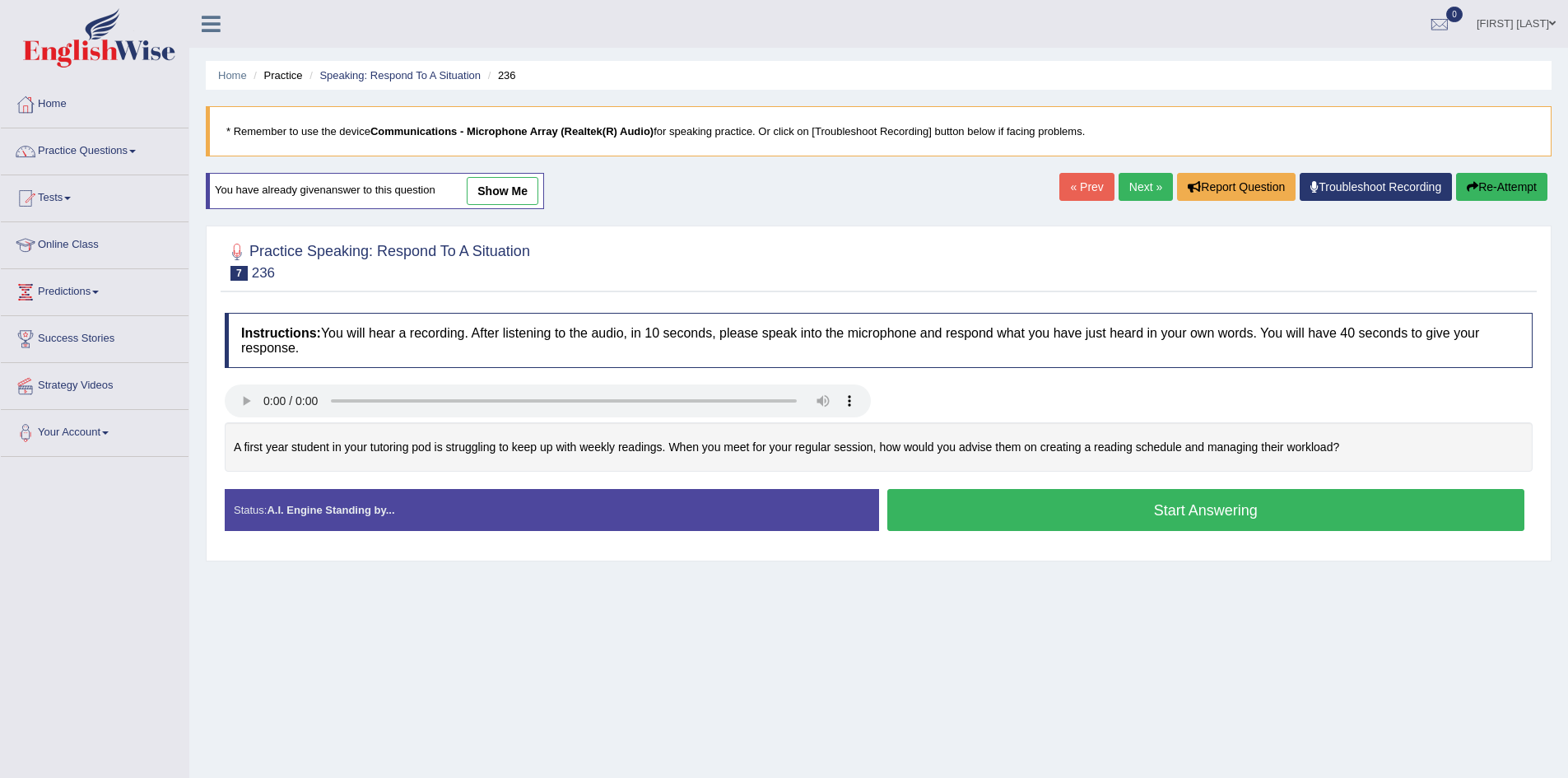 scroll, scrollTop: 0, scrollLeft: 0, axis: both 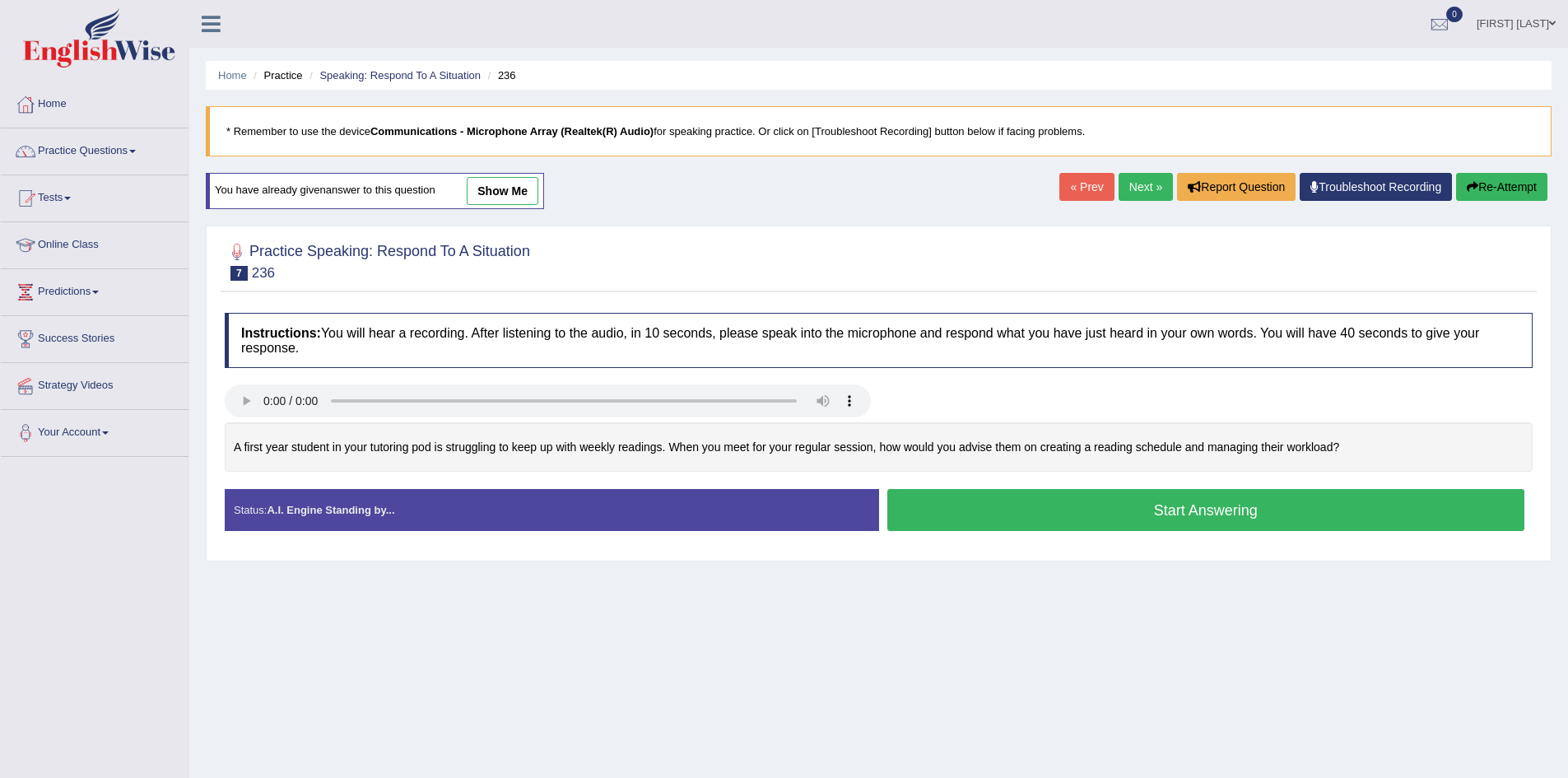 click on "Start Answering" at bounding box center (1206, 510) 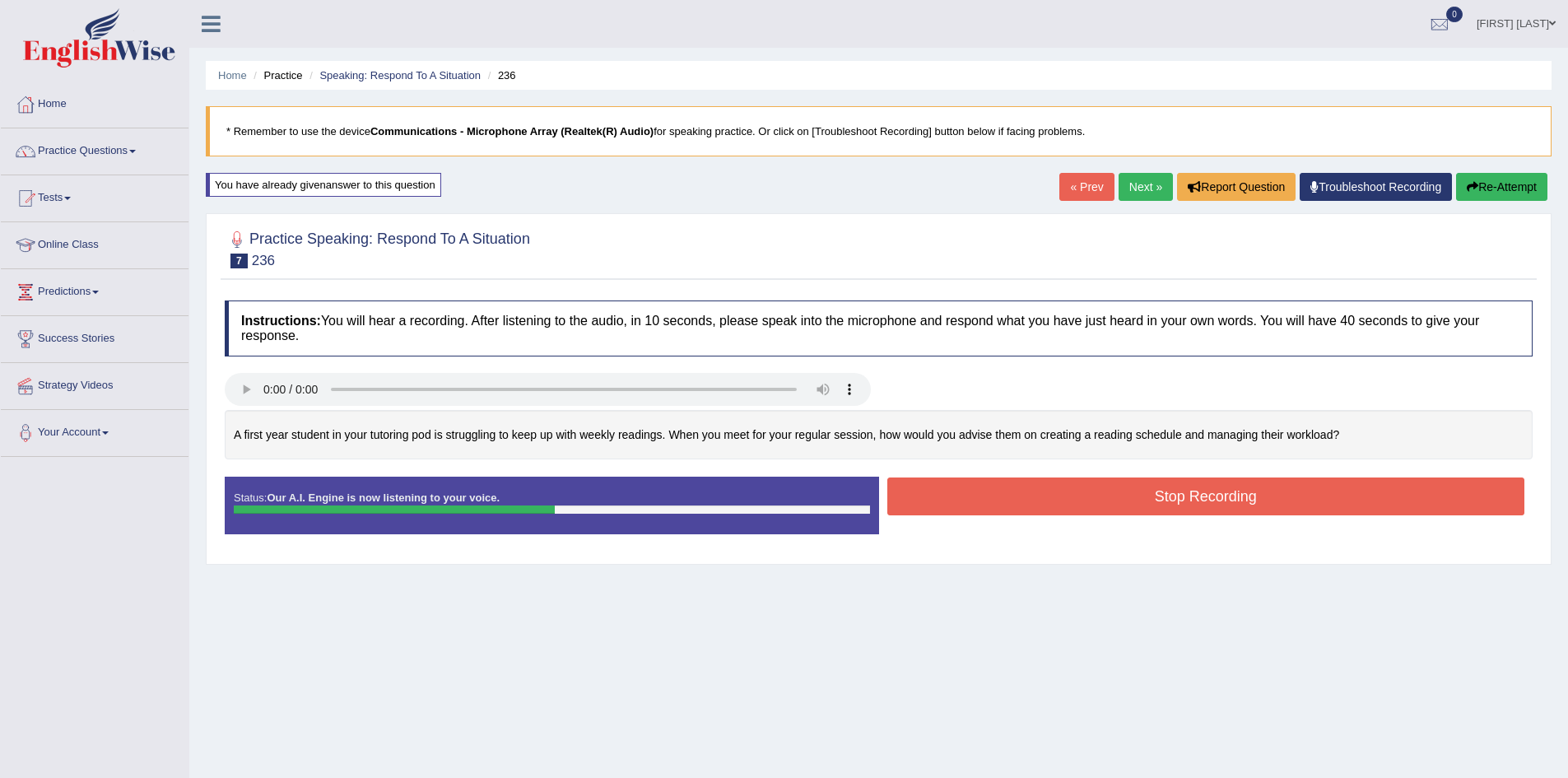 click on "Stop Recording" at bounding box center (1206, 496) 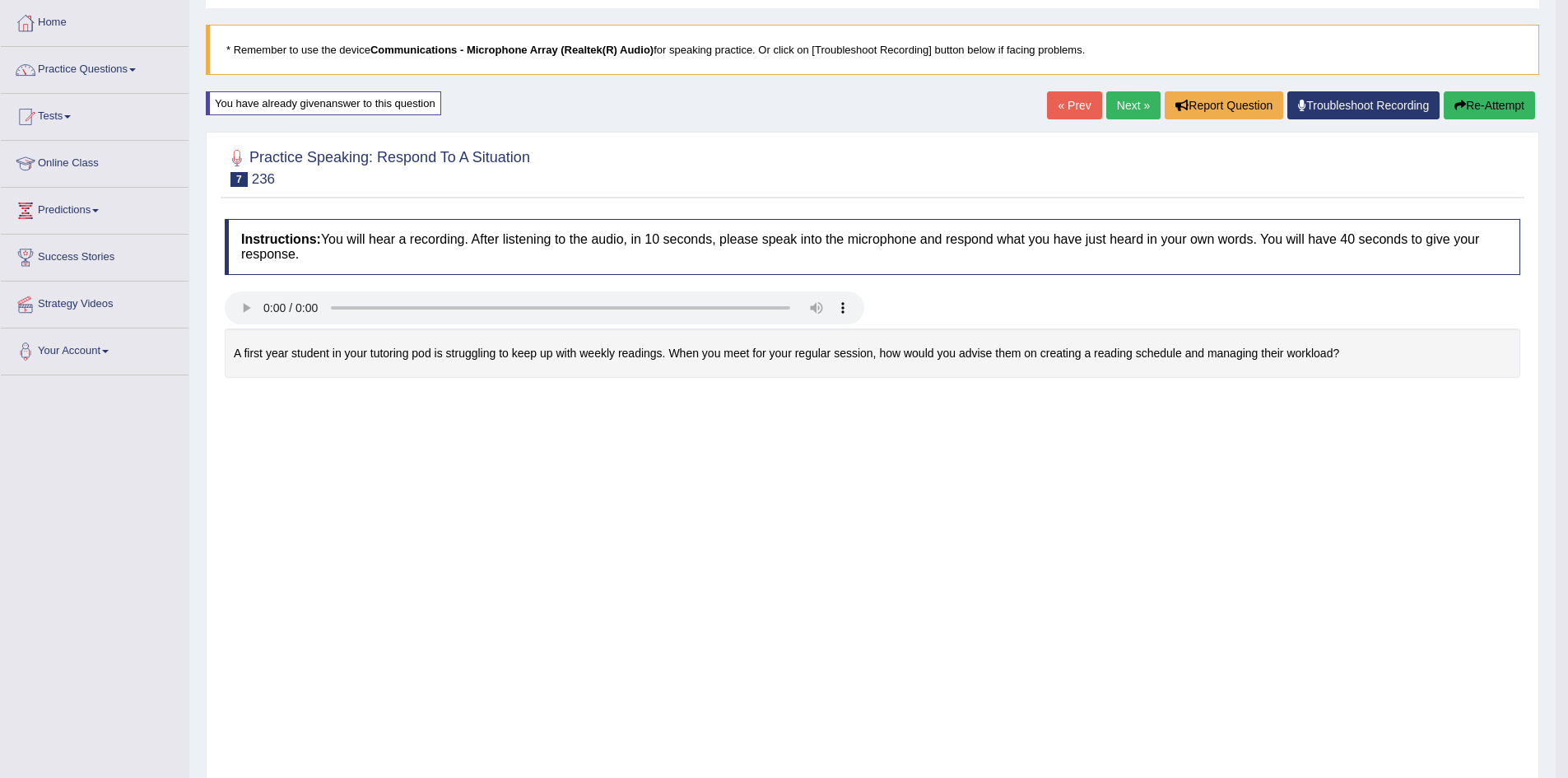 scroll, scrollTop: 86, scrollLeft: 0, axis: vertical 